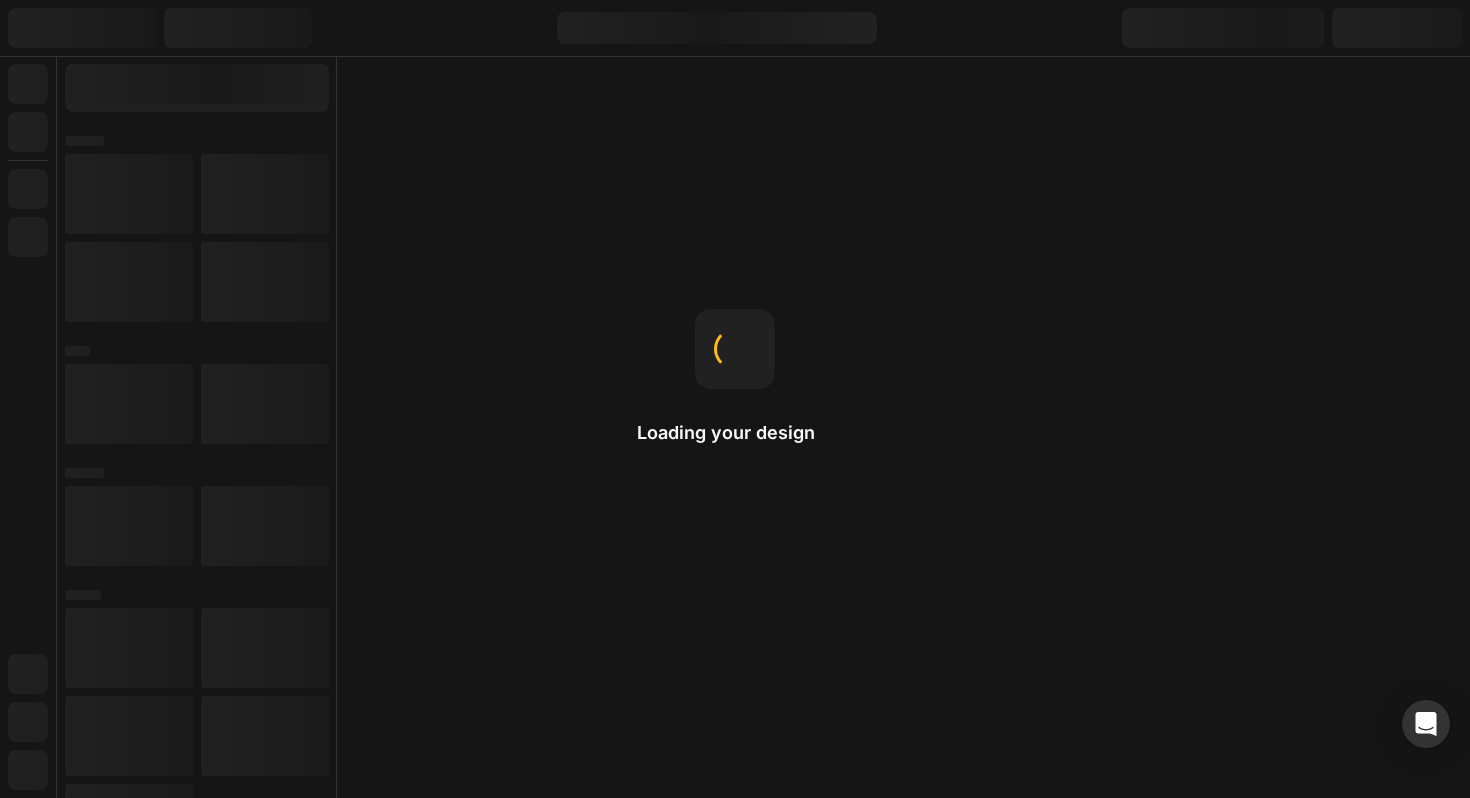 scroll, scrollTop: 0, scrollLeft: 0, axis: both 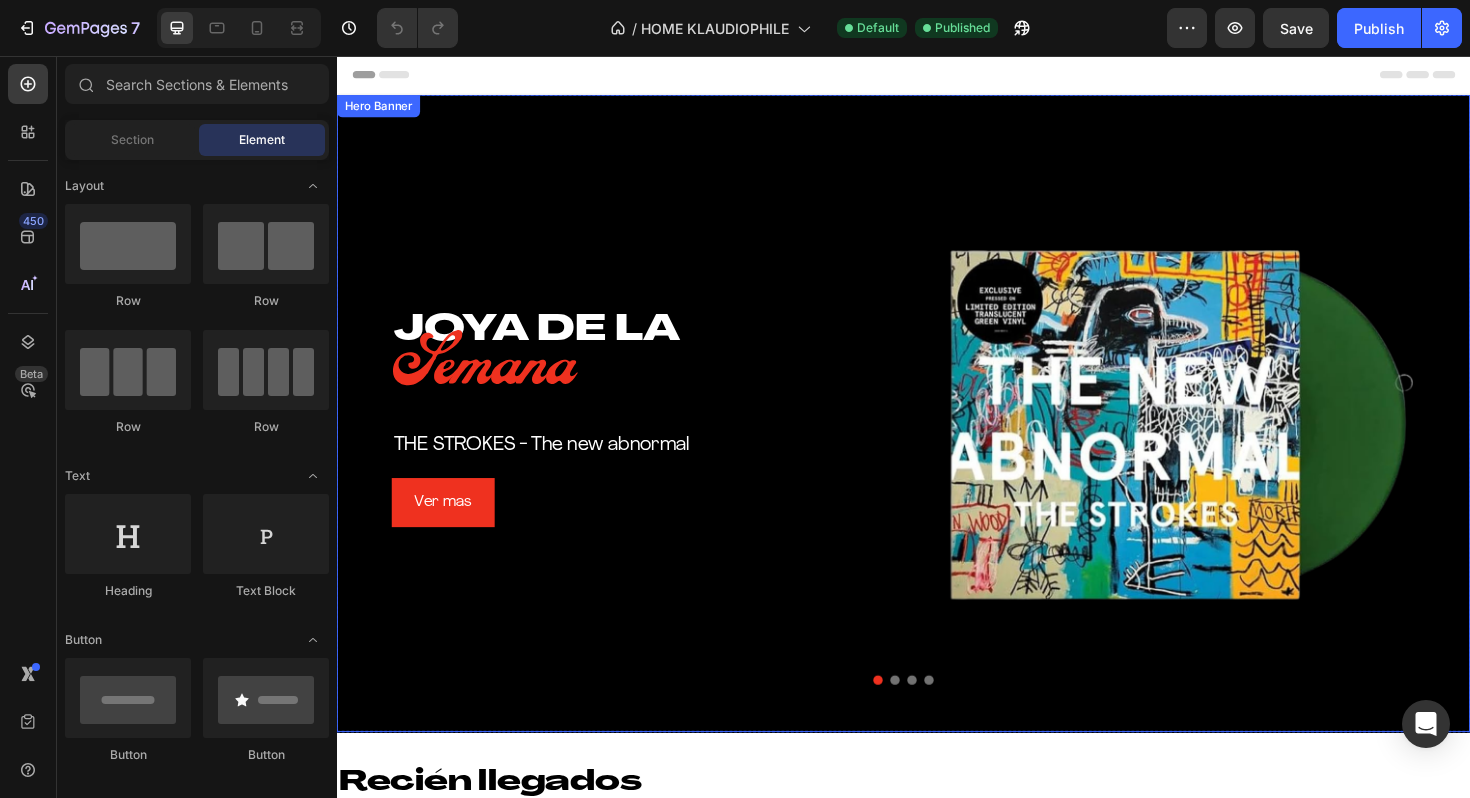 click at bounding box center [928, 717] 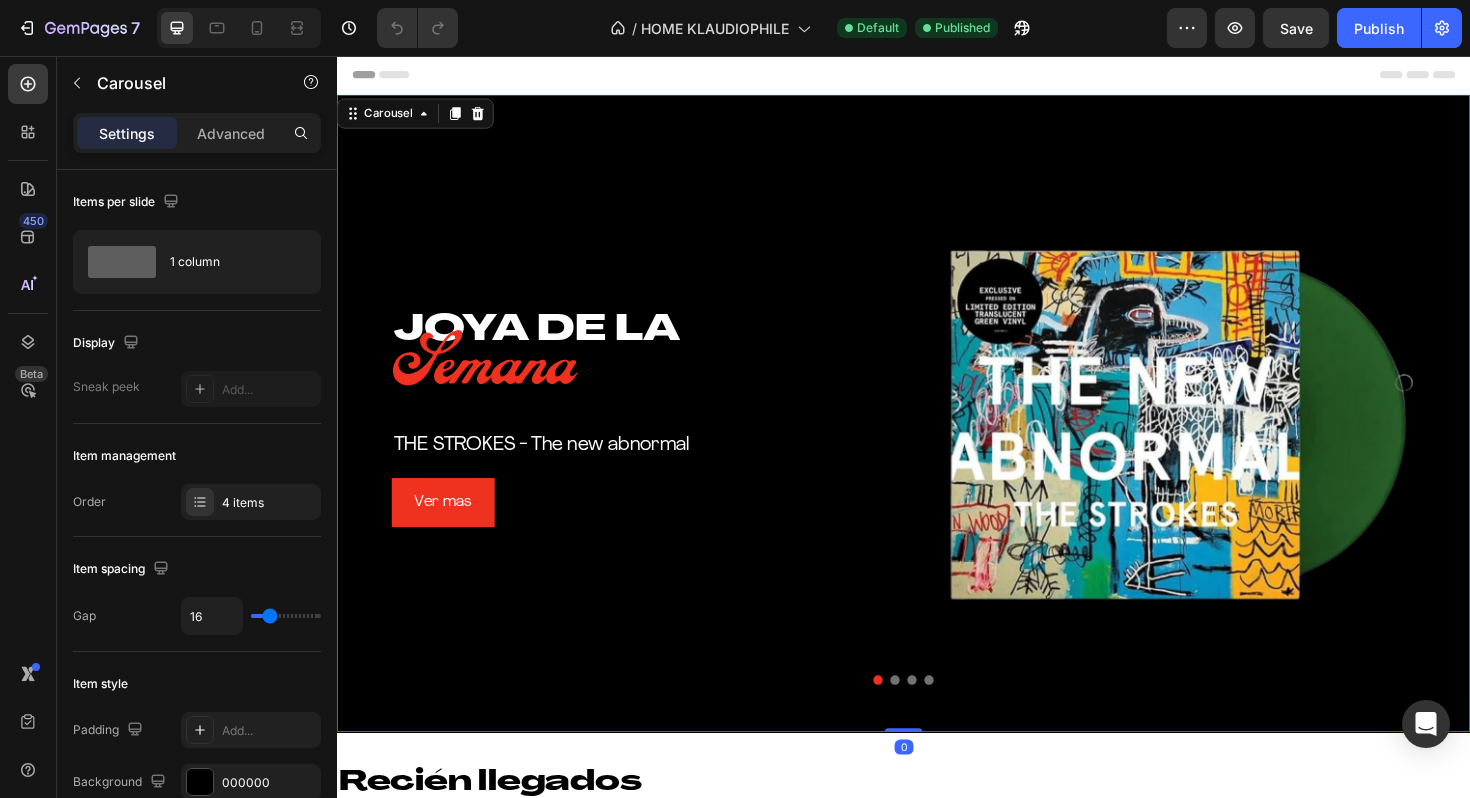 scroll, scrollTop: 0, scrollLeft: 0, axis: both 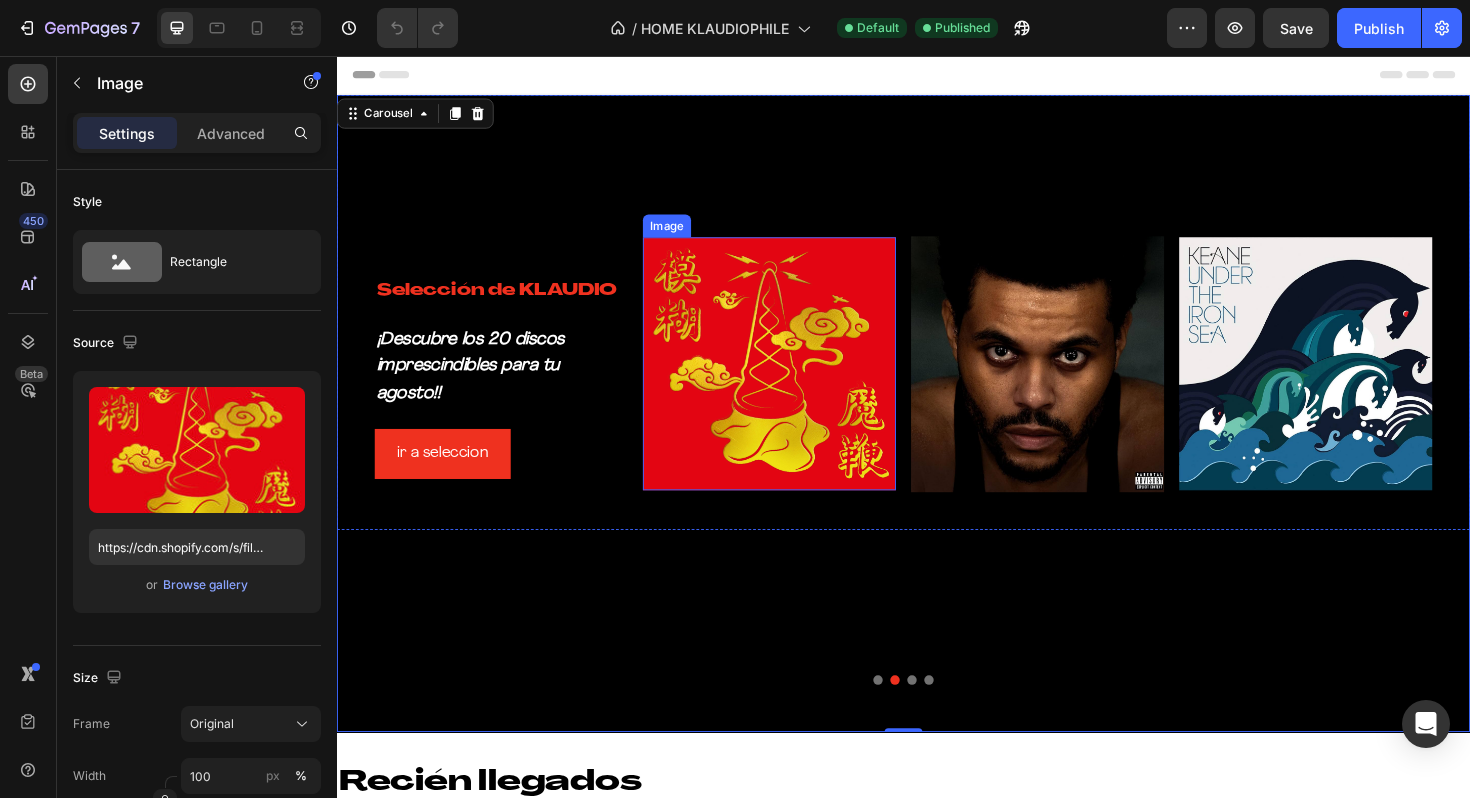 click at bounding box center (795, 382) 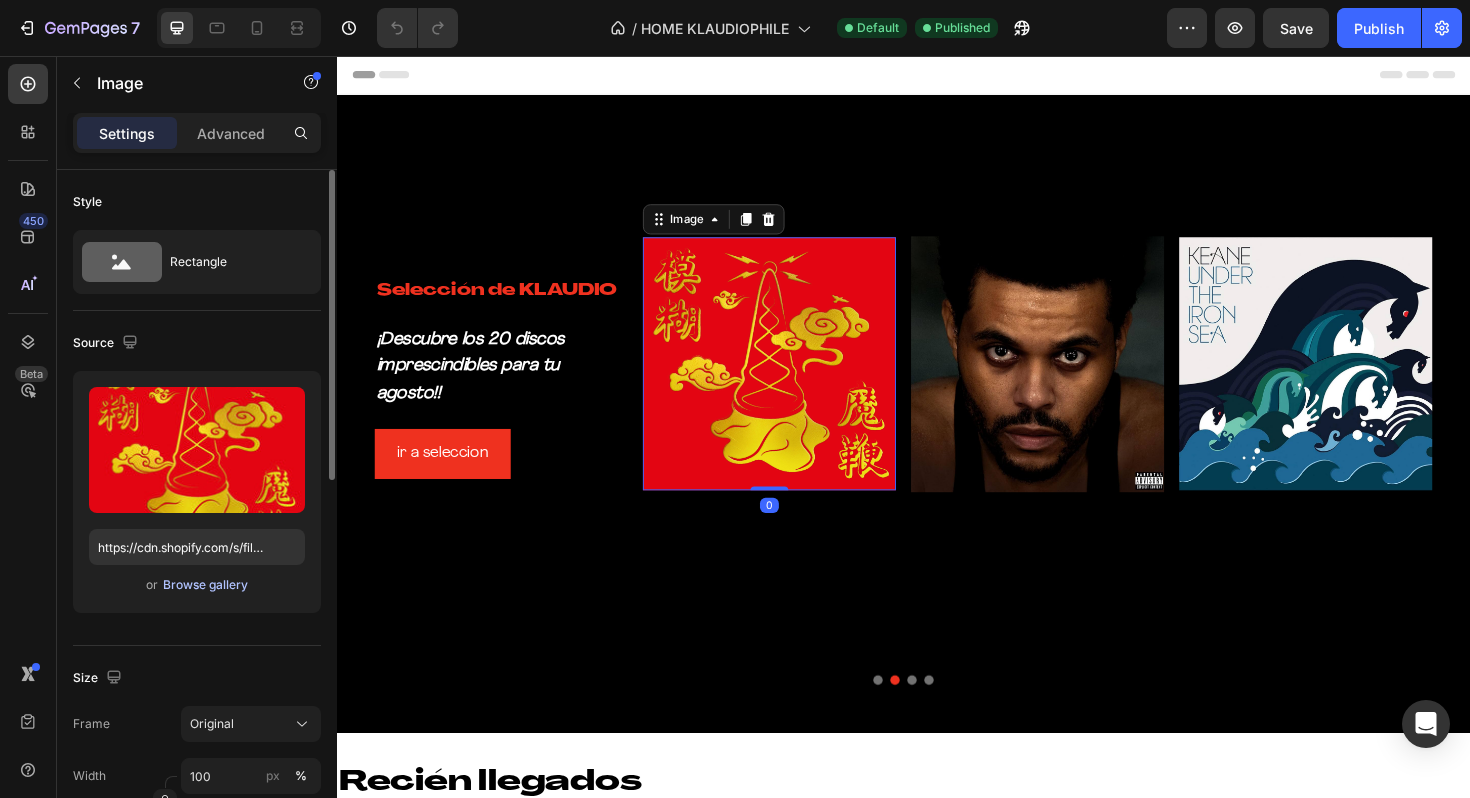 click on "Browse gallery" at bounding box center [205, 585] 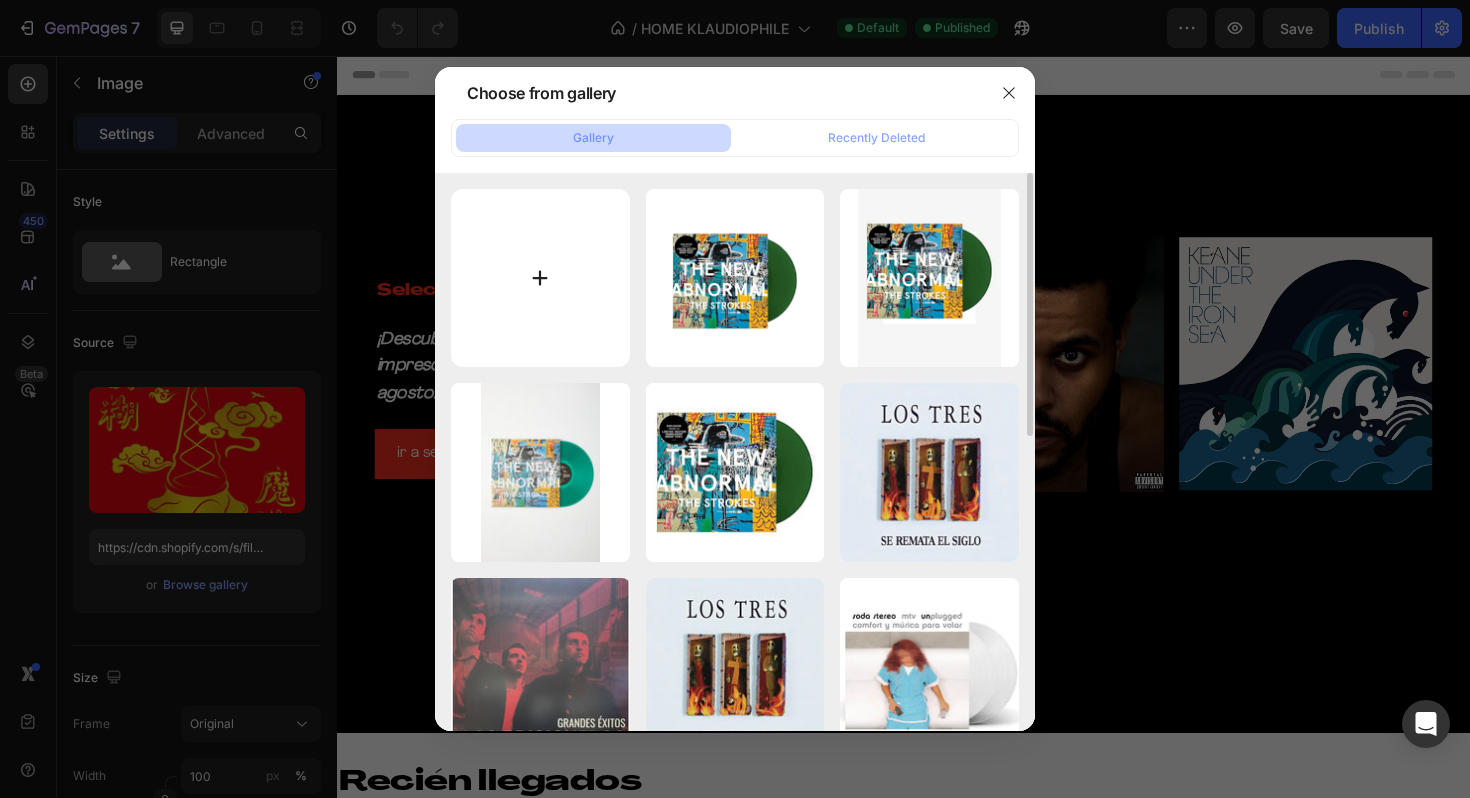 click at bounding box center (540, 278) 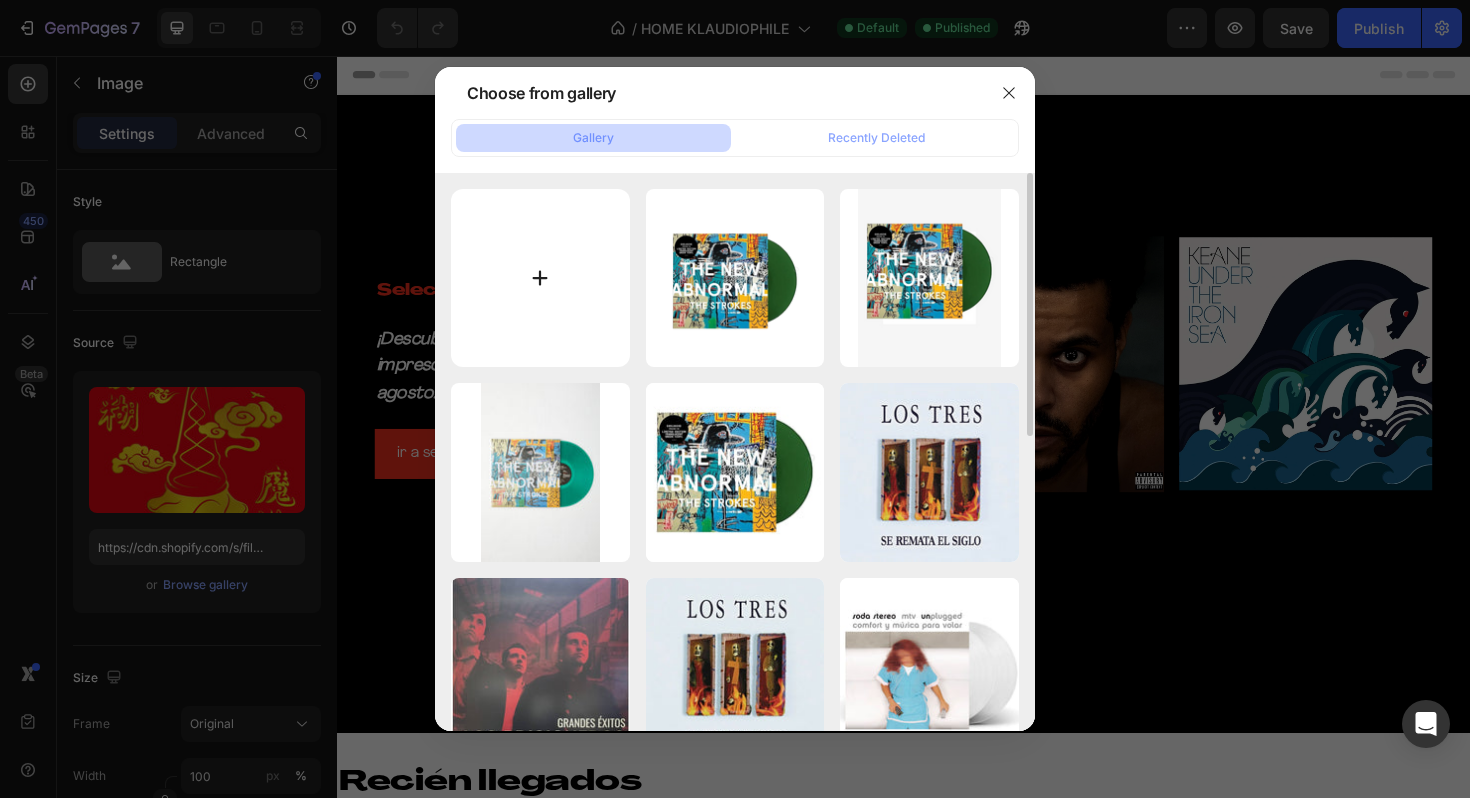 type on "C:\fakepath\0656605245027-407x407.jpg" 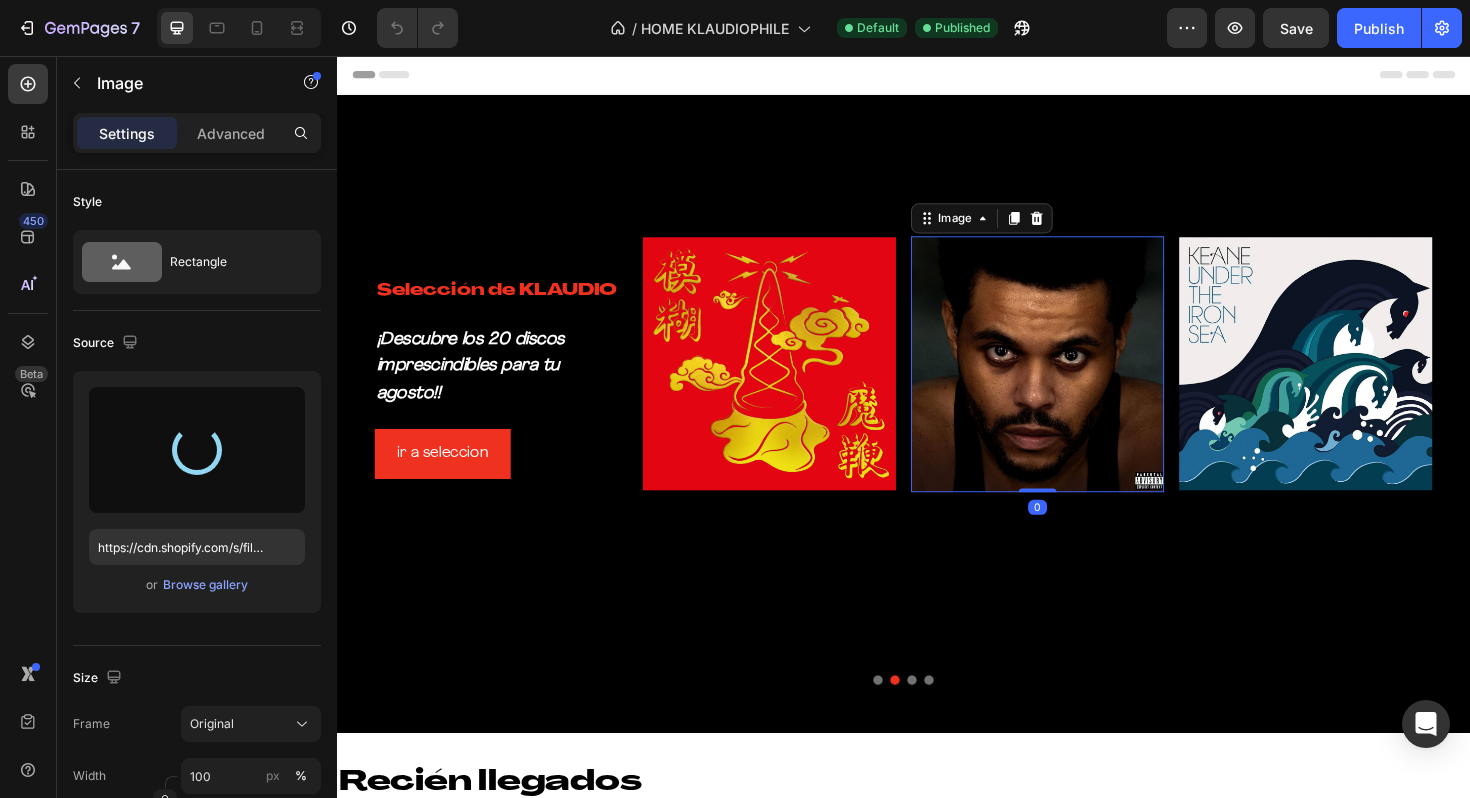 click at bounding box center (1079, 382) 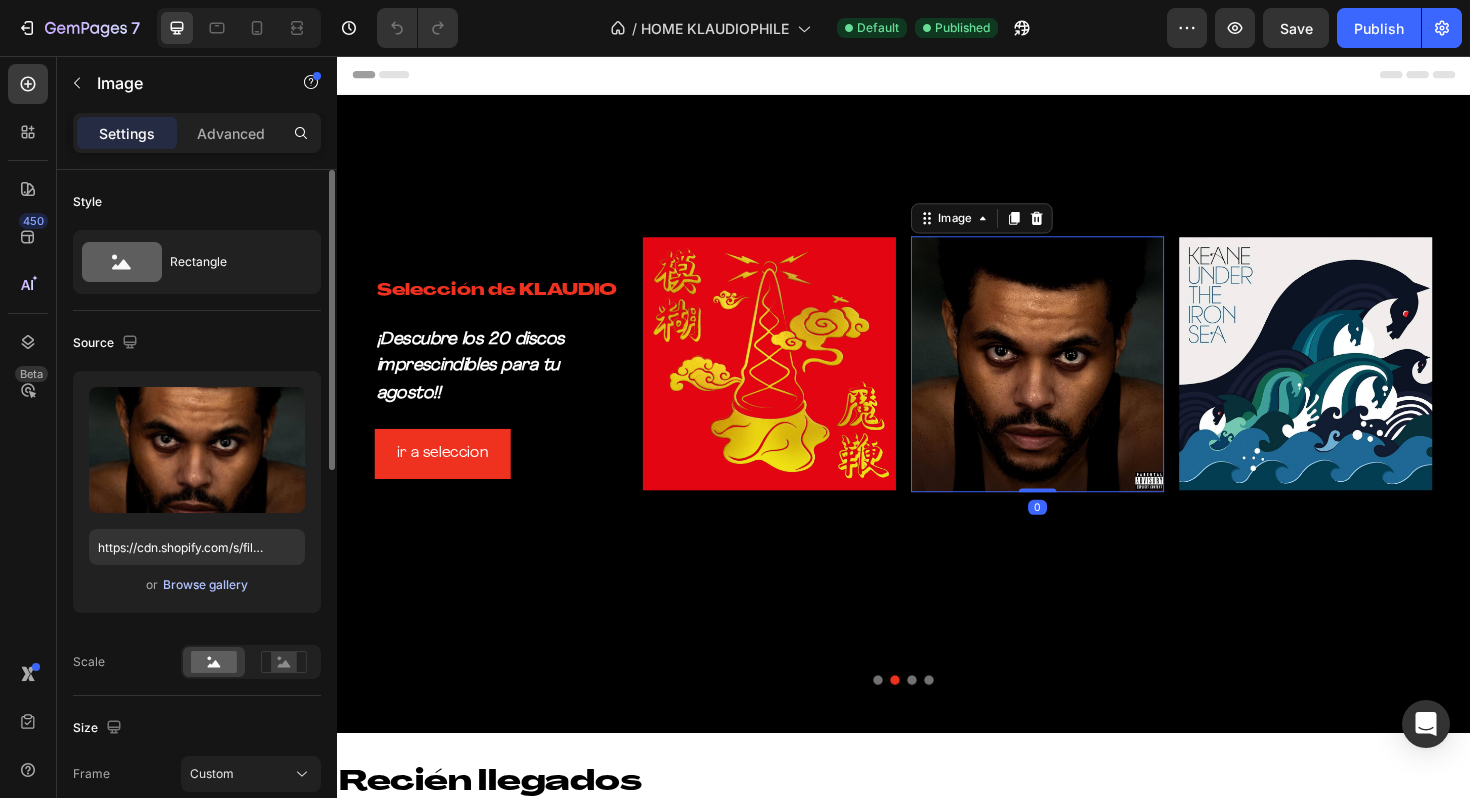 click on "Browse gallery" at bounding box center [205, 585] 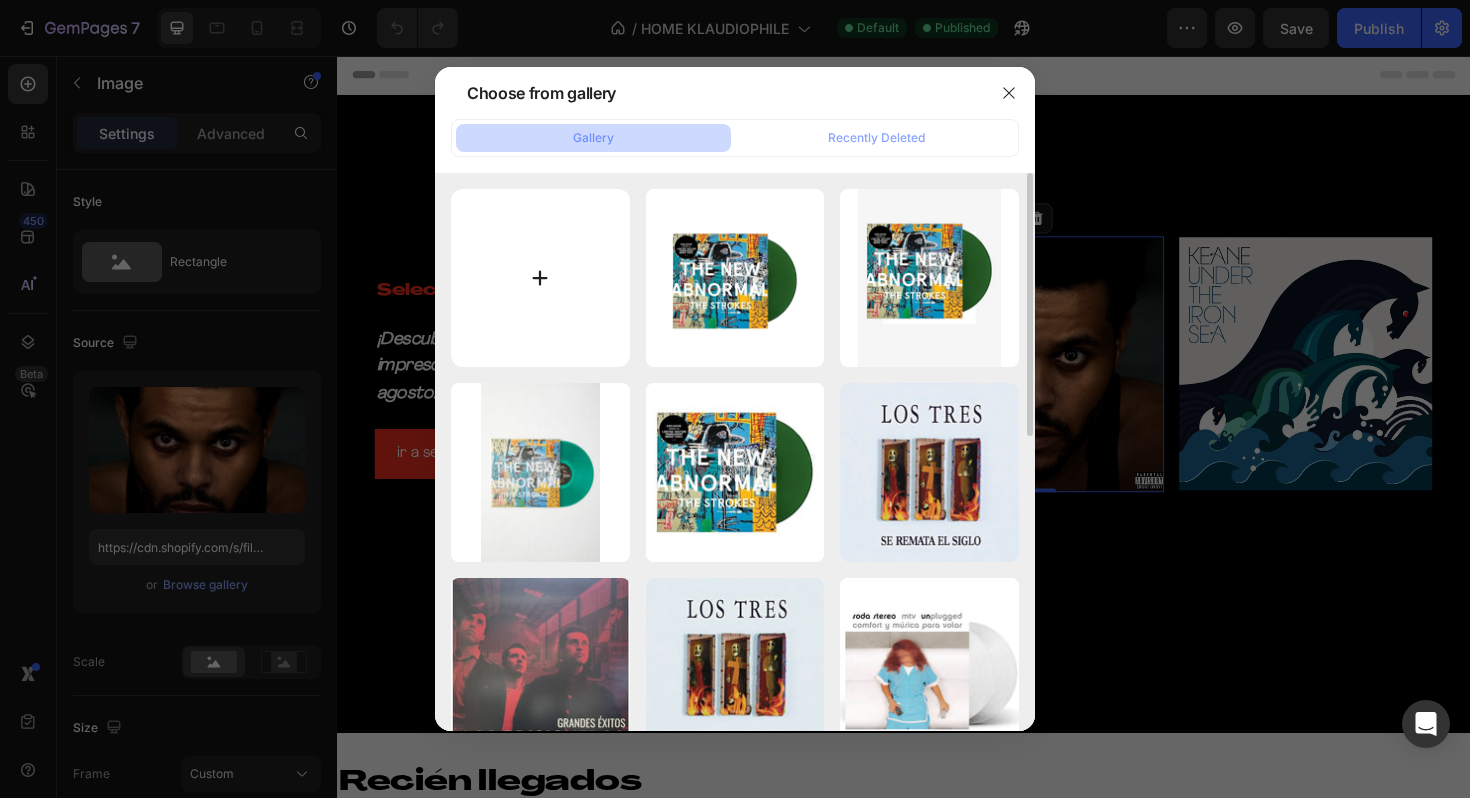 click at bounding box center (540, 278) 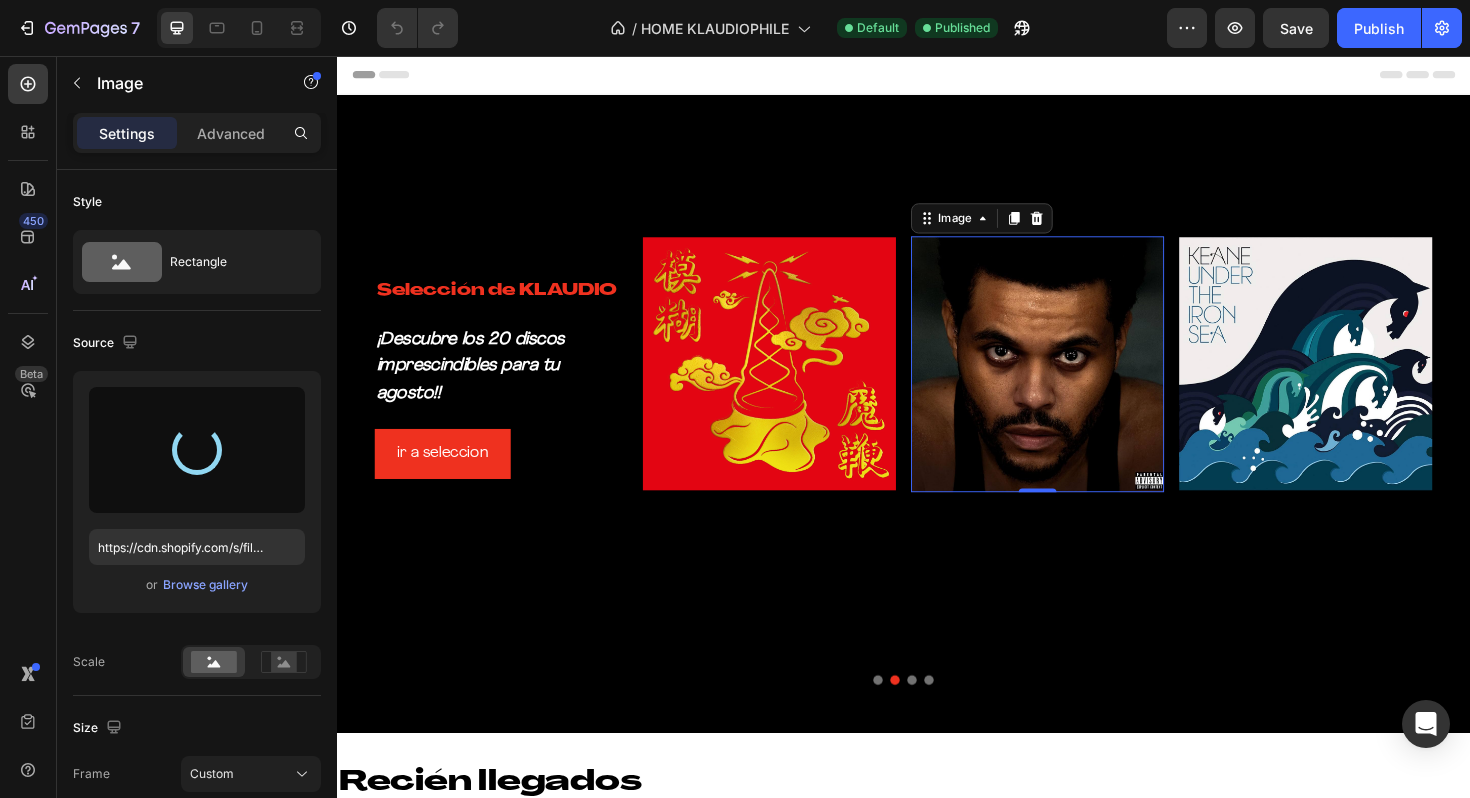 type on "https://cdn.shopify.com/s/files/1/0635/3040/1879/files/gempages_572830844972958592-f34095d7-4c07-4327-a092-c3f38cb7f074.webp" 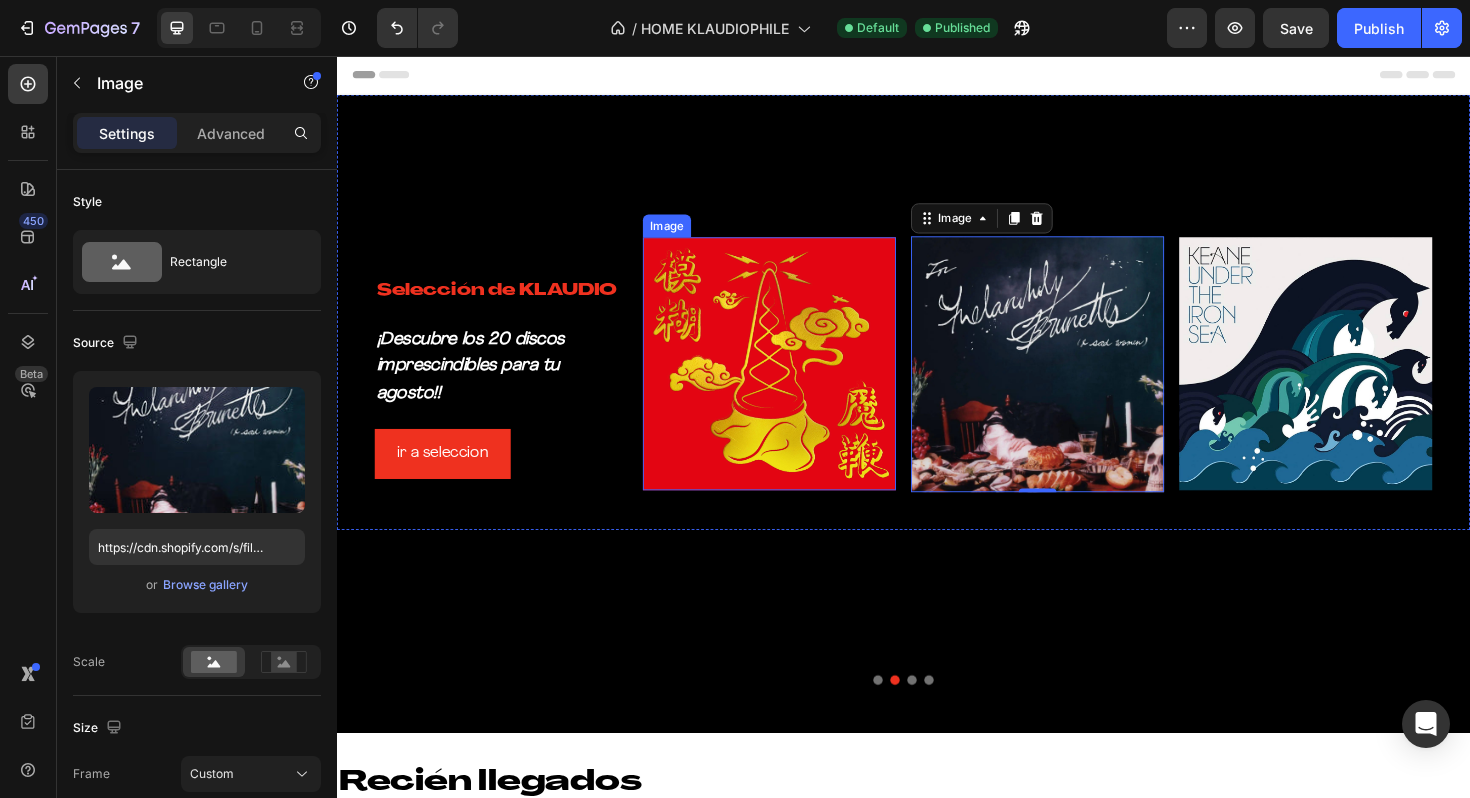 click at bounding box center (795, 382) 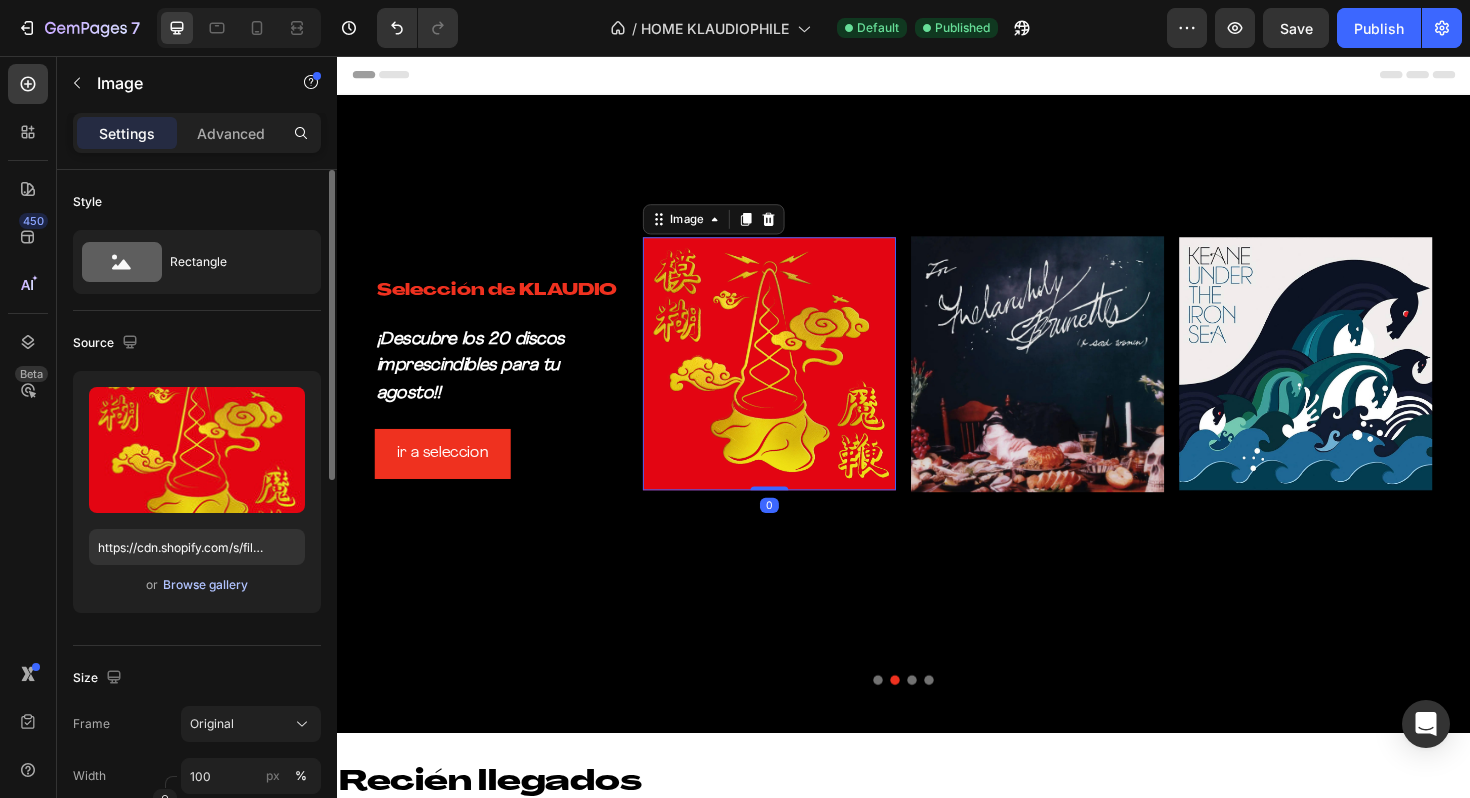 click on "Browse gallery" at bounding box center [205, 585] 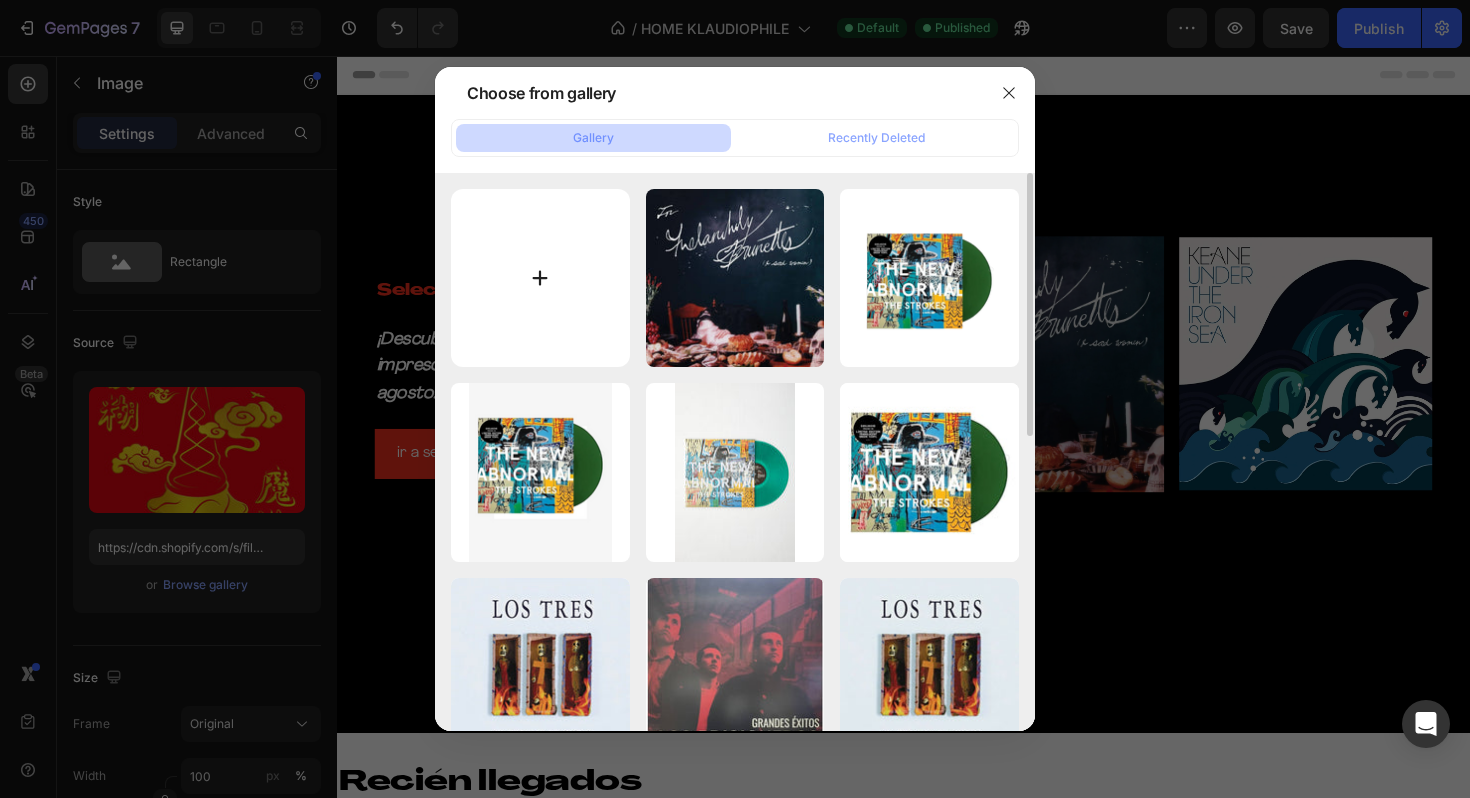 click at bounding box center (540, 278) 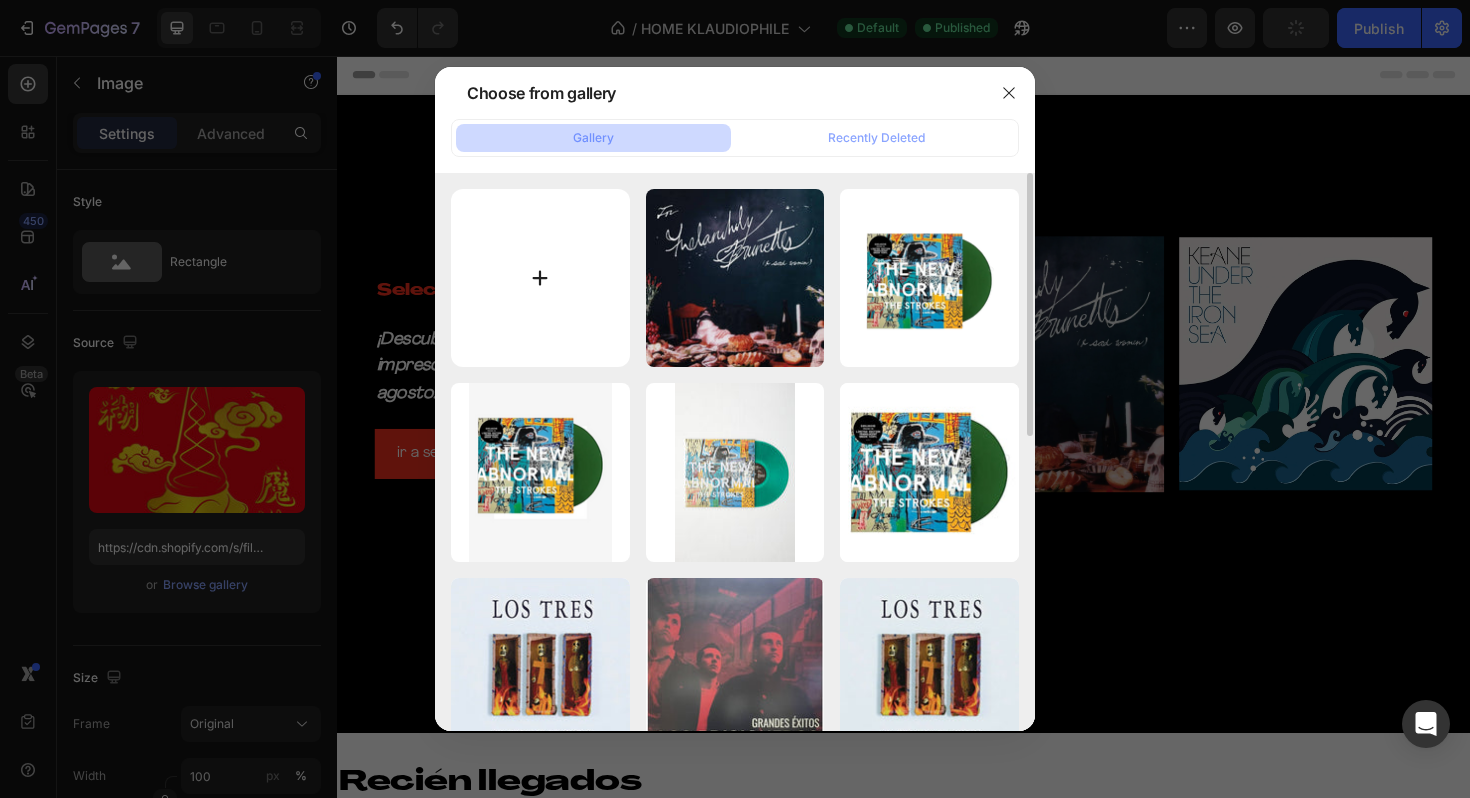 type on "C:\fakepath\0_cb9ffa12-fc56-4d10-992f-972ee5794b62.jpg" 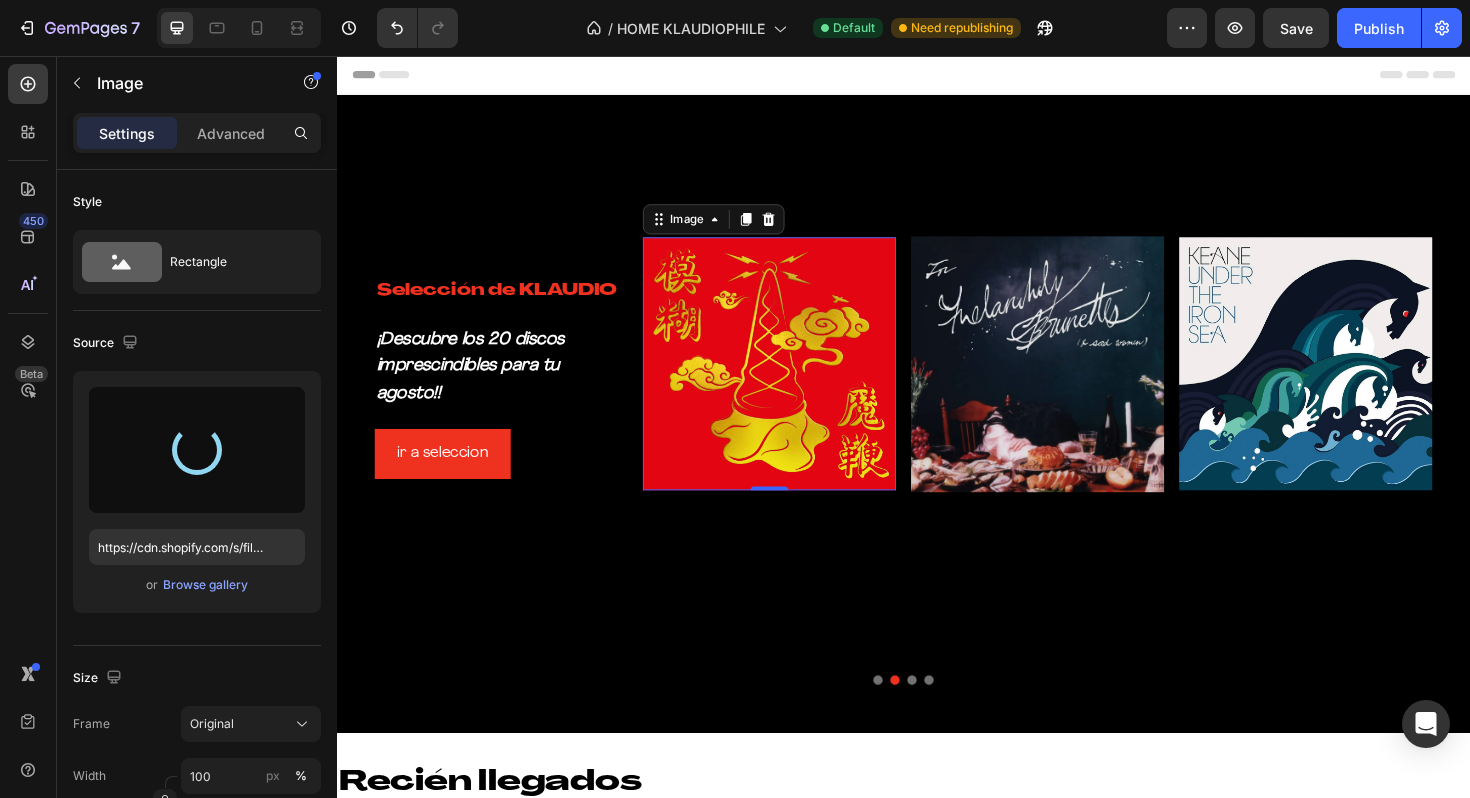 type on "https://cdn.shopify.com/s/files/1/0635/3040/1879/files/gempages_572830844972958592-e1d52f1d-19ae-4f4c-ad50-860cbce0f983.jpg" 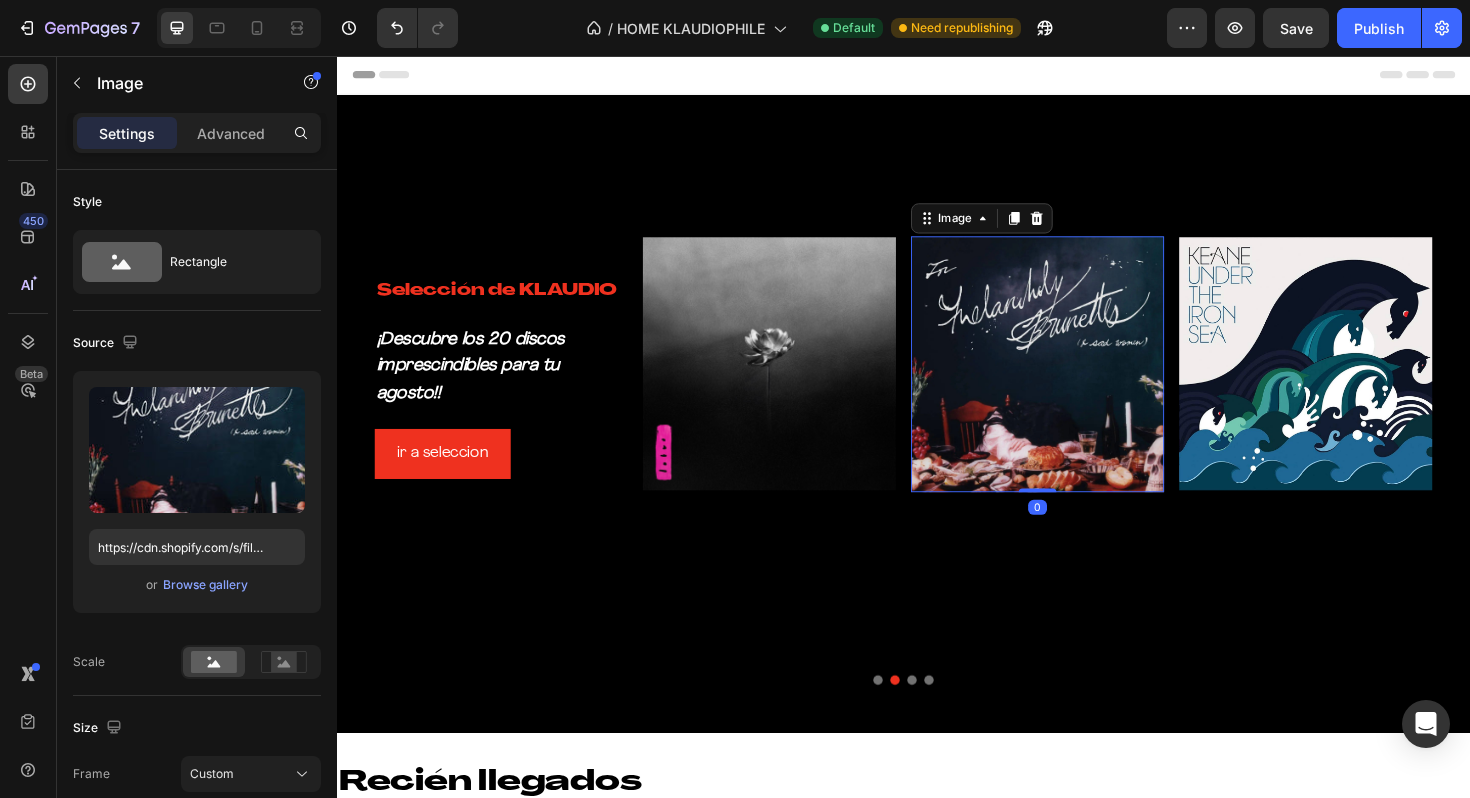 click at bounding box center [1079, 382] 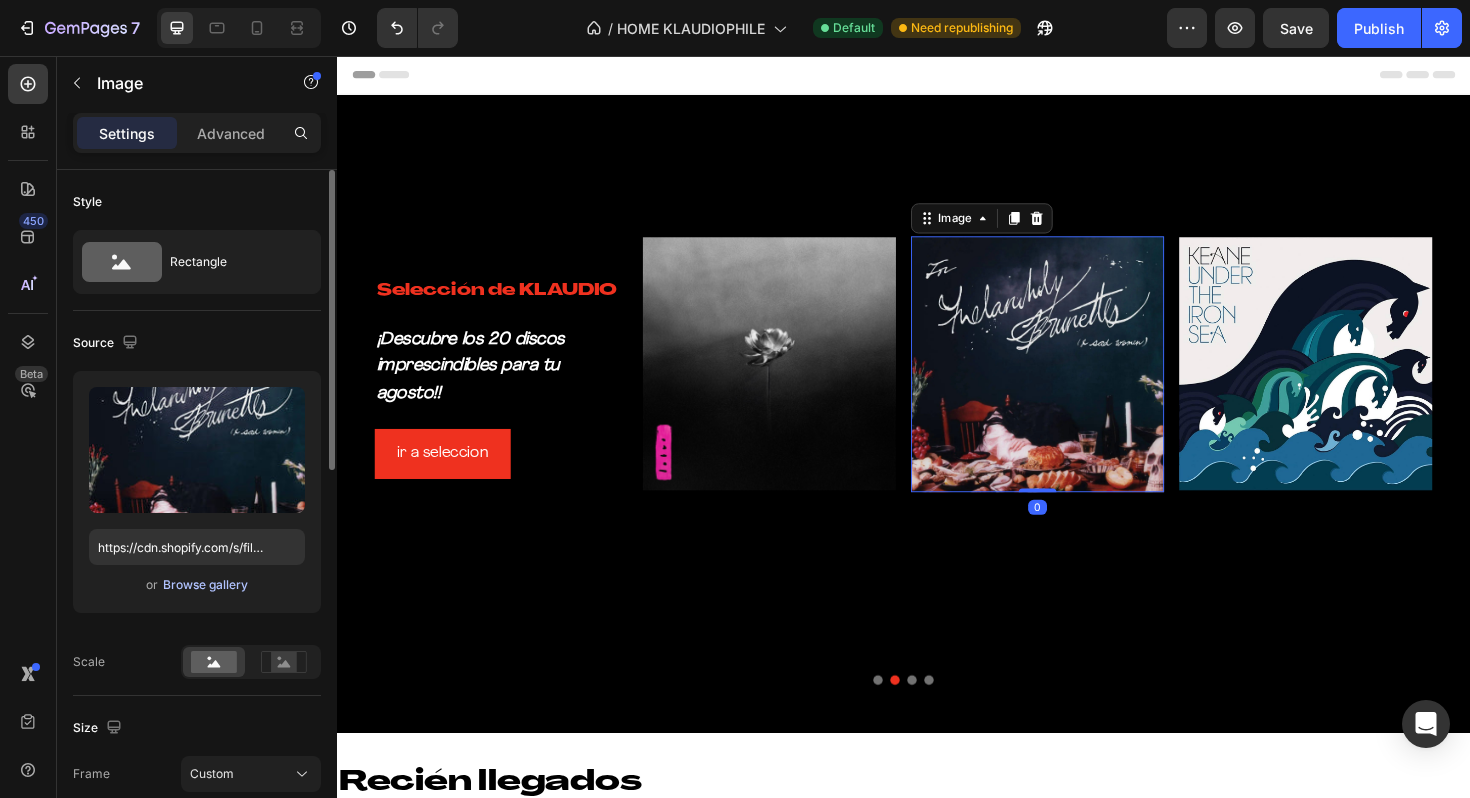 click on "Browse gallery" at bounding box center (205, 585) 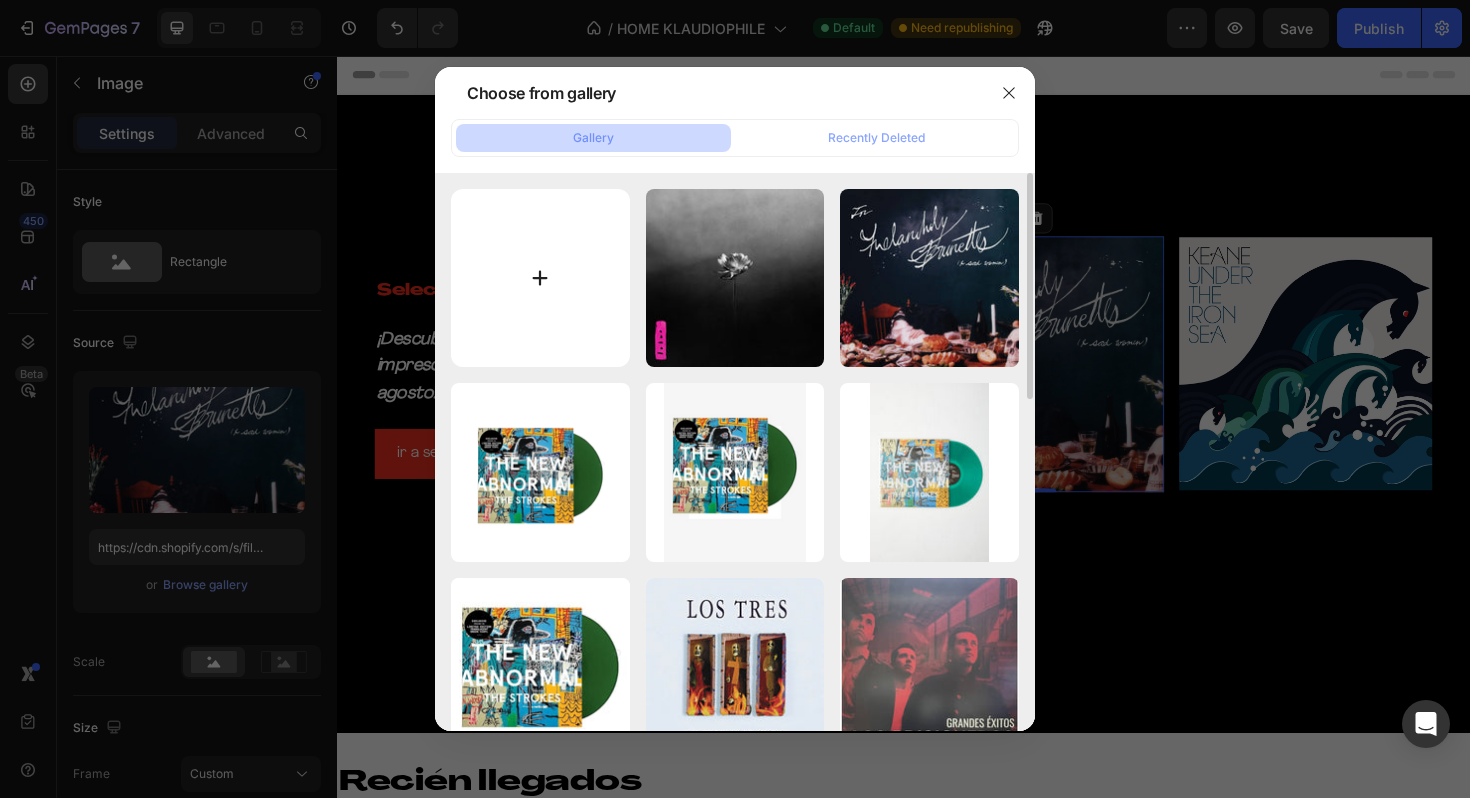 click at bounding box center [540, 278] 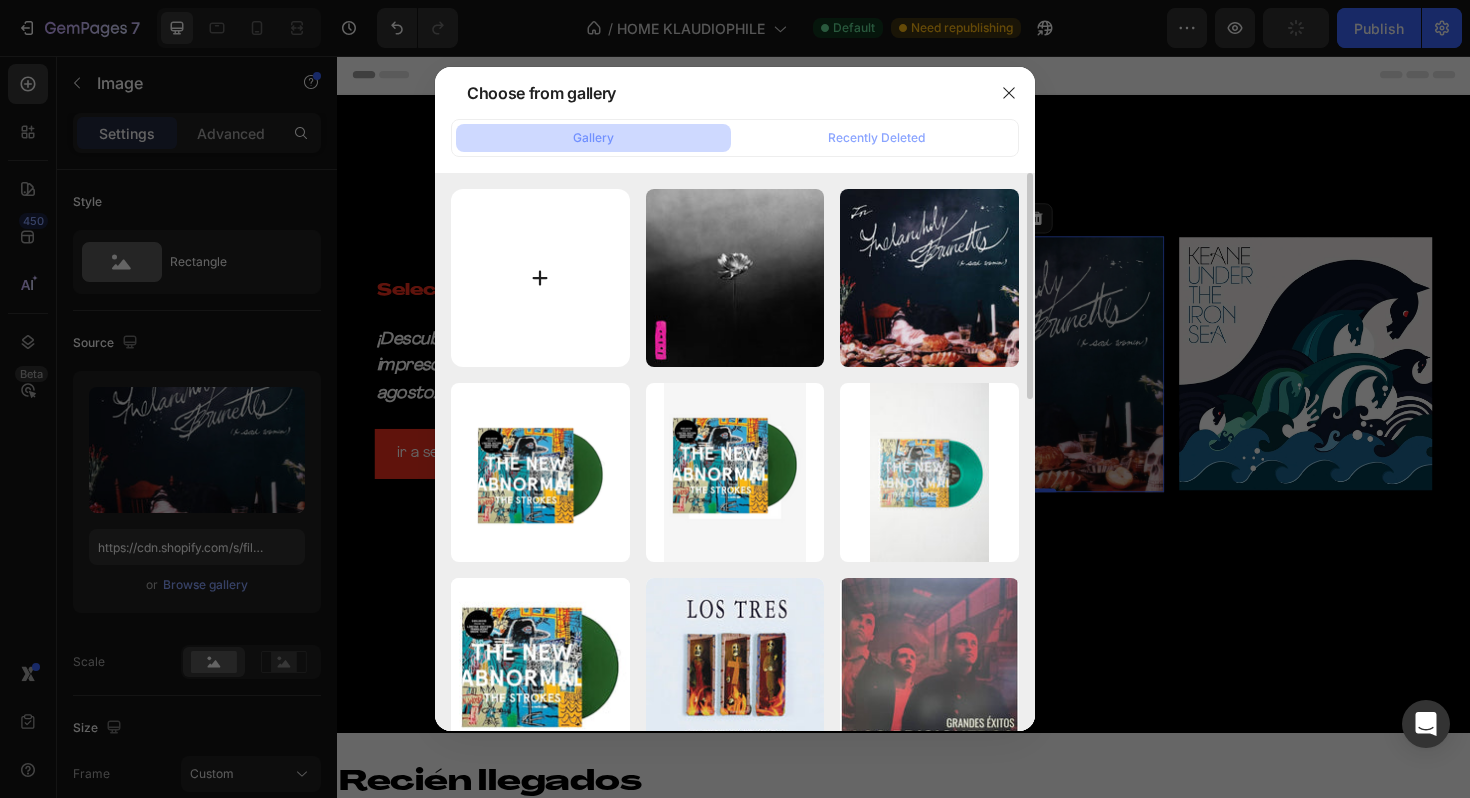 type on "C:\fakepath\0656605245027-407x407.jpg" 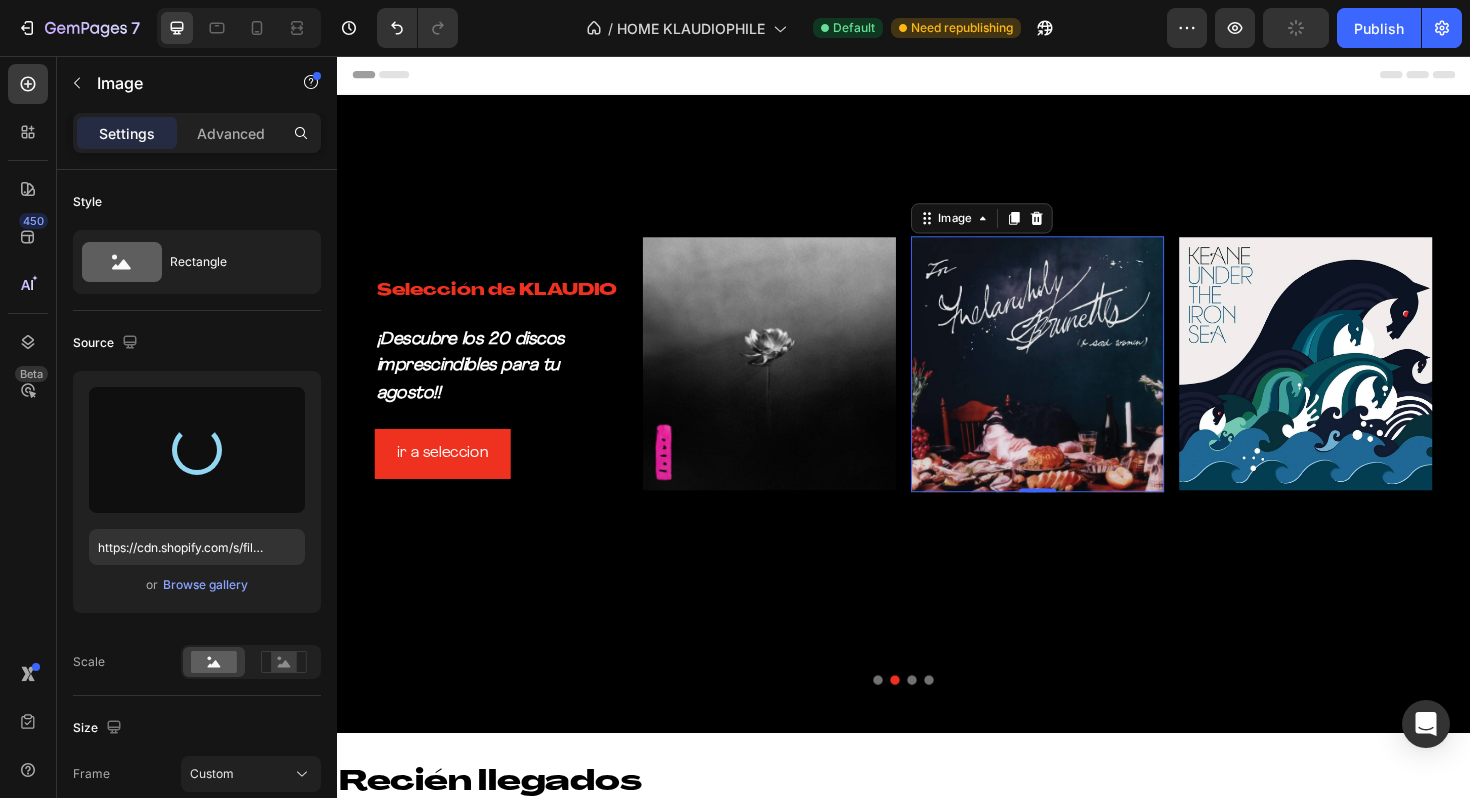 type on "https://cdn.shopify.com/s/files/1/0635/3040/1879/files/gempages_572830844972958592-f153f5da-915c-4011-8304-33062719db7a.jpg" 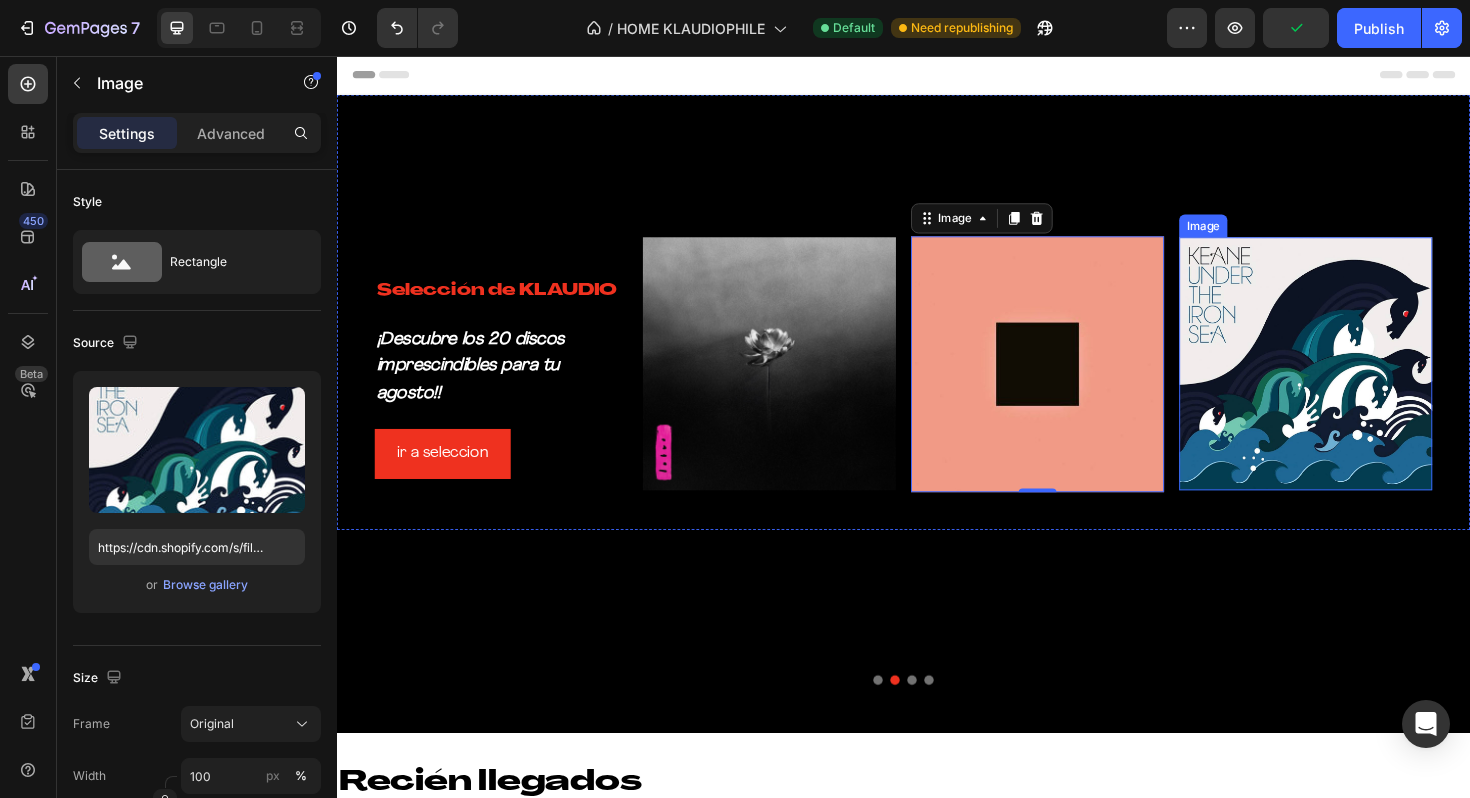 click at bounding box center [1363, 382] 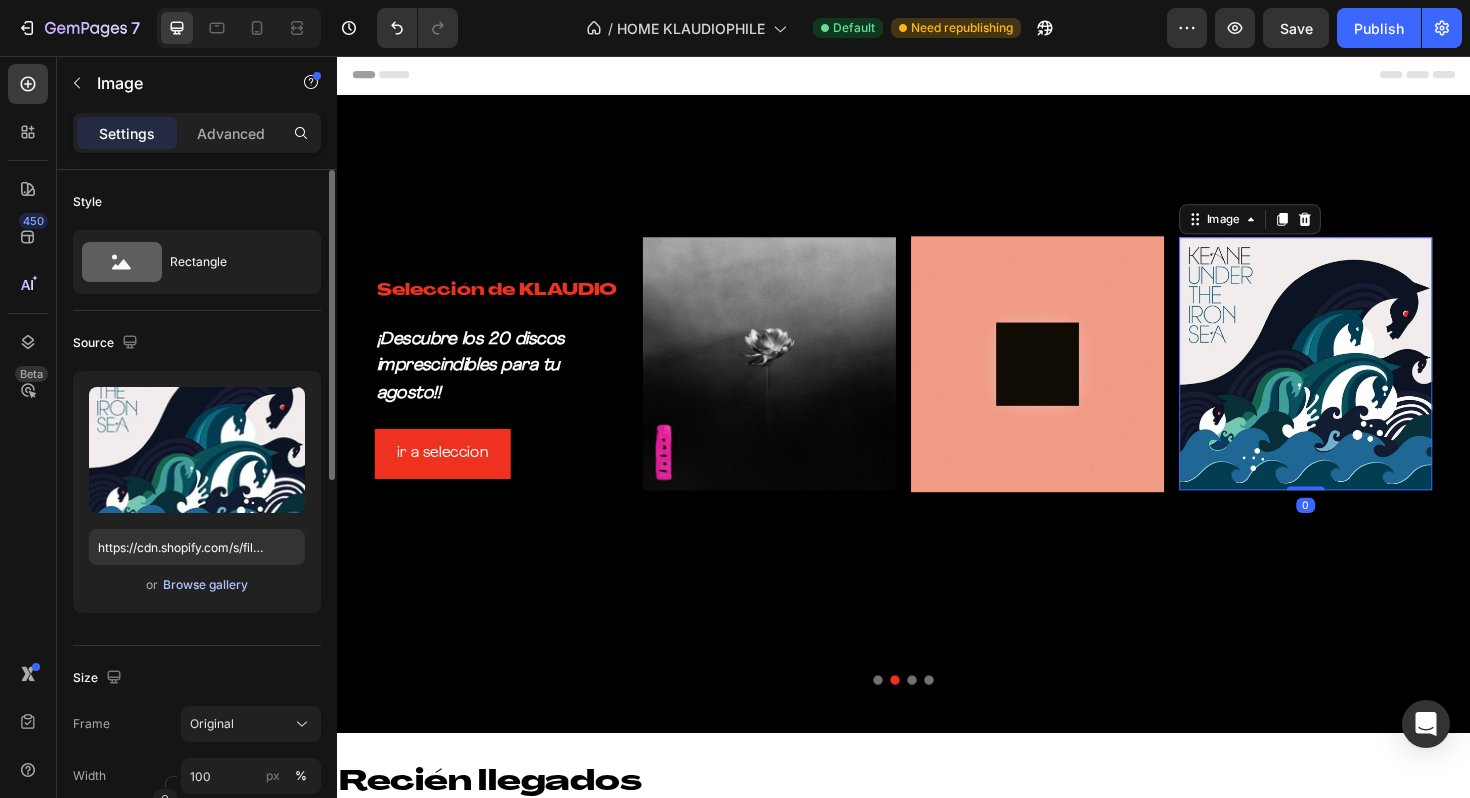 click on "Browse gallery" at bounding box center [205, 585] 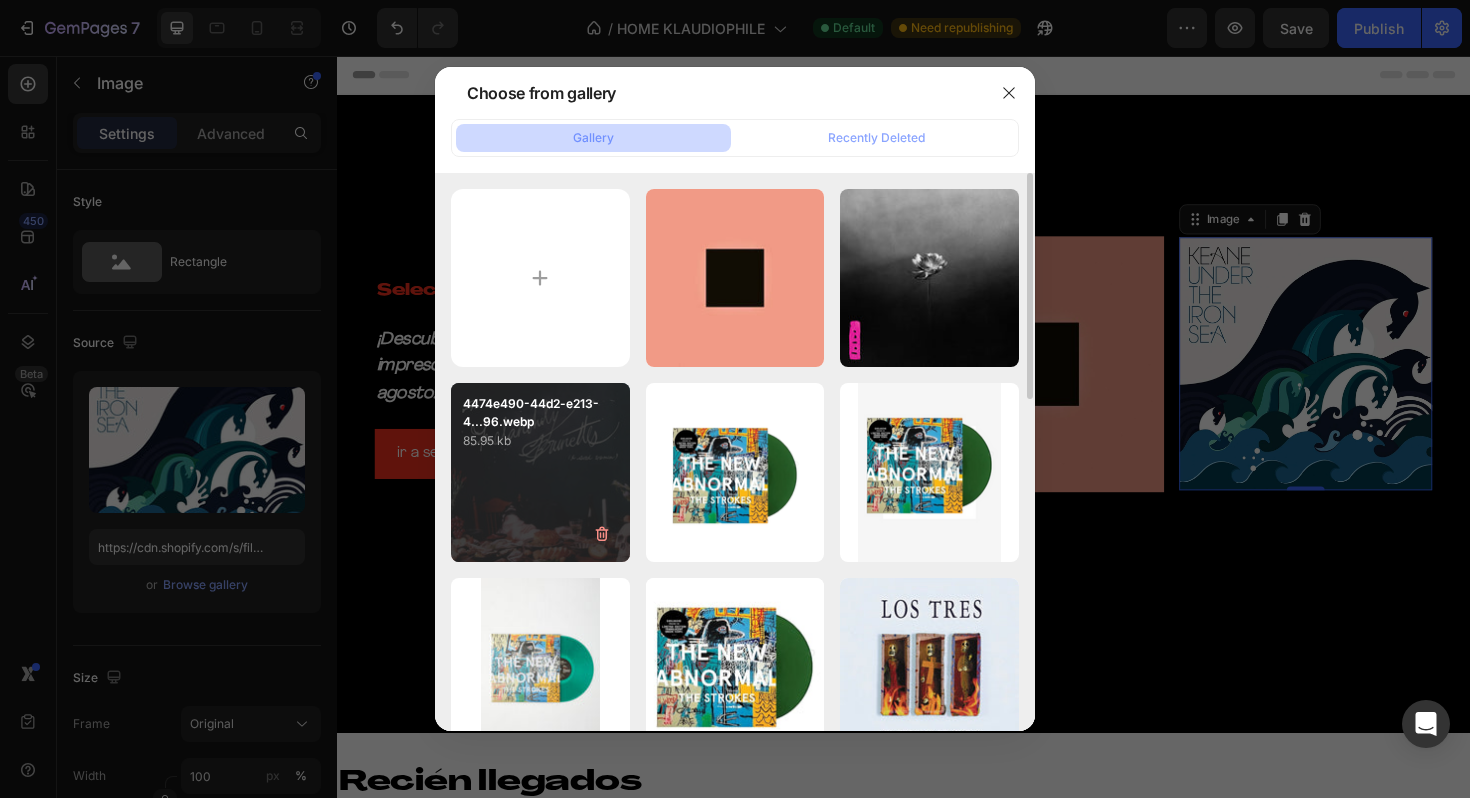 click on "4474e490-44d2-e213-4...96.webp 85.95 kb" at bounding box center [540, 472] 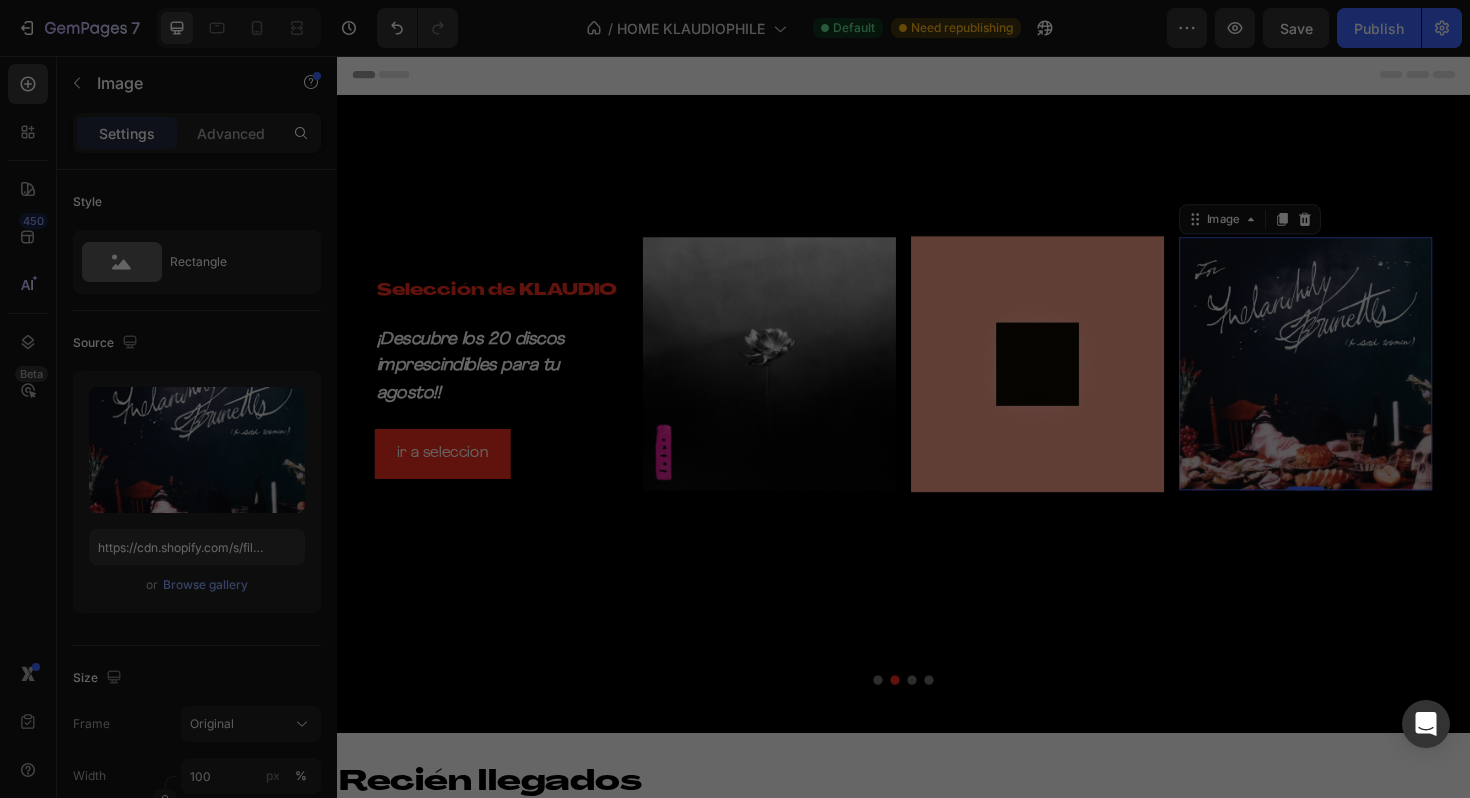 click on "4474e490-44d2-e213-4...96.webp 85.95 kb" at bounding box center [540, 472] 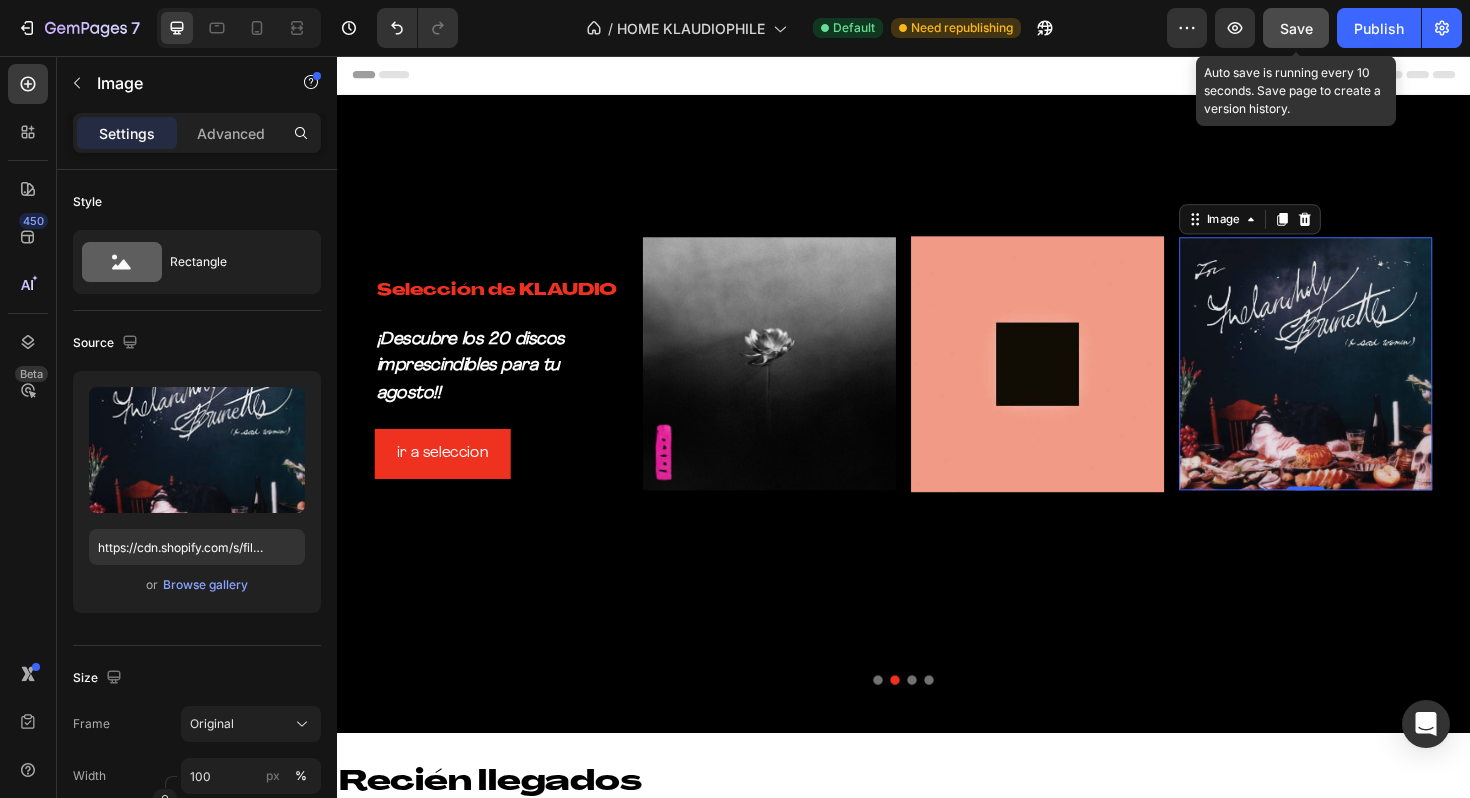 click on "Save" at bounding box center (1296, 28) 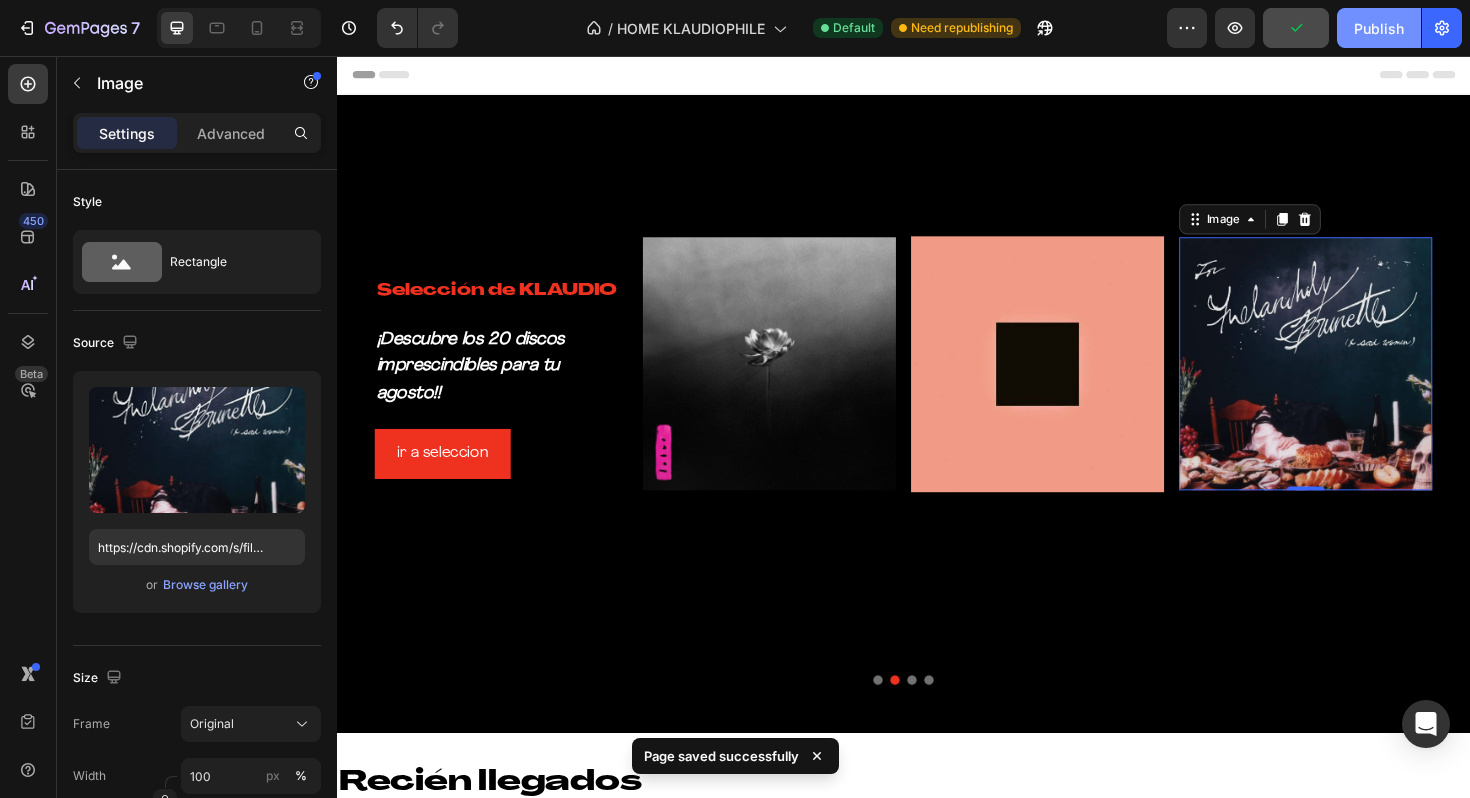 click on "Publish" at bounding box center [1379, 28] 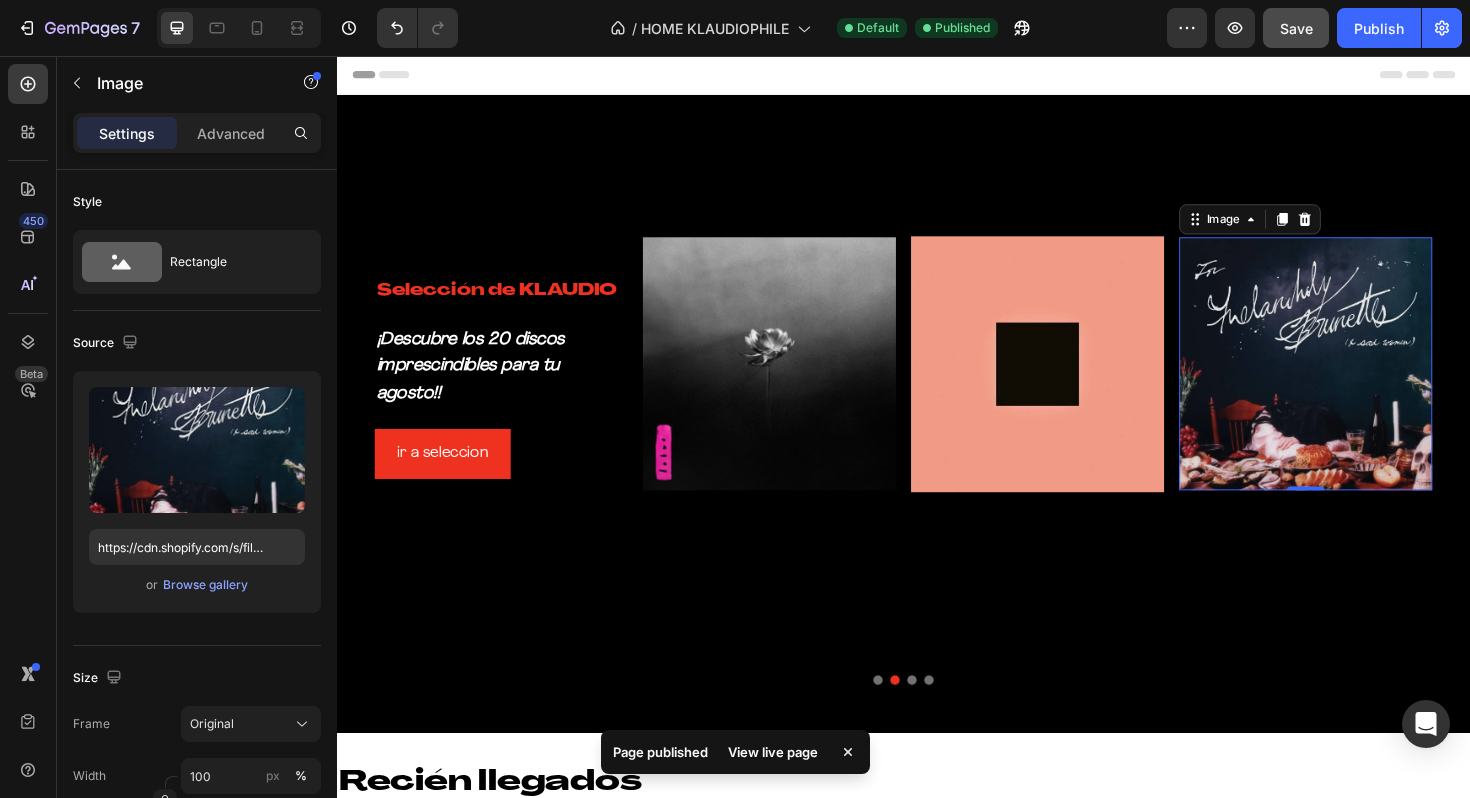 click on "View live page" at bounding box center [773, 752] 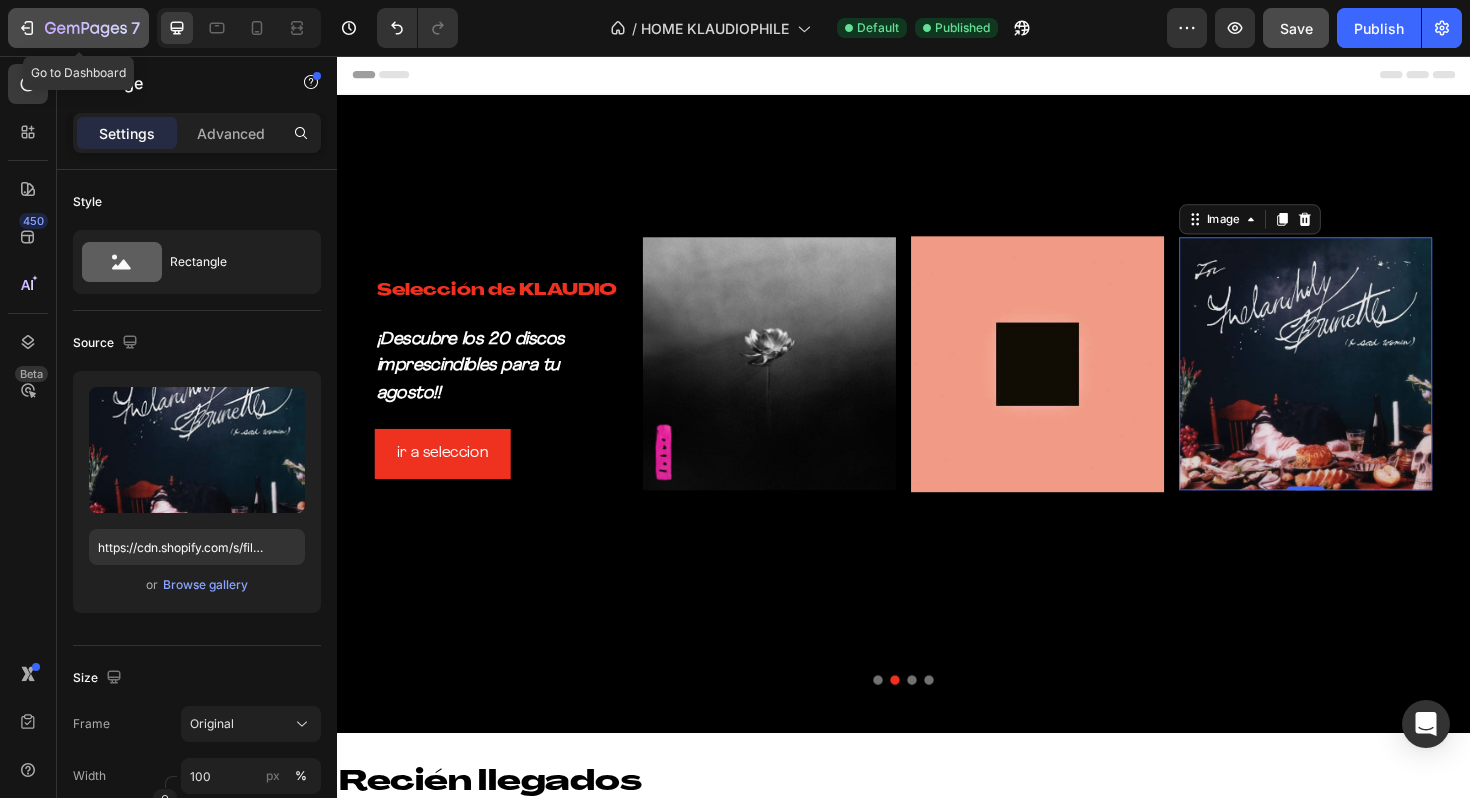 click on "7" 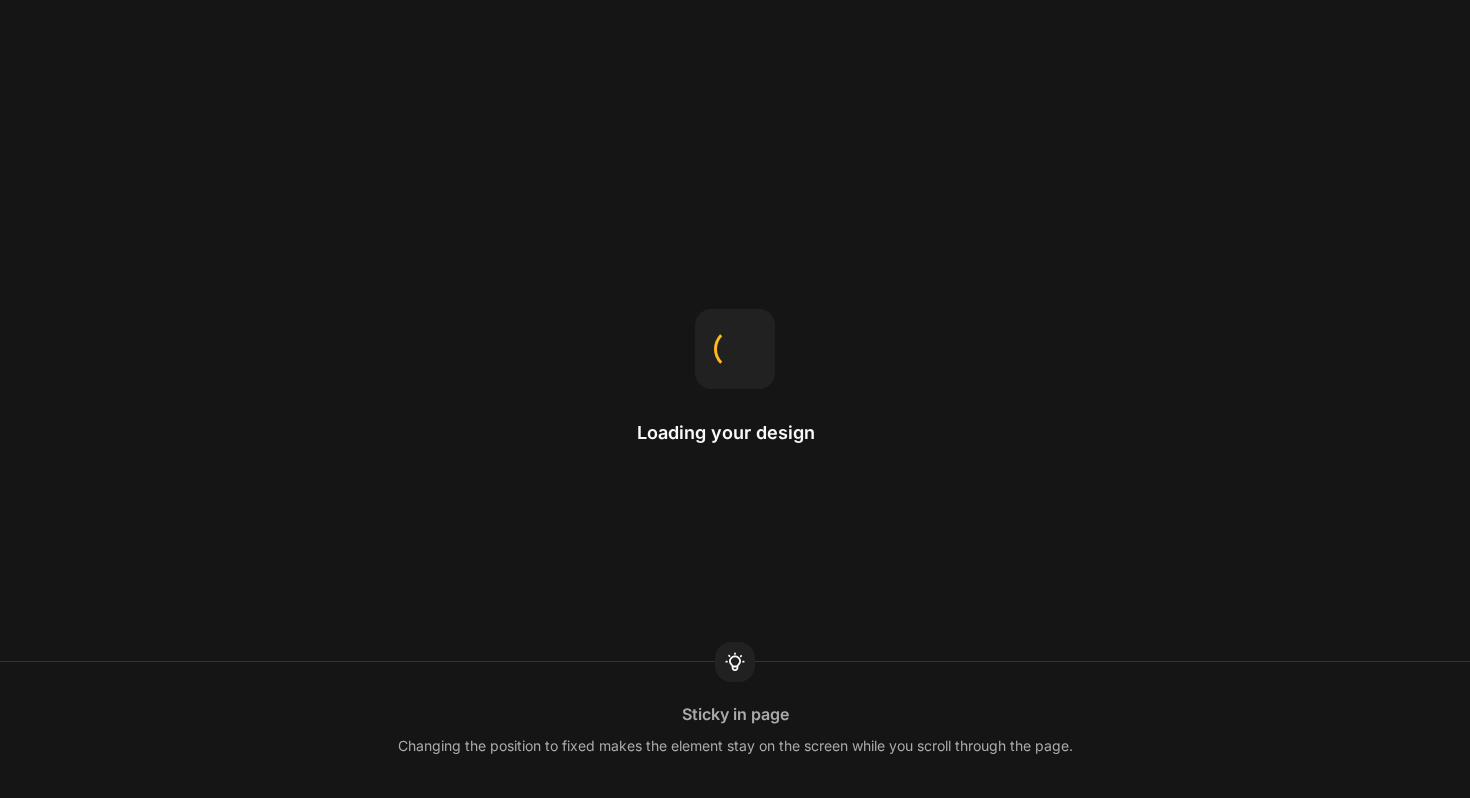 scroll, scrollTop: 0, scrollLeft: 0, axis: both 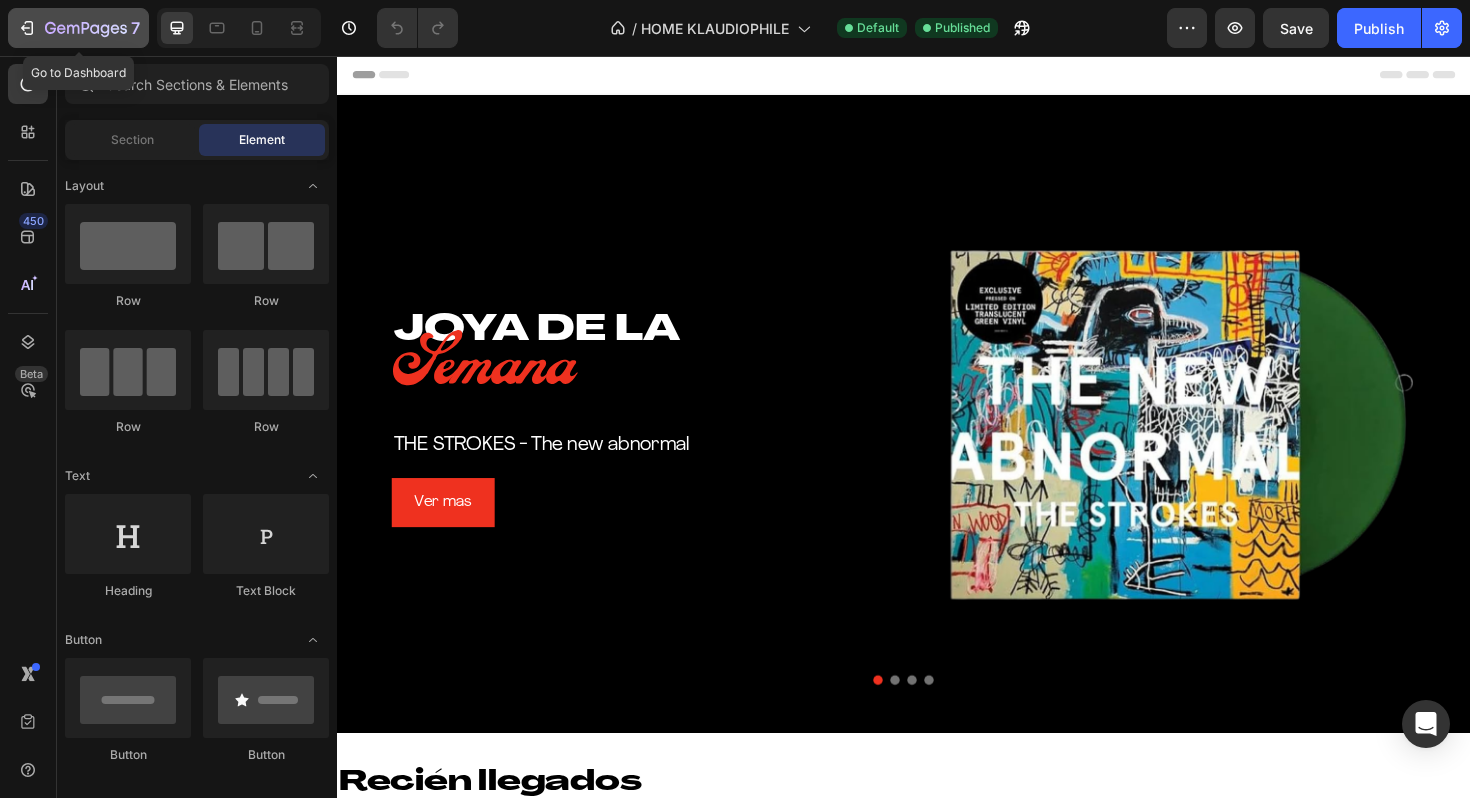 click 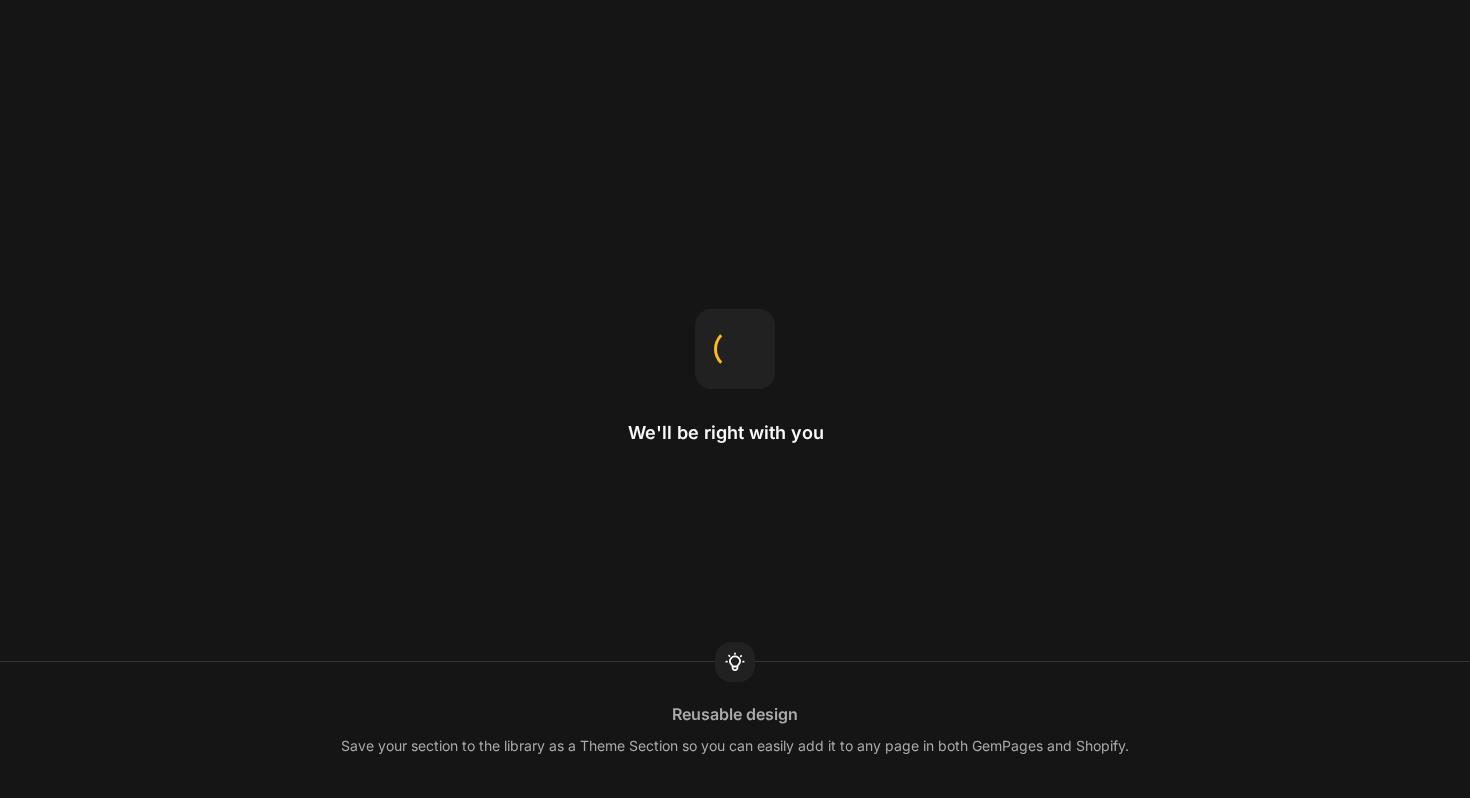 scroll, scrollTop: 0, scrollLeft: 0, axis: both 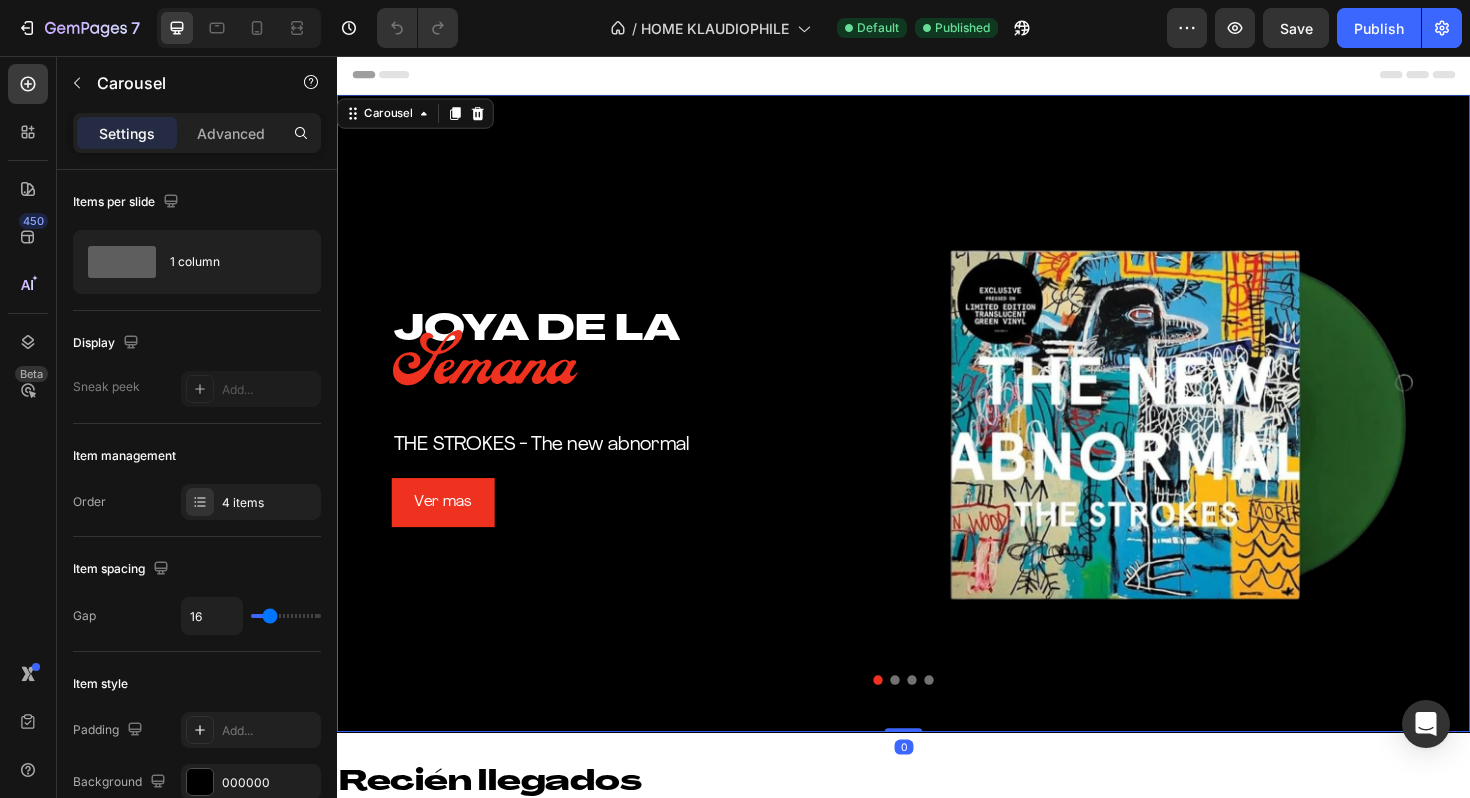 click at bounding box center (928, 717) 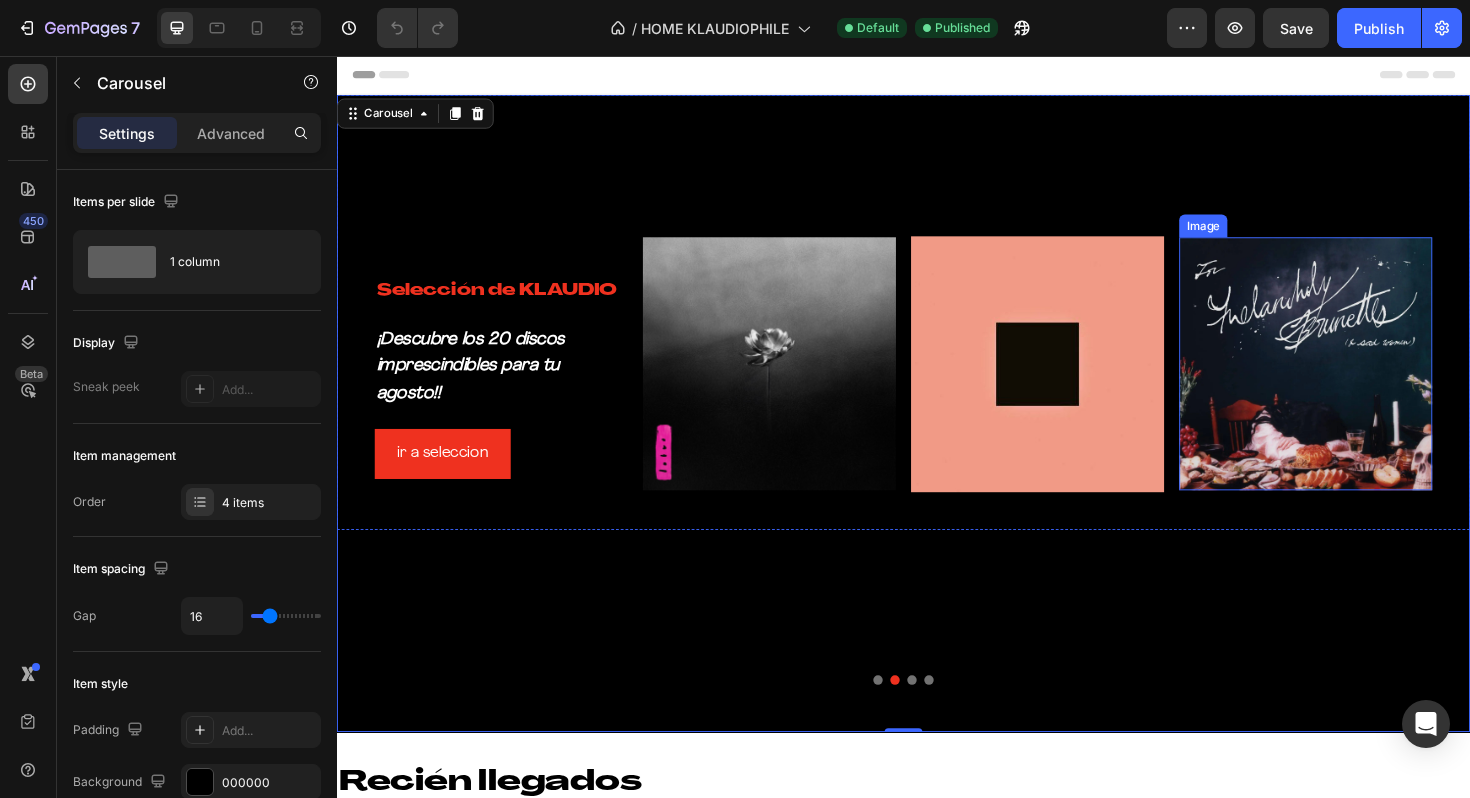 click at bounding box center (1363, 382) 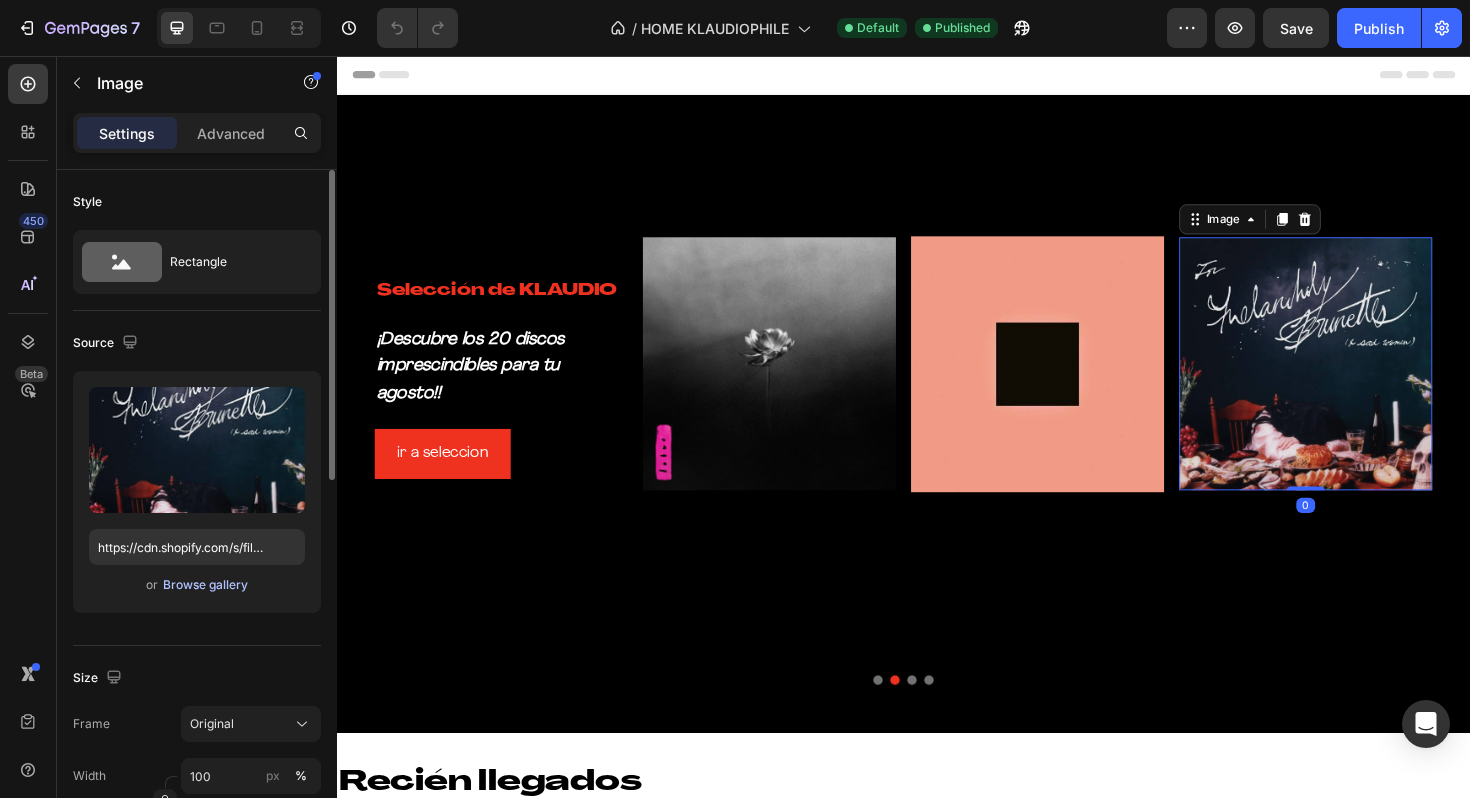 click on "Browse gallery" at bounding box center (205, 585) 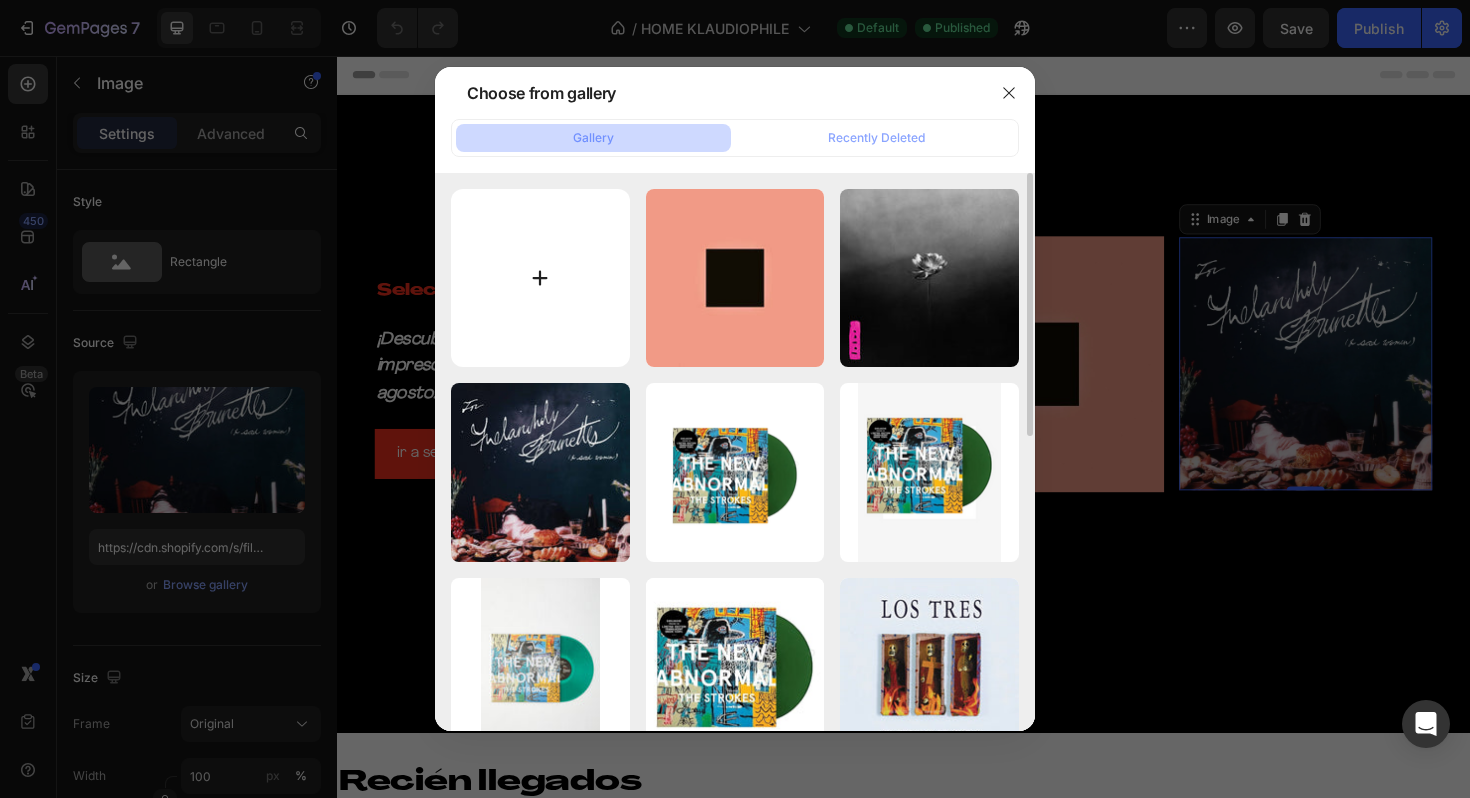 click at bounding box center [540, 278] 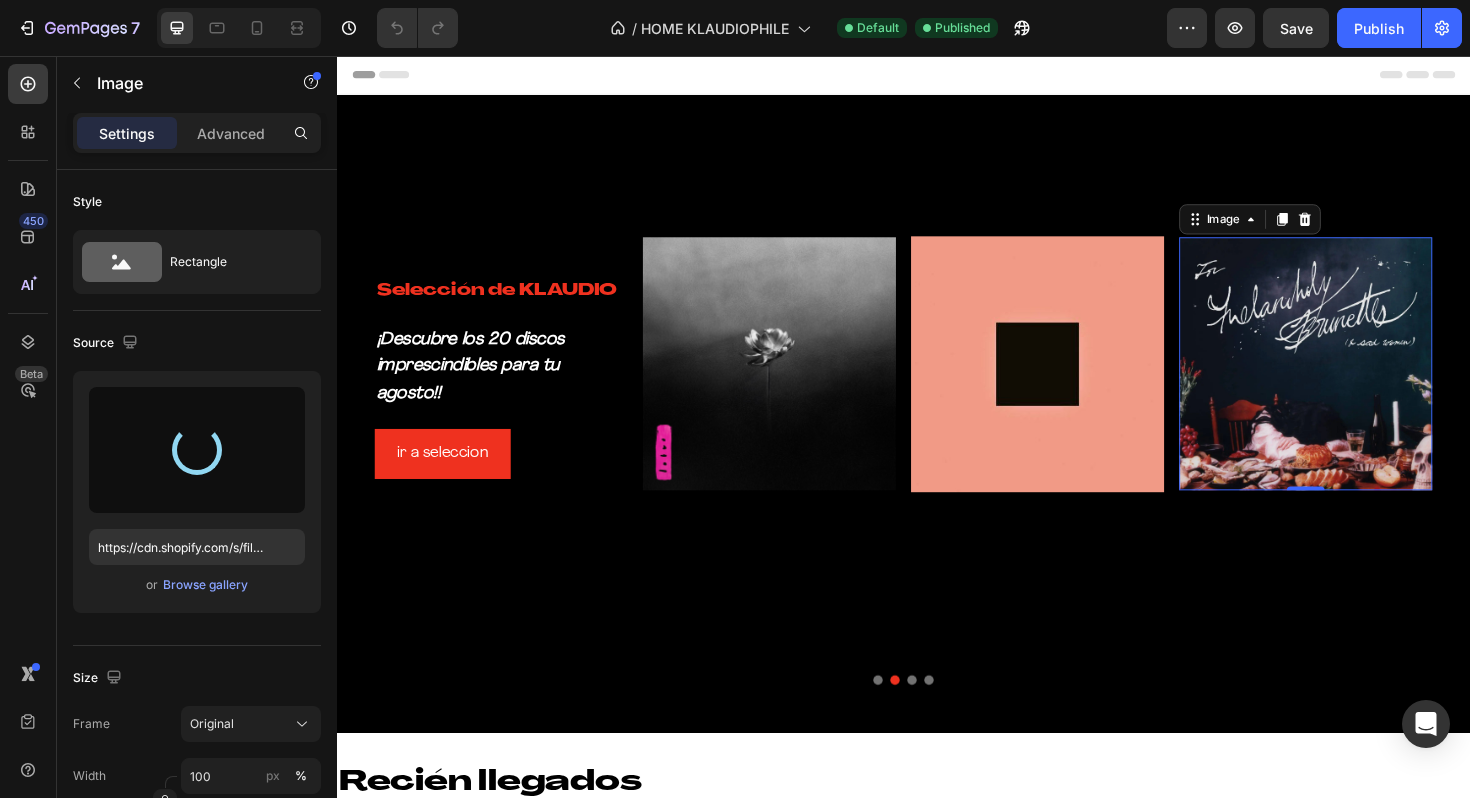 type on "https://cdn.shopify.com/s/files/1/0635/3040/1879/files/gempages_572830844972958592-c2f00657-78eb-41f9-9624-d2534a63a9d9.webp" 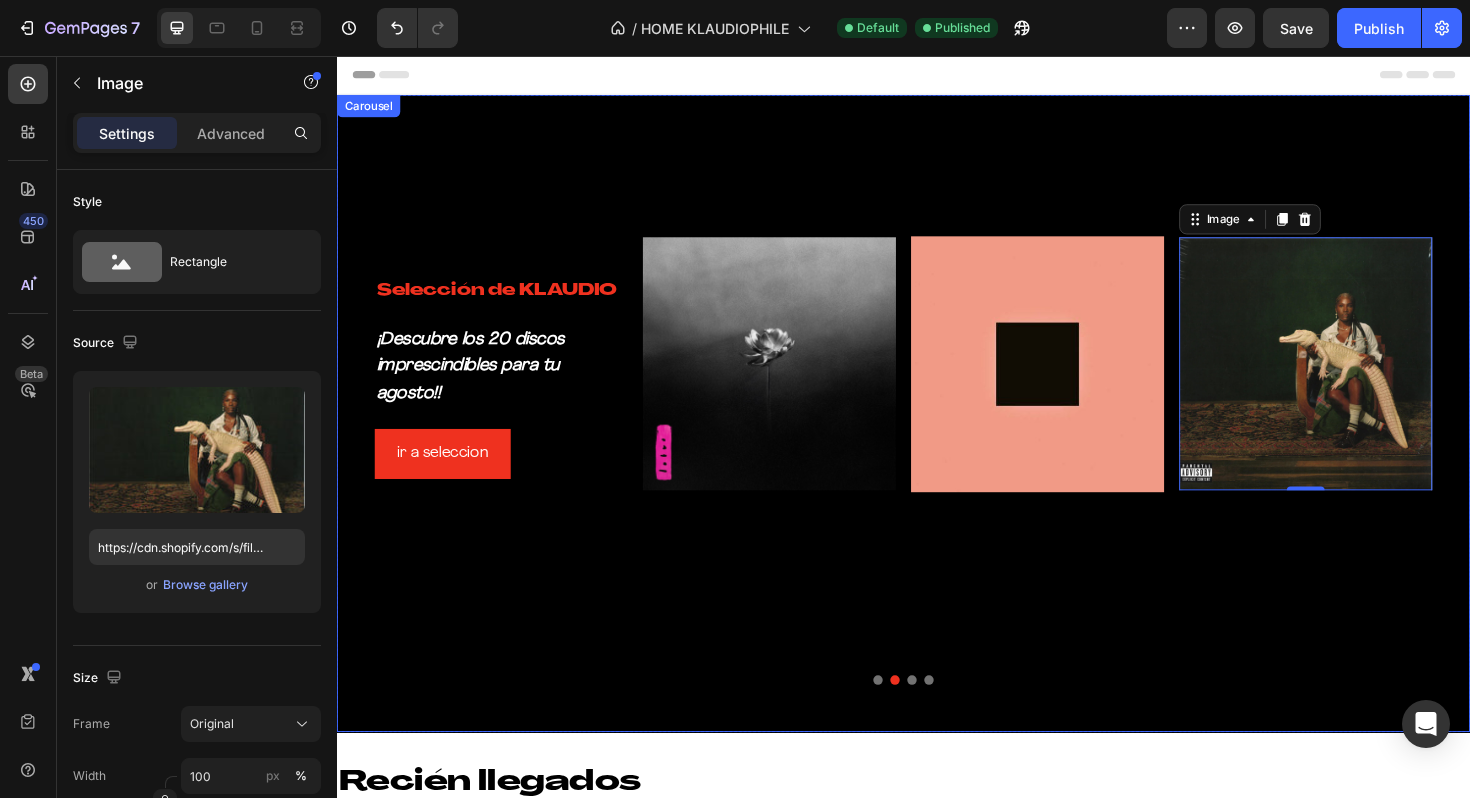 click on "Selección de KLAUDIO Heading ¡Descubre los 20 discos imprescindibles para tu agosto!! Text Block ir a seleccion Button Image Image Image   0 Row" at bounding box center (937, 434) 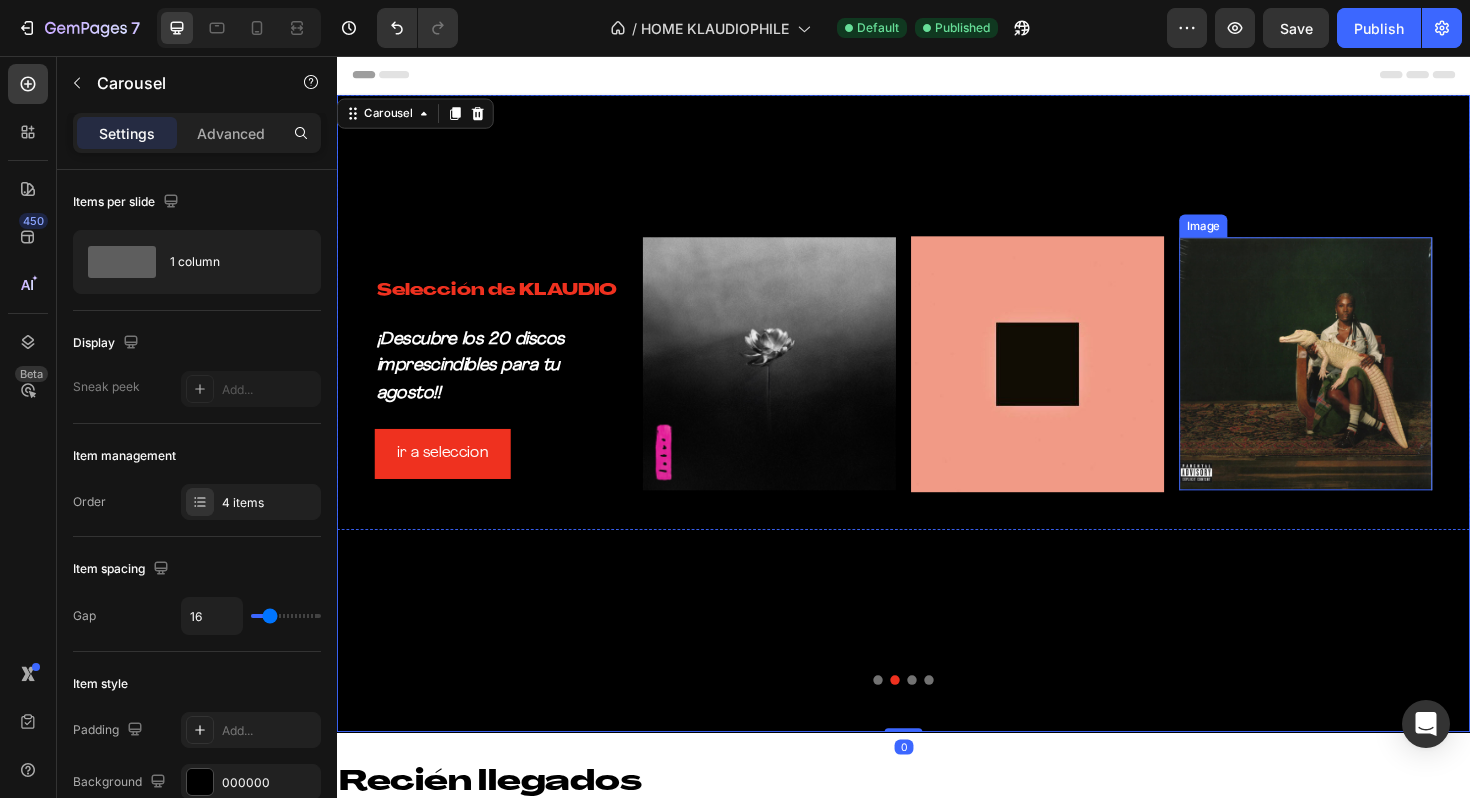 click at bounding box center [1363, 382] 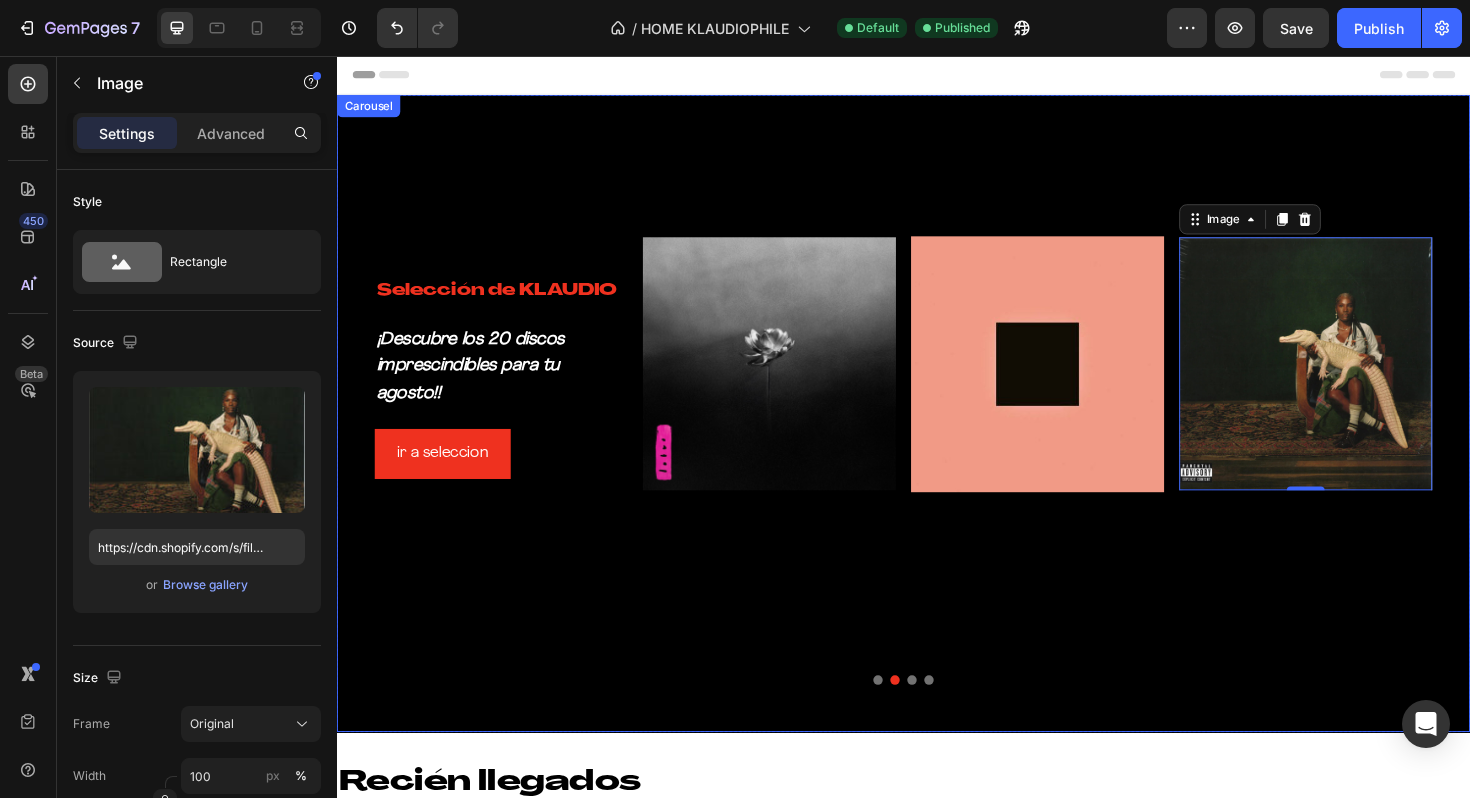 click on "Selección de KLAUDIO Heading ¡Descubre los 20 discos imprescindibles para tu agosto!! Text Block ir a seleccion Button Image Image Image   0 Row" at bounding box center [937, 434] 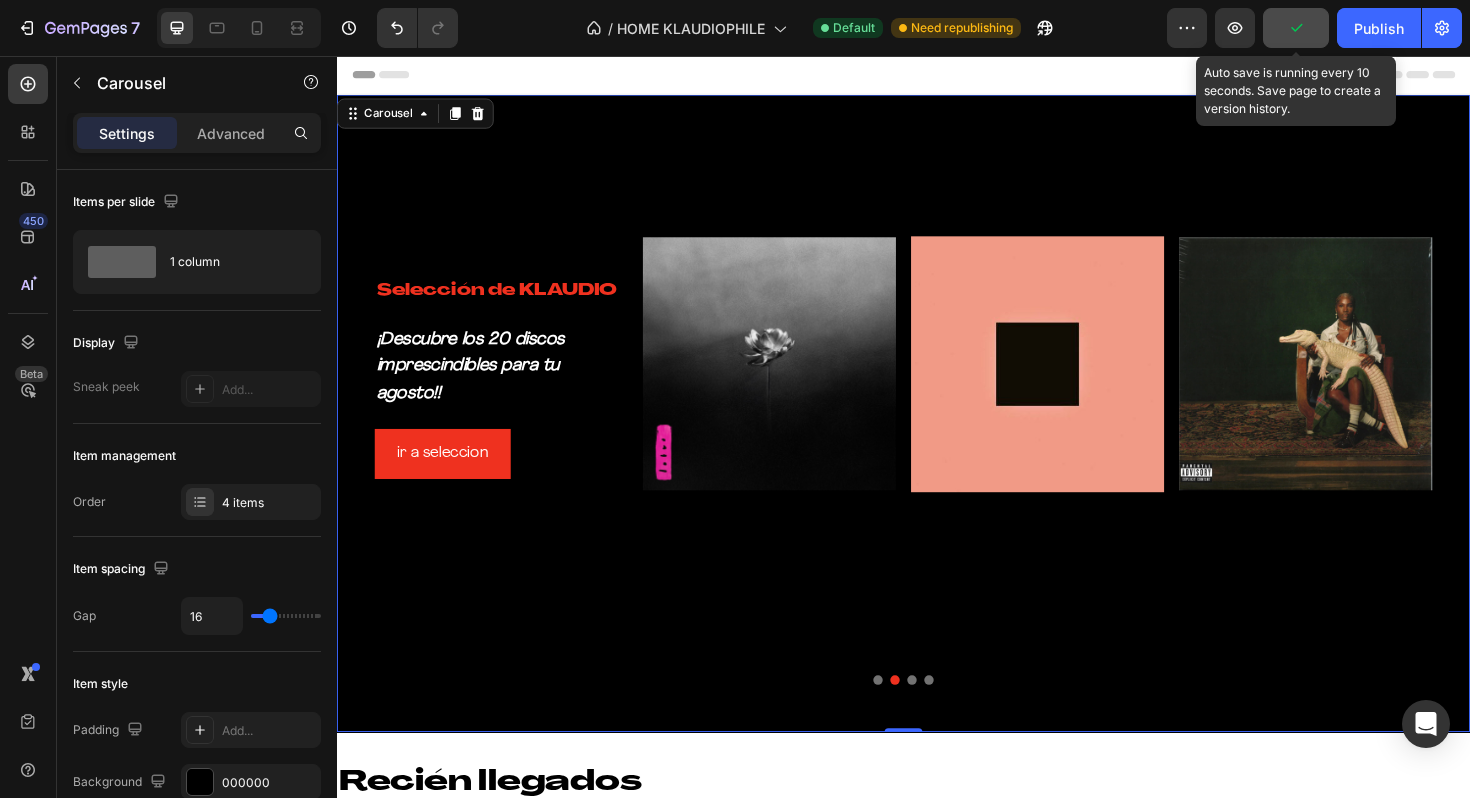 click 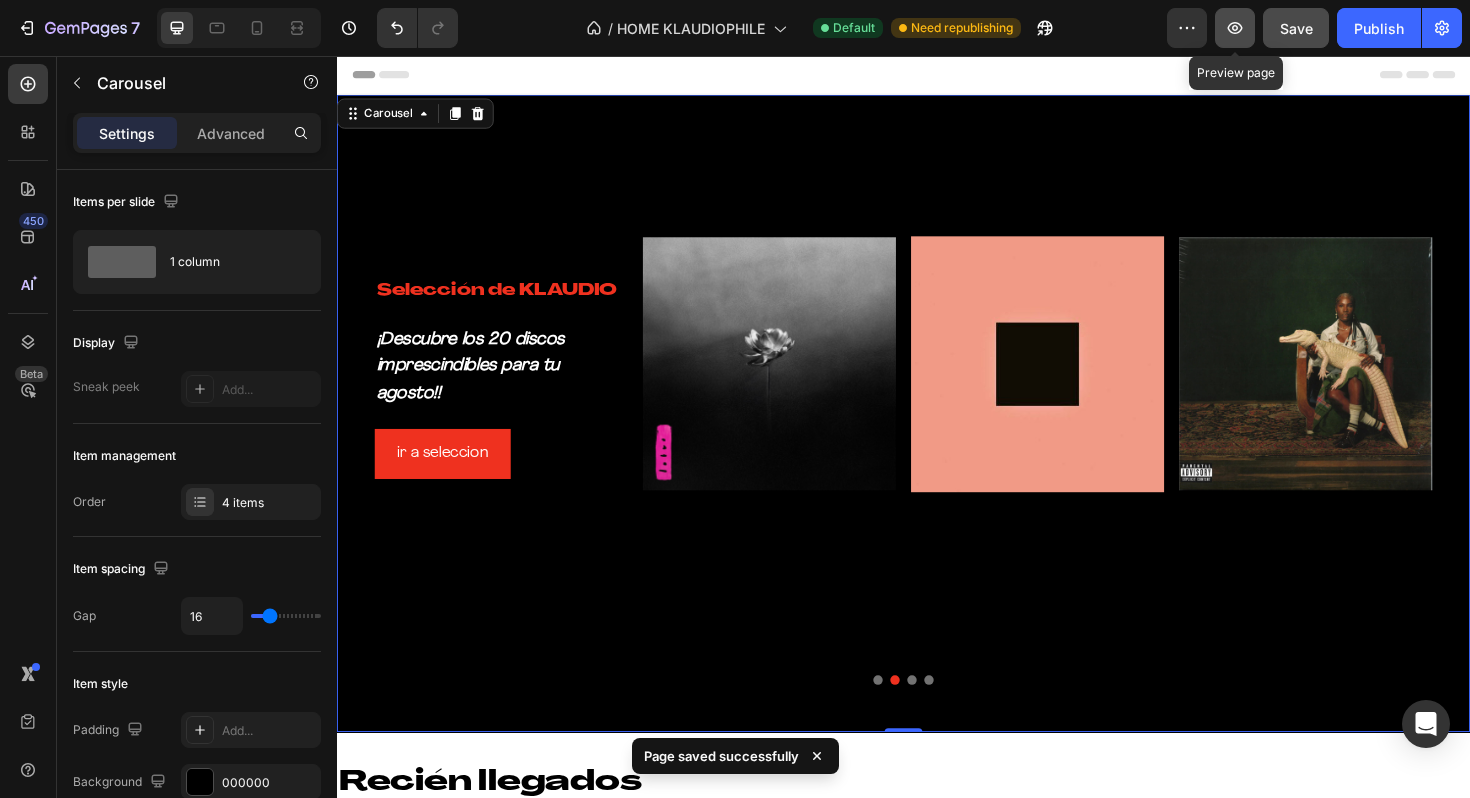 click 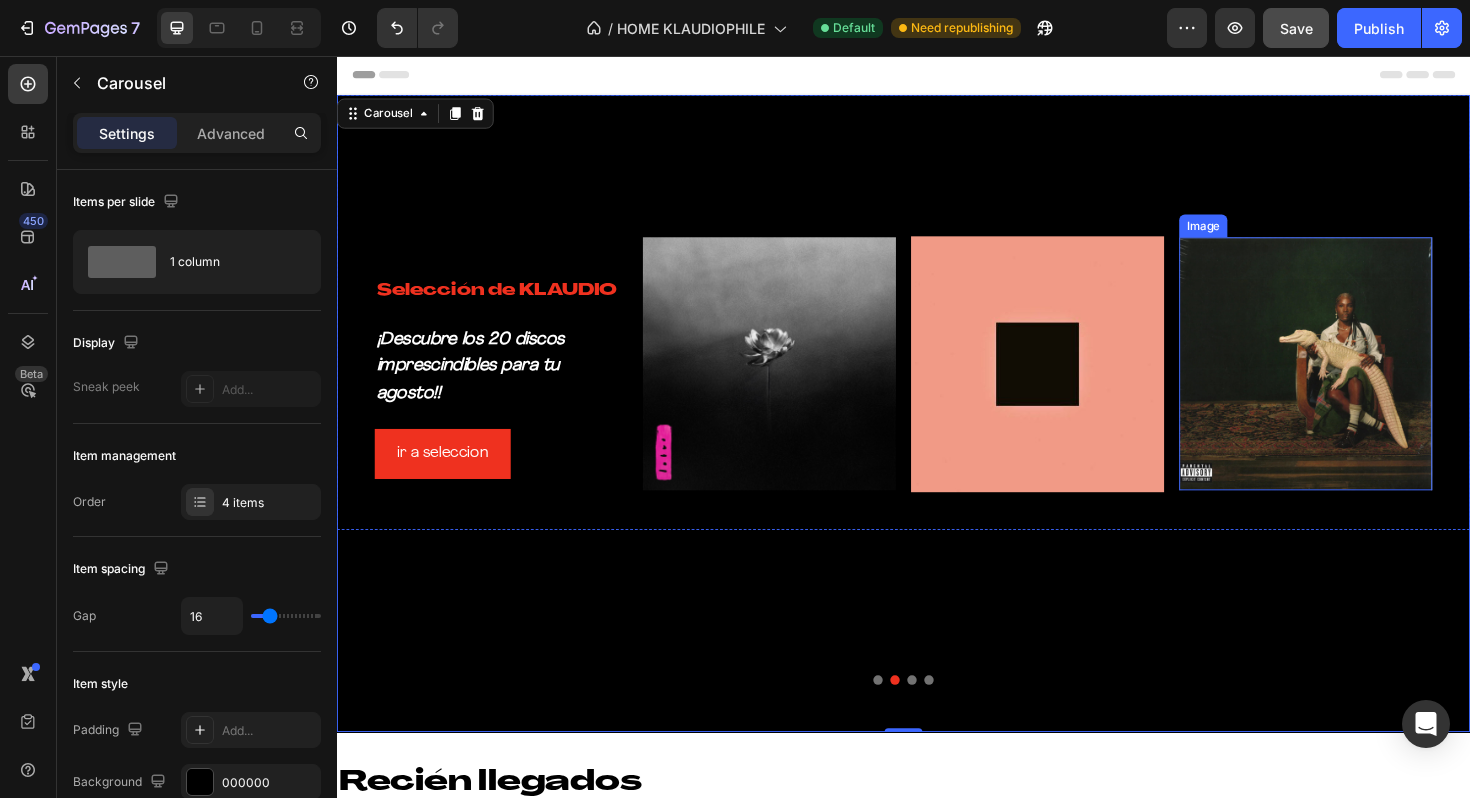 click at bounding box center (1363, 382) 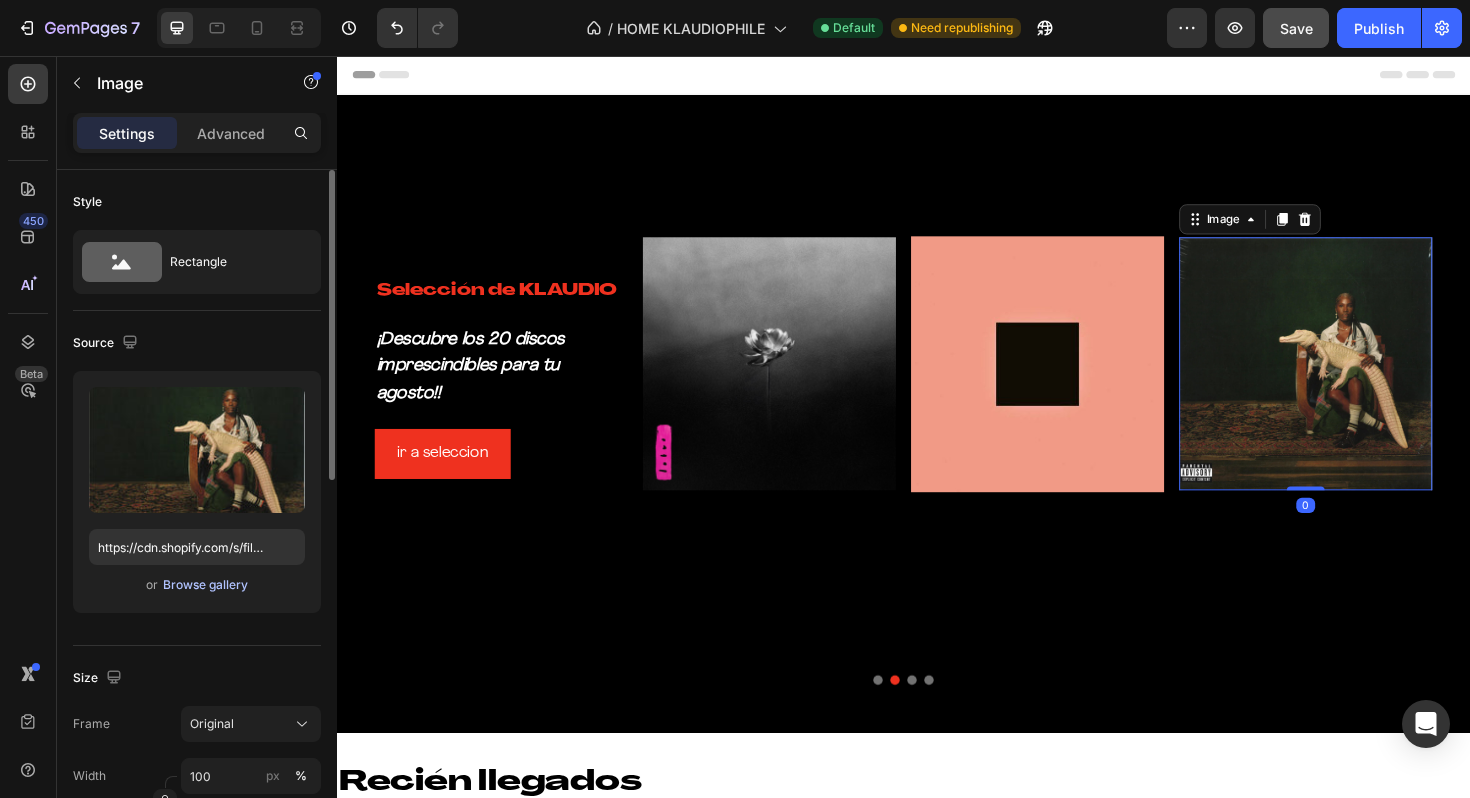 click on "Browse gallery" at bounding box center [205, 585] 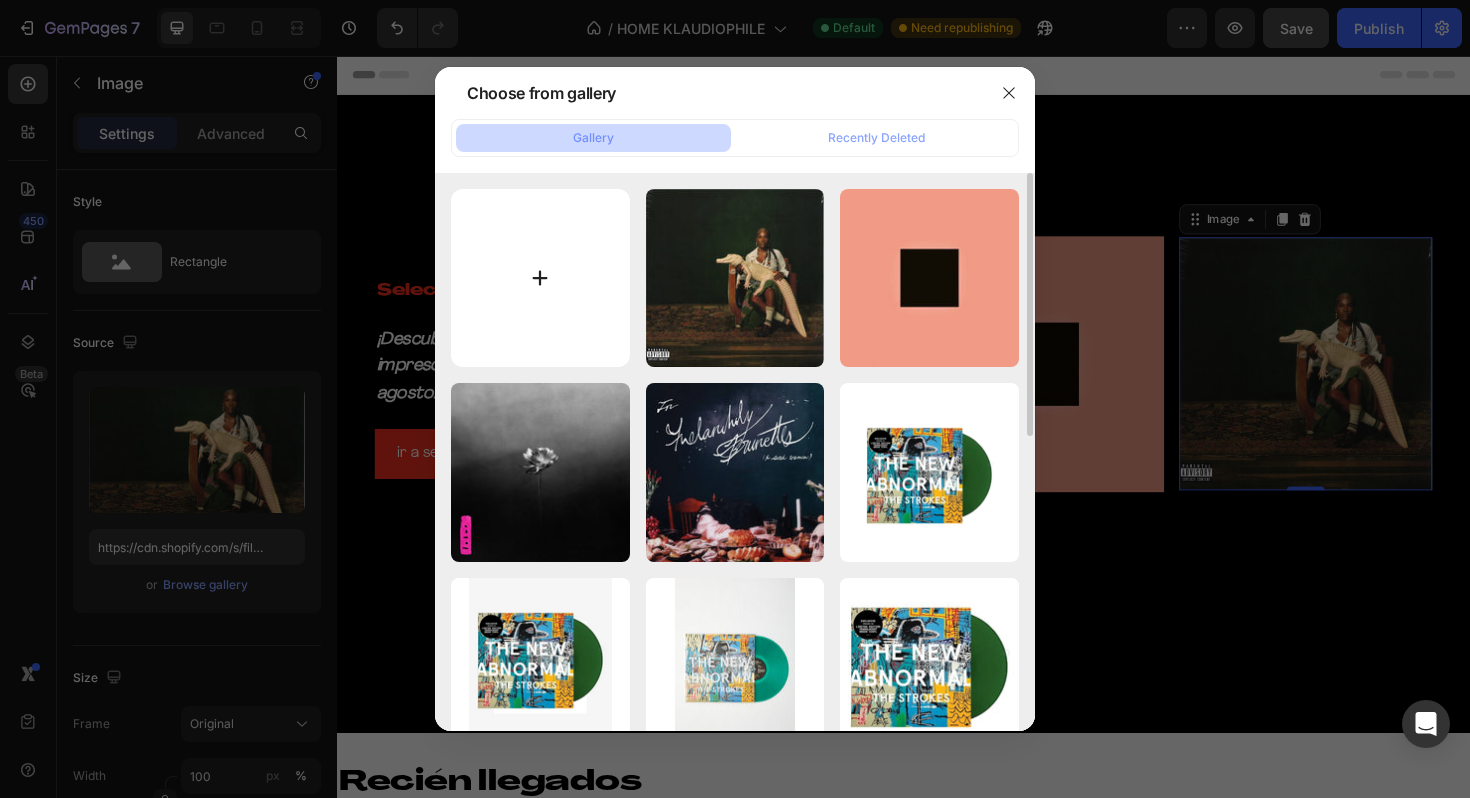 click at bounding box center [540, 278] 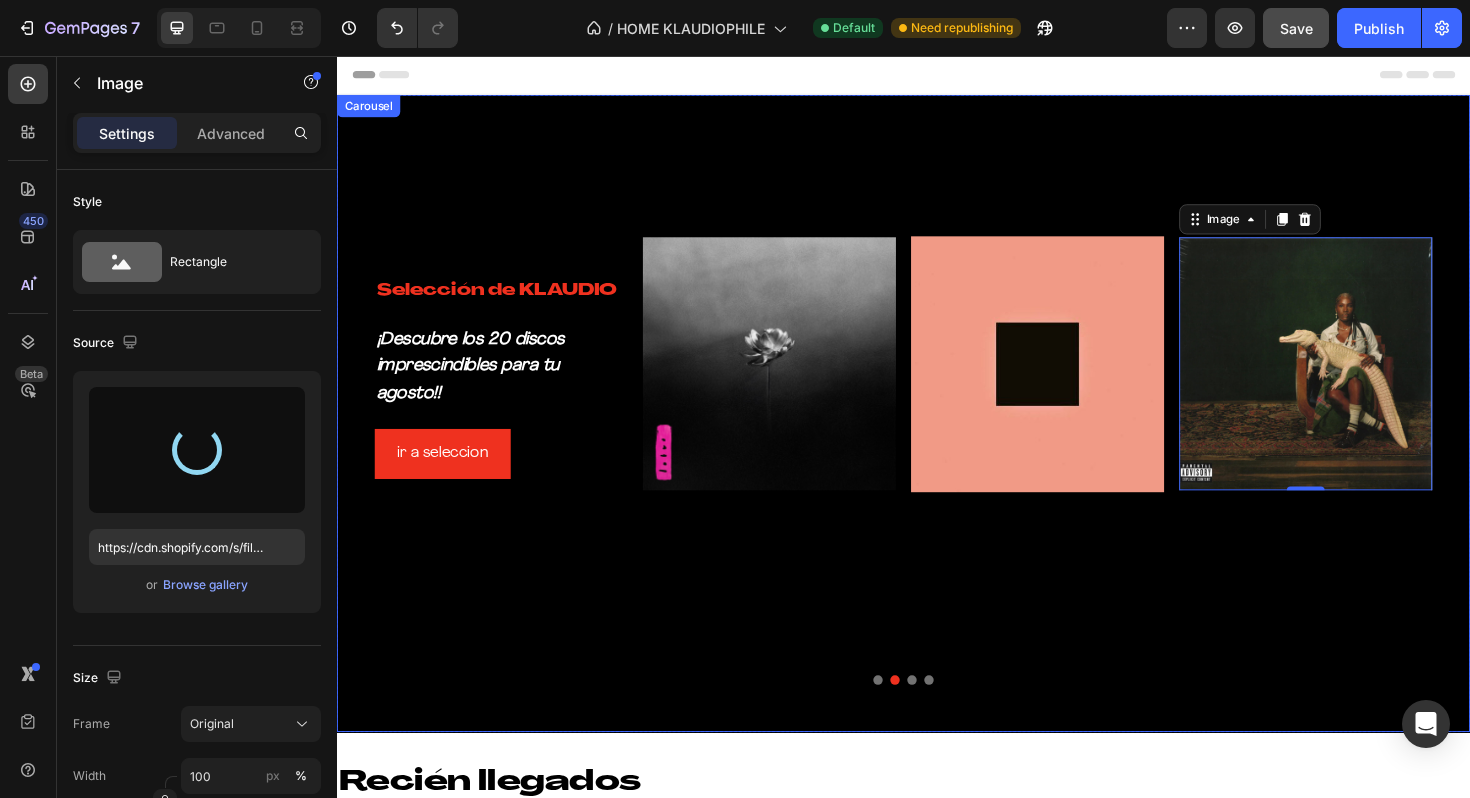 type on "https://cdn.shopify.com/s/files/1/0635/3040/1879/files/gempages_572830844972958592-c7910e9e-3d3f-4b86-9296-6130dbfbe428.webp" 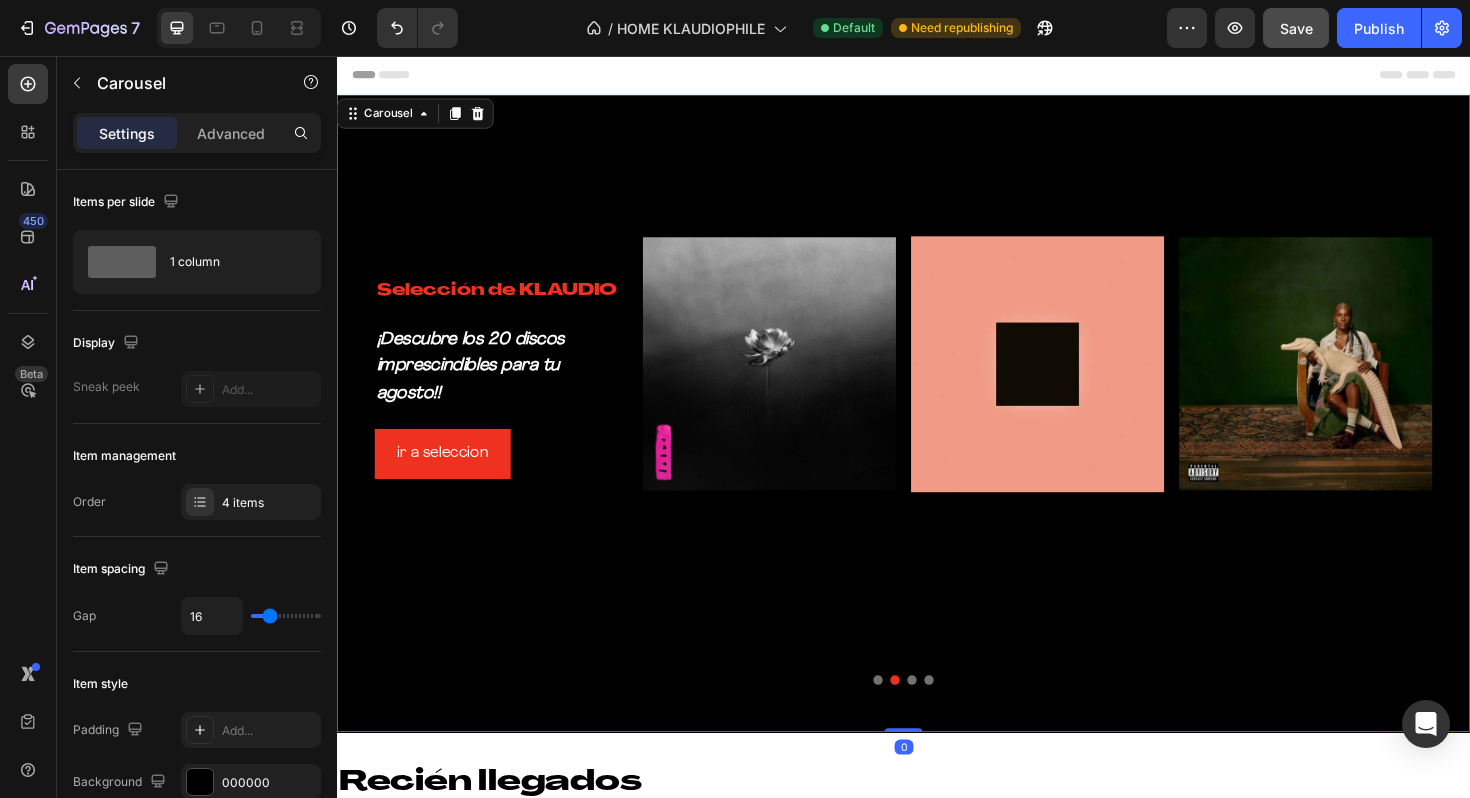 click on "Selección de KLAUDIO Heading ¡Descubre los 20 discos imprescindibles para tu agosto!! Text Block ir a seleccion Button Image Image Image Row" at bounding box center [937, 434] 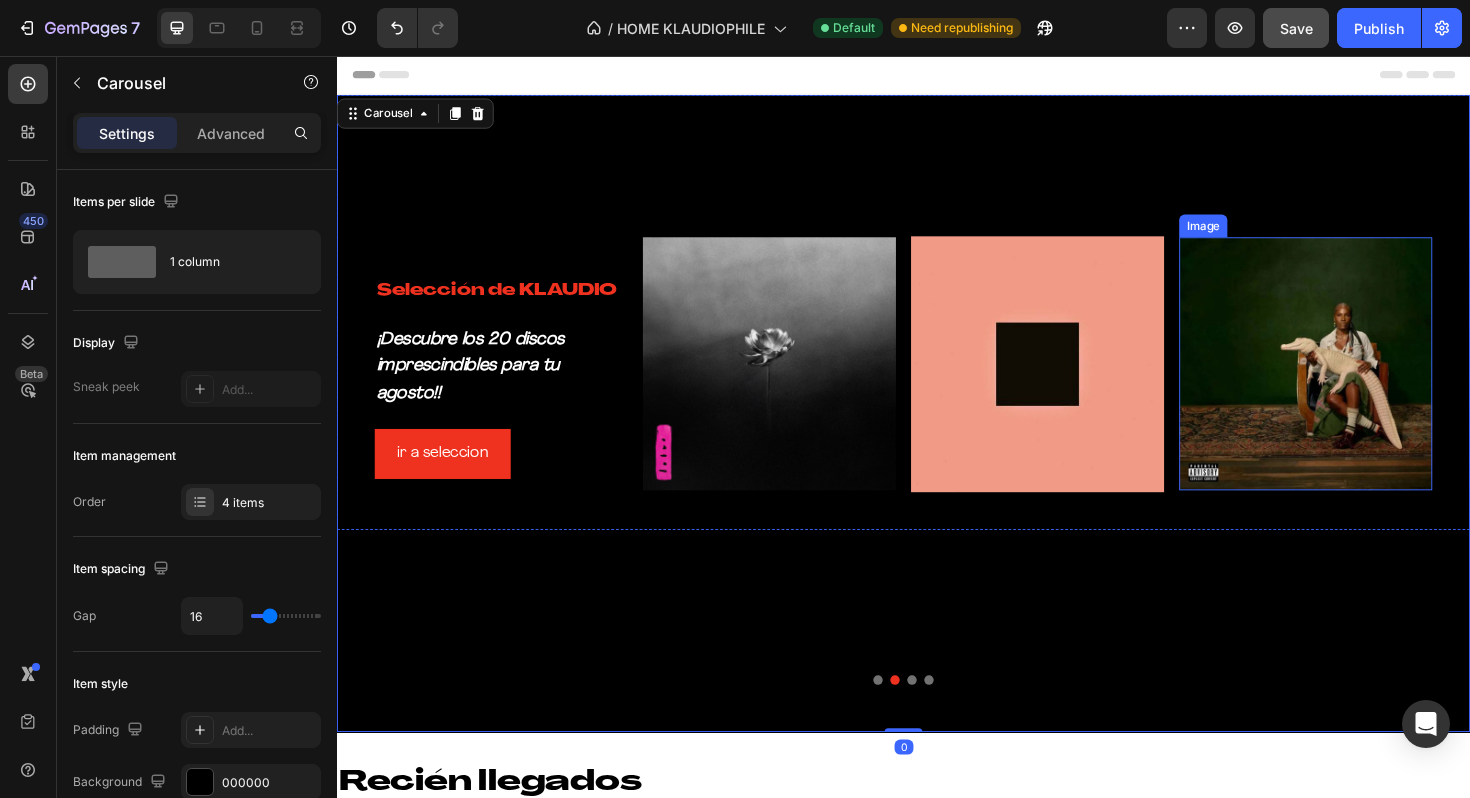 click at bounding box center (1363, 382) 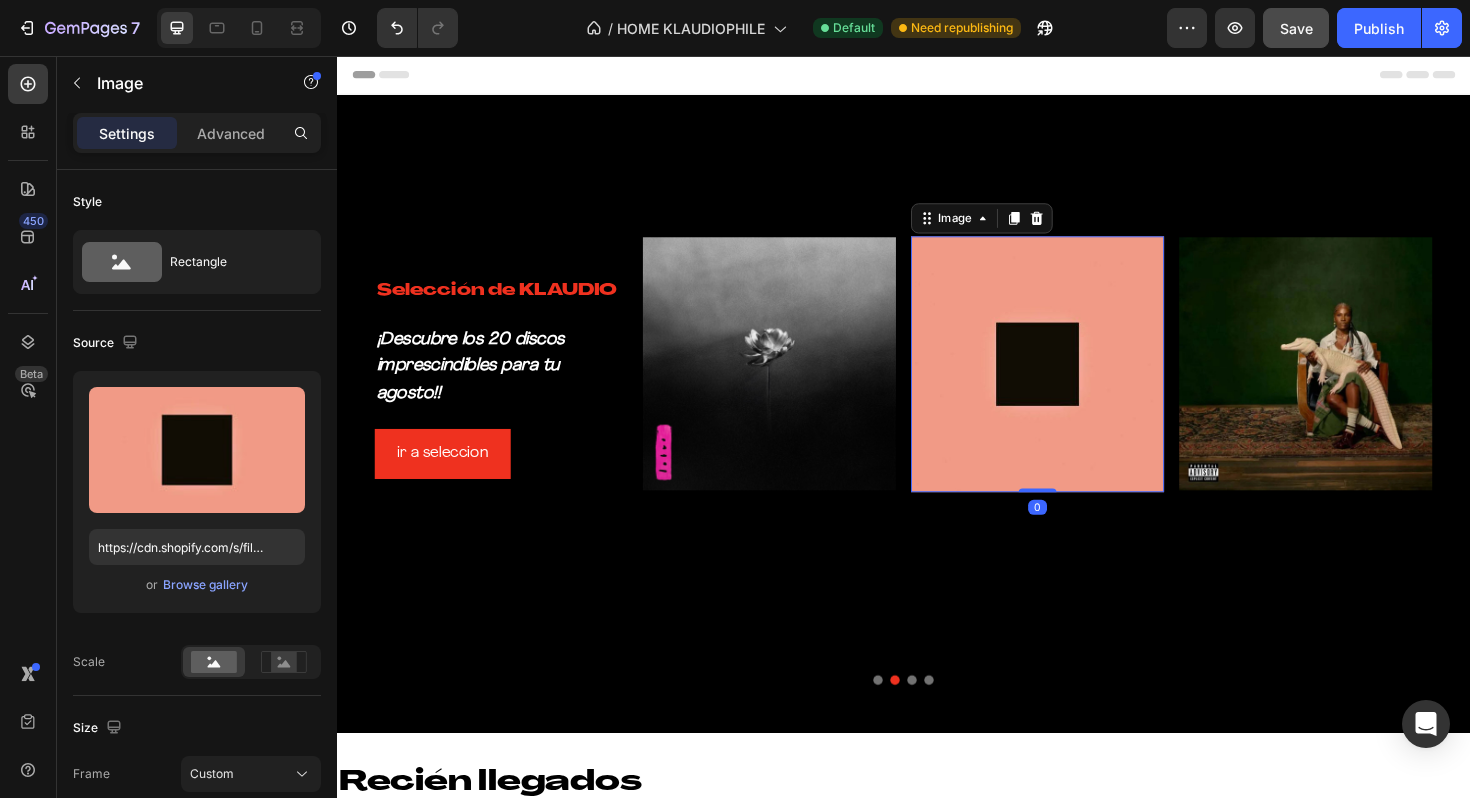 click at bounding box center [1079, 382] 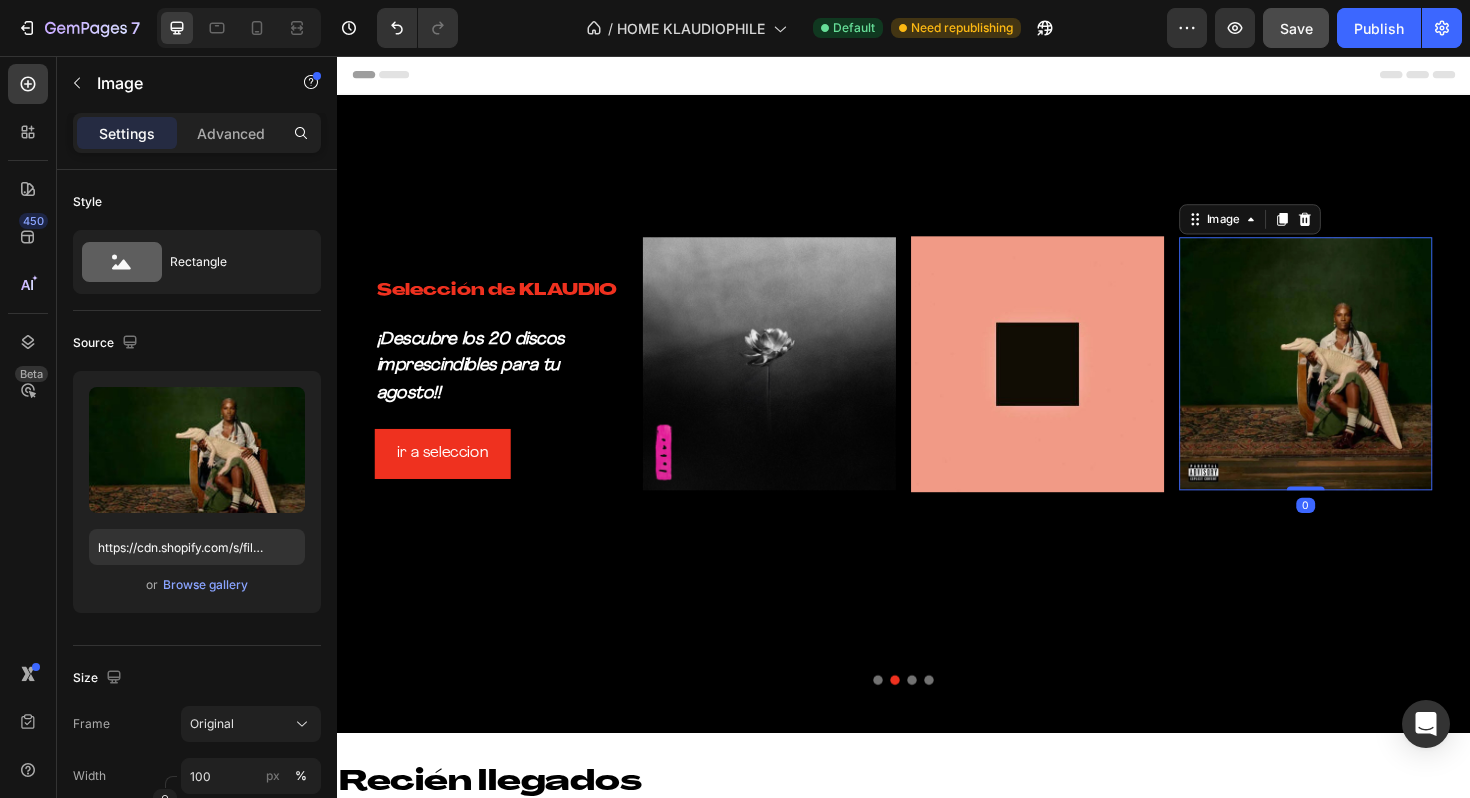 click at bounding box center (1363, 382) 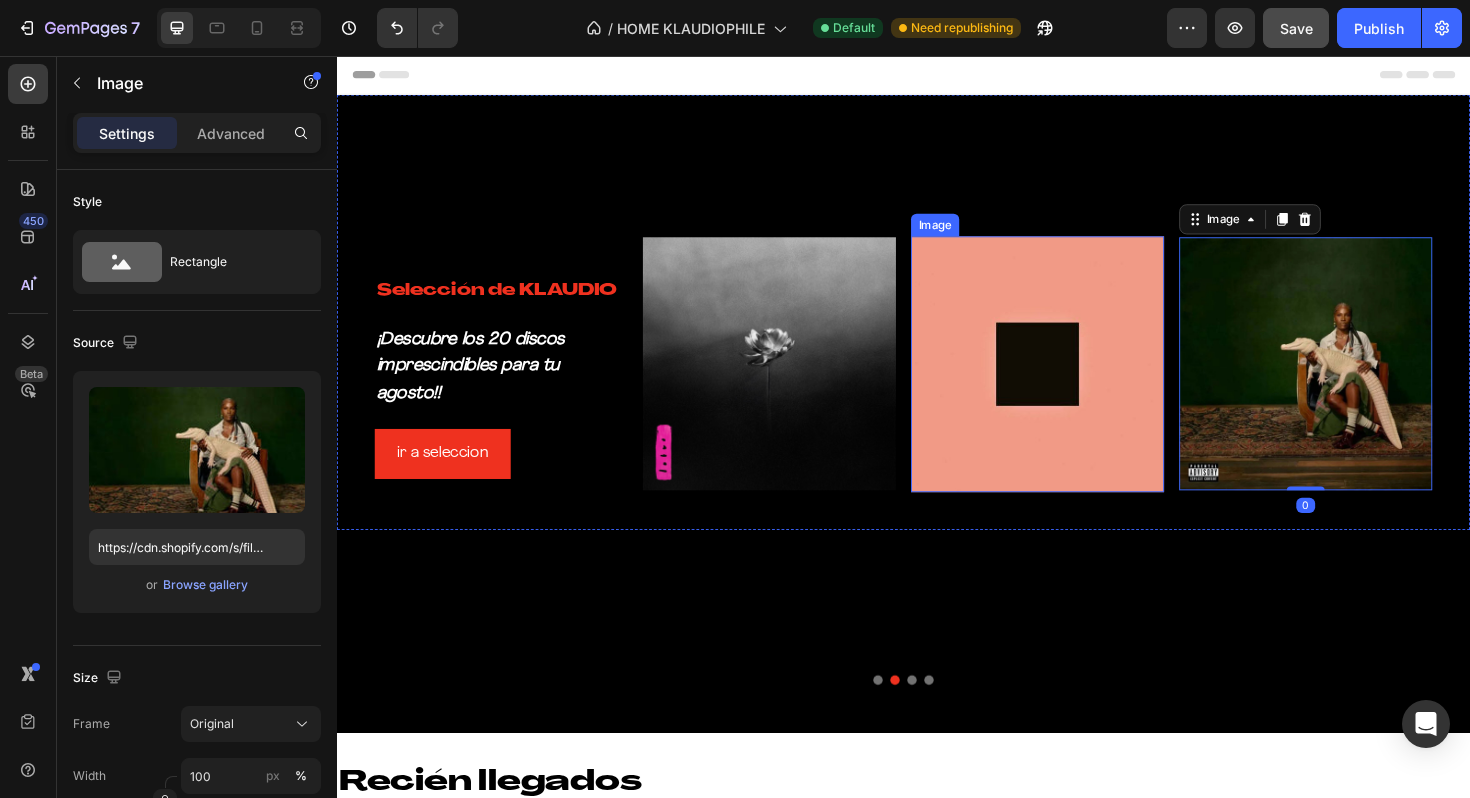 click at bounding box center [1079, 382] 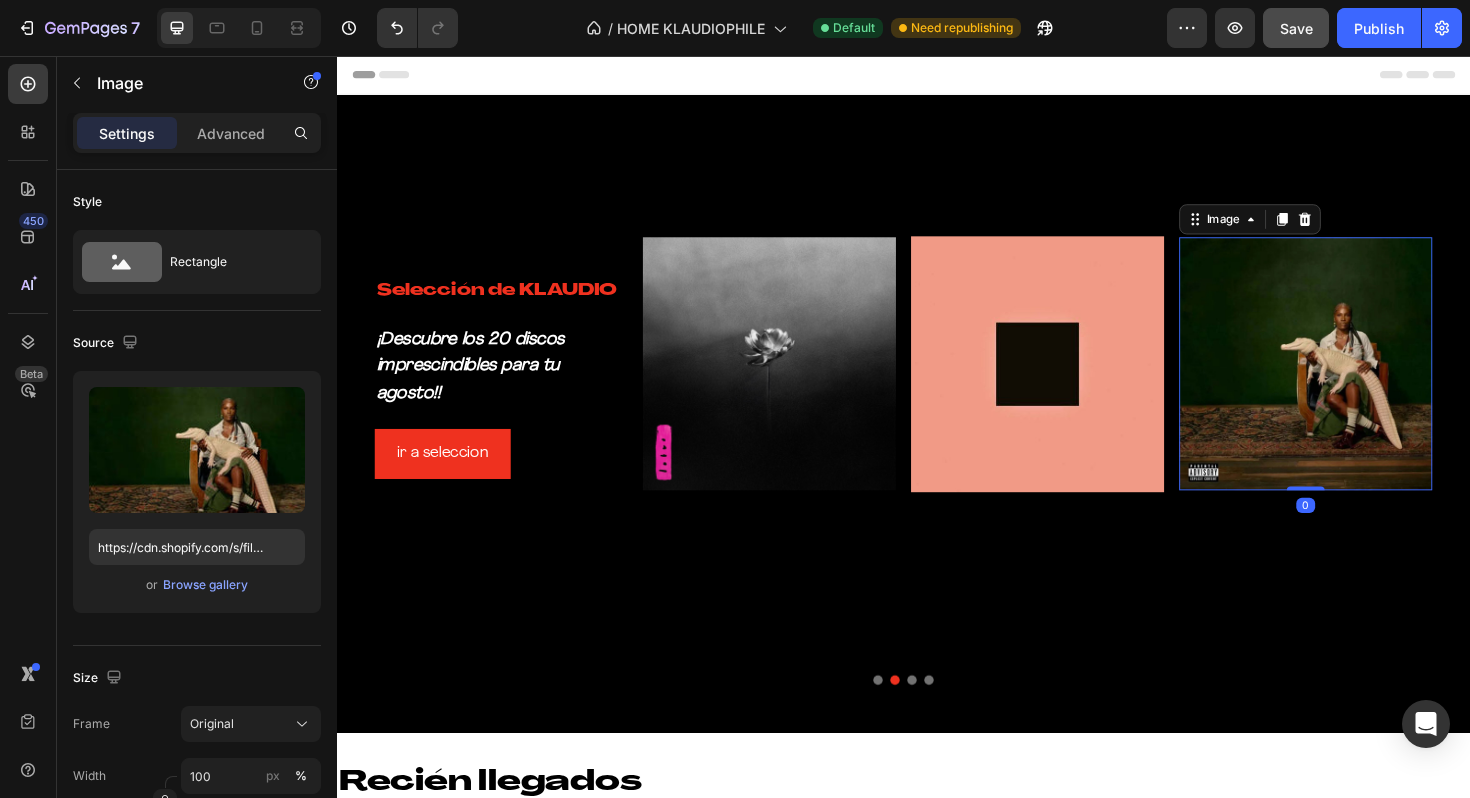 click at bounding box center [1363, 382] 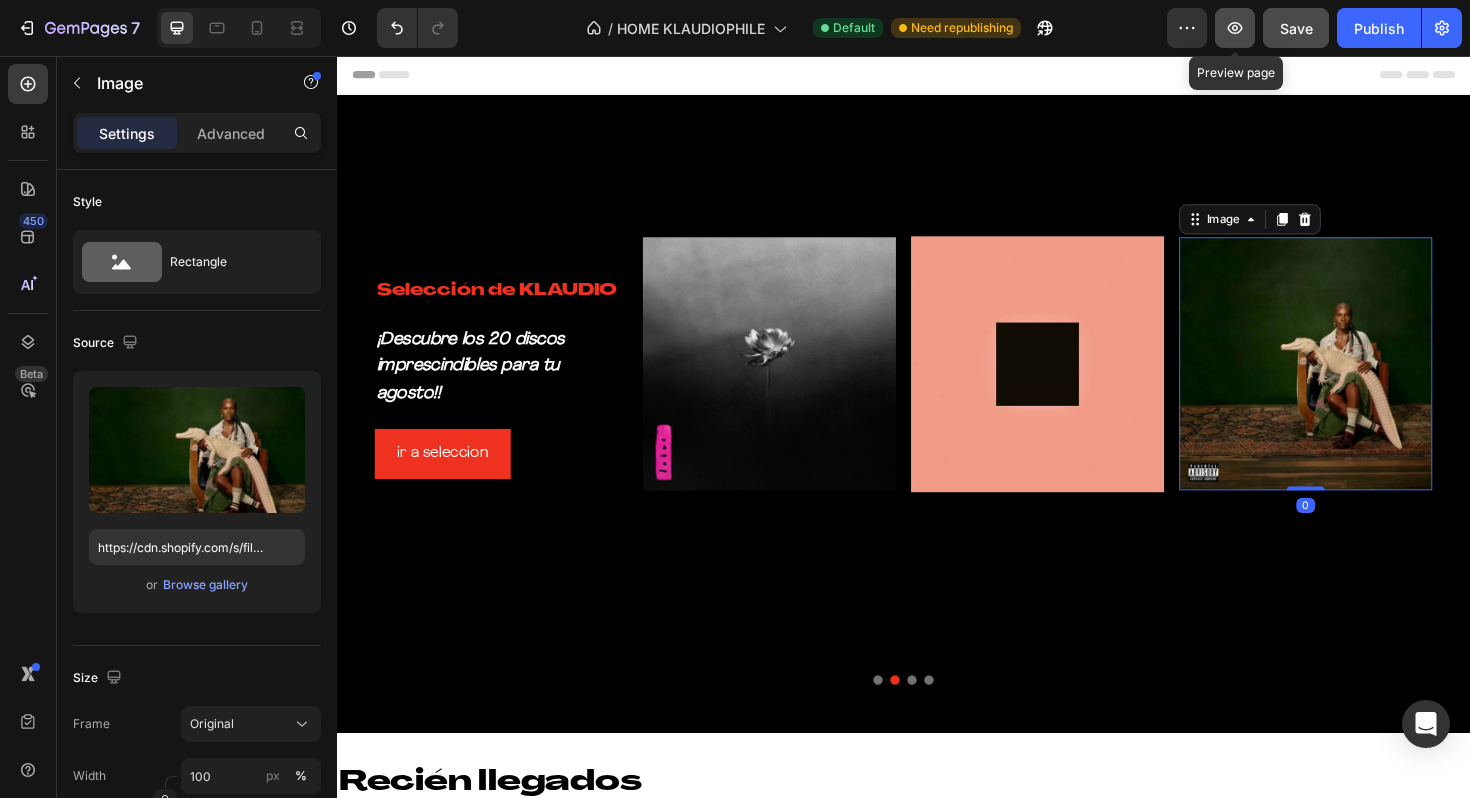 click 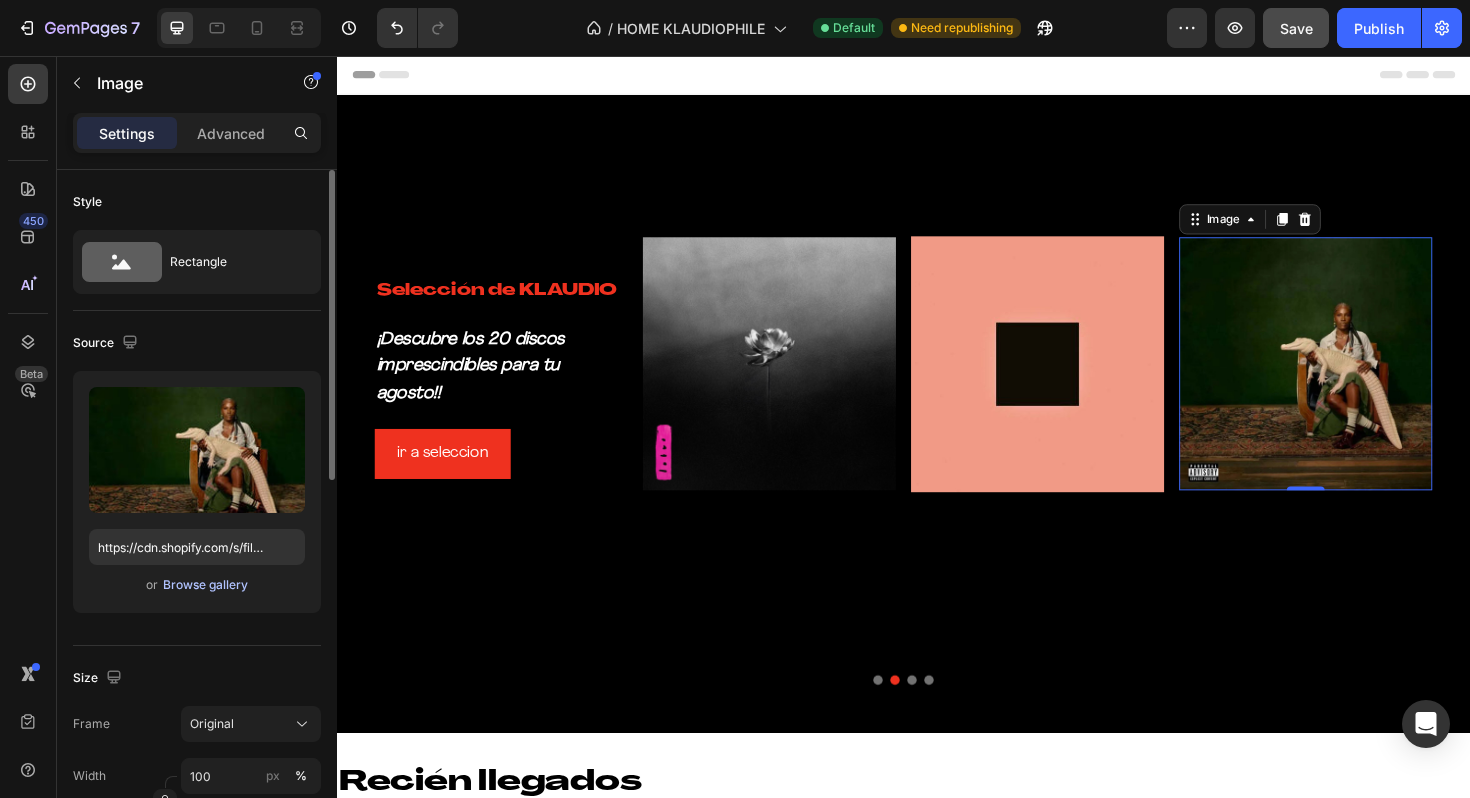 click on "Browse gallery" at bounding box center (205, 585) 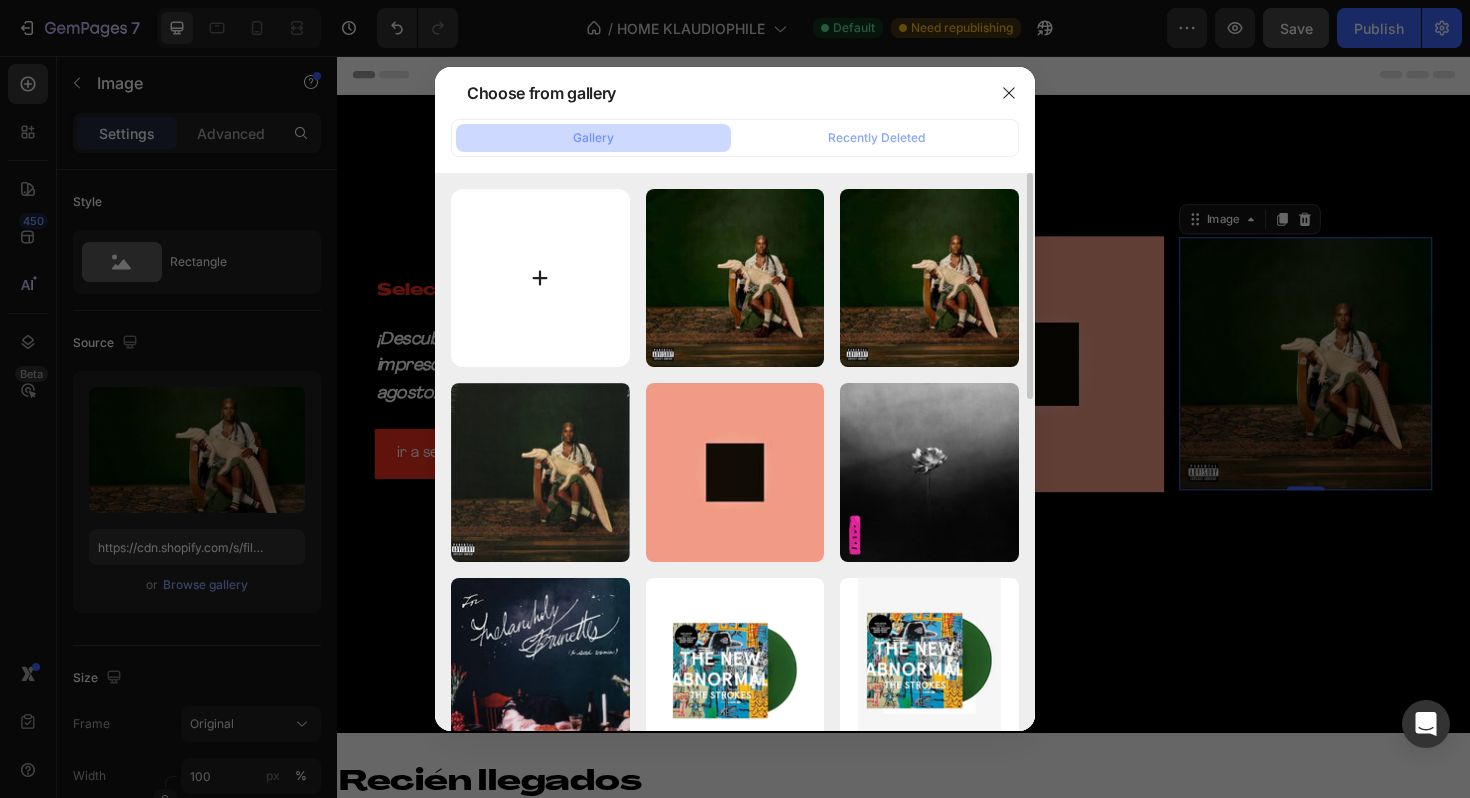 click at bounding box center (540, 278) 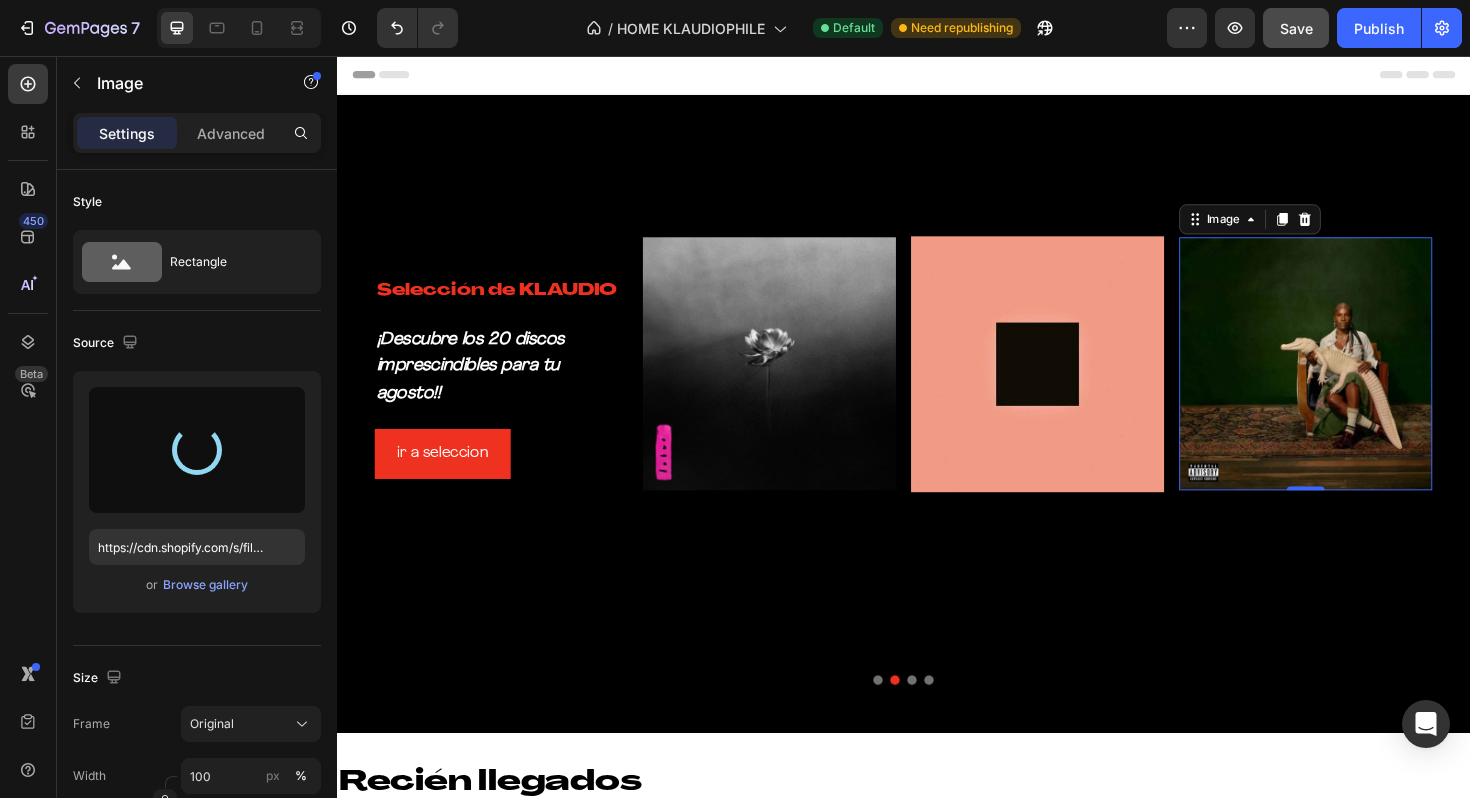 type on "https://cdn.shopify.com/s/files/1/0635/3040/1879/files/gempages_572830844972958592-a36e7cfc-52b1-48b9-9482-fe04e10214b8.png" 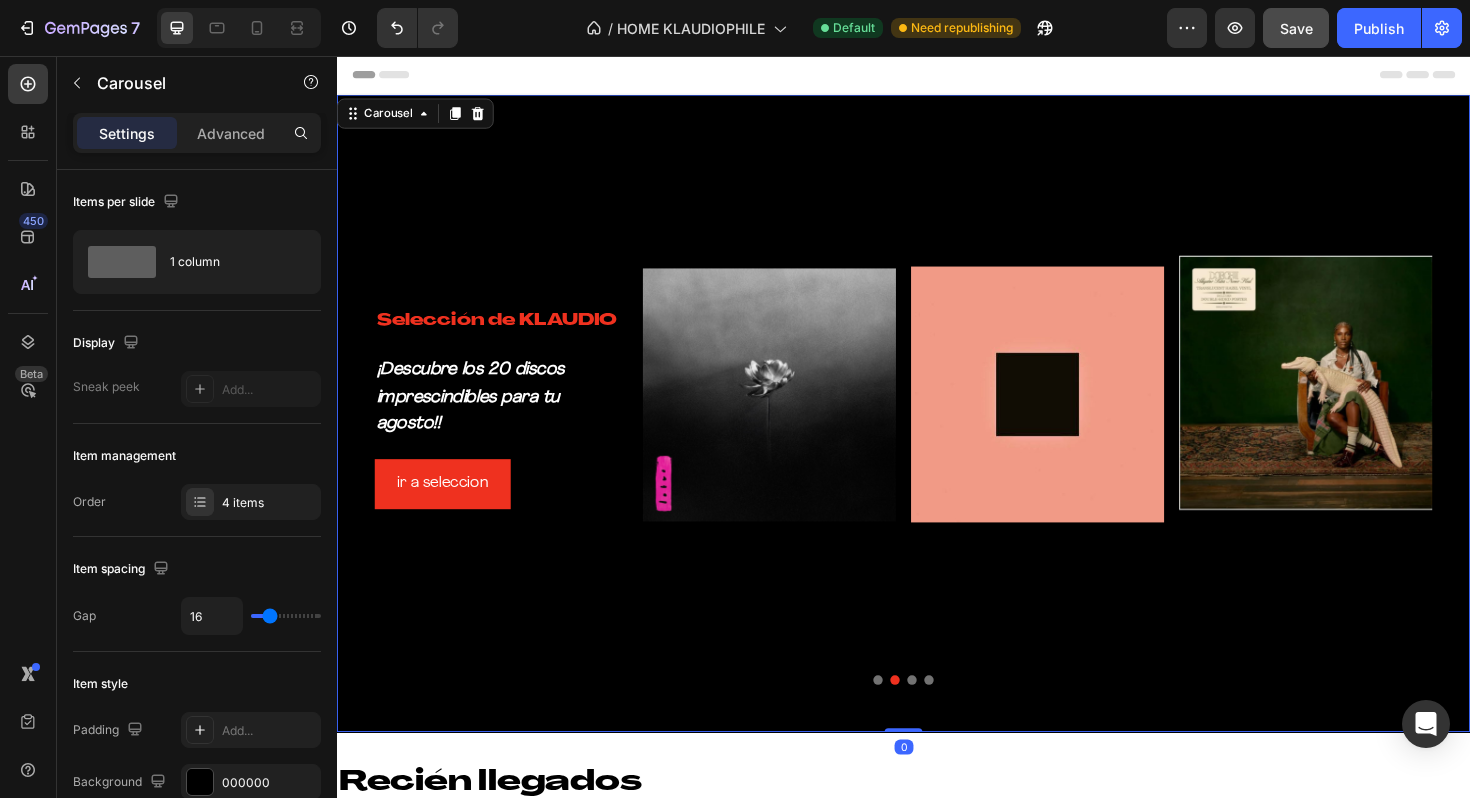 click on "Selección de KLAUDIO Heading ¡Descubre los 20 discos imprescindibles para tu agosto!! Text Block ir a seleccion Button Image Image Image Row" at bounding box center (937, 434) 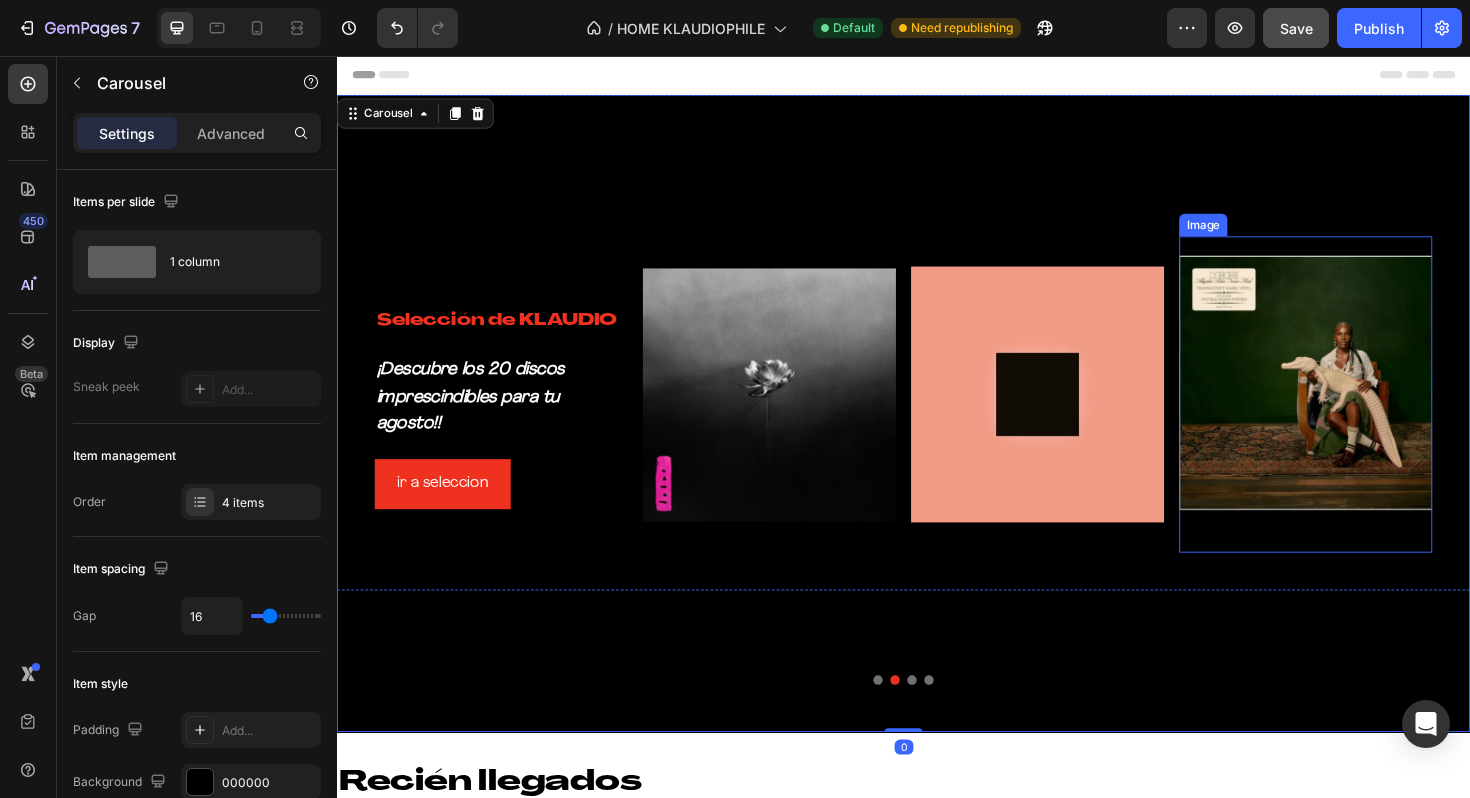 click at bounding box center (1363, 414) 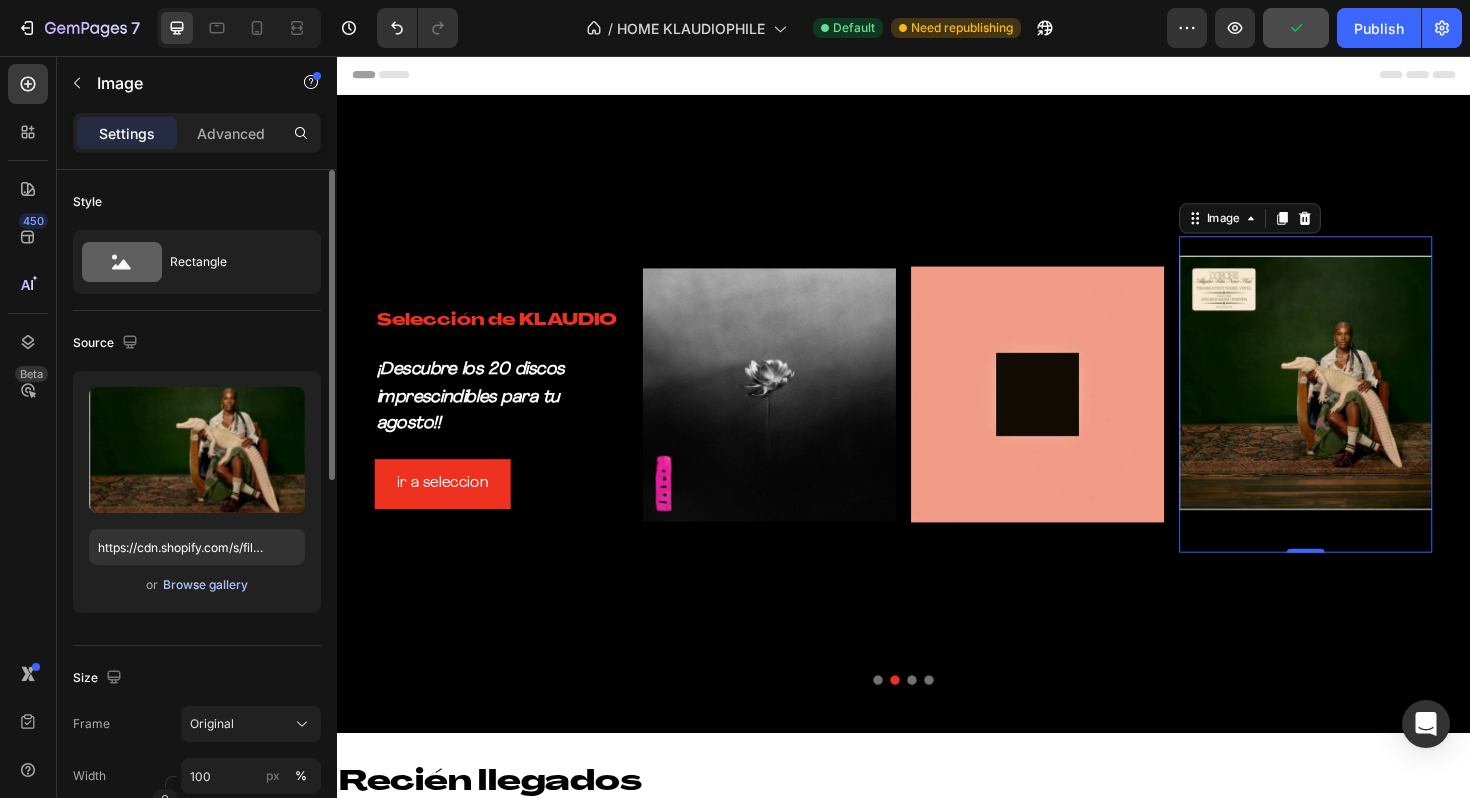 click on "Browse gallery" at bounding box center [205, 585] 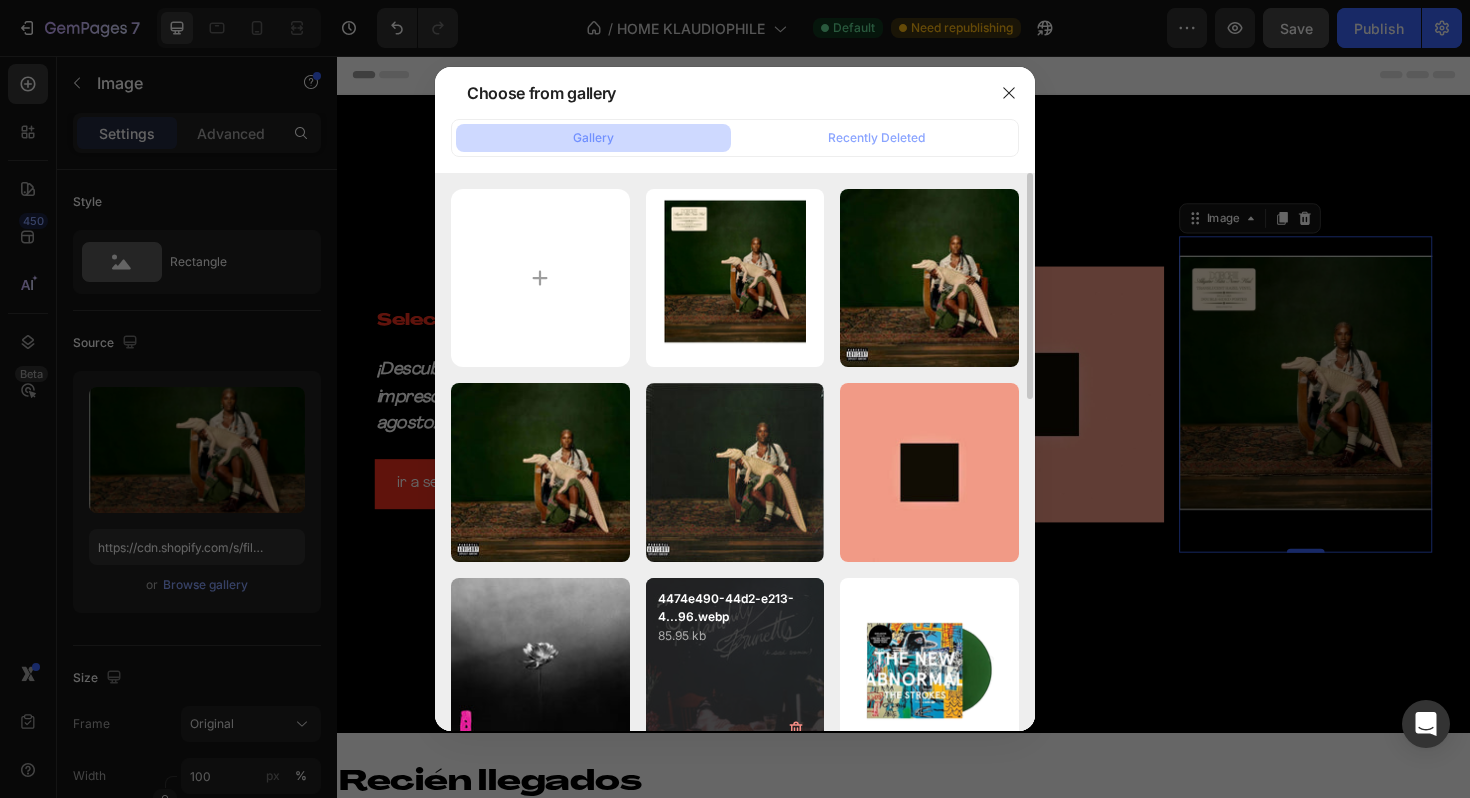 click on "85.95 kb" at bounding box center [735, 636] 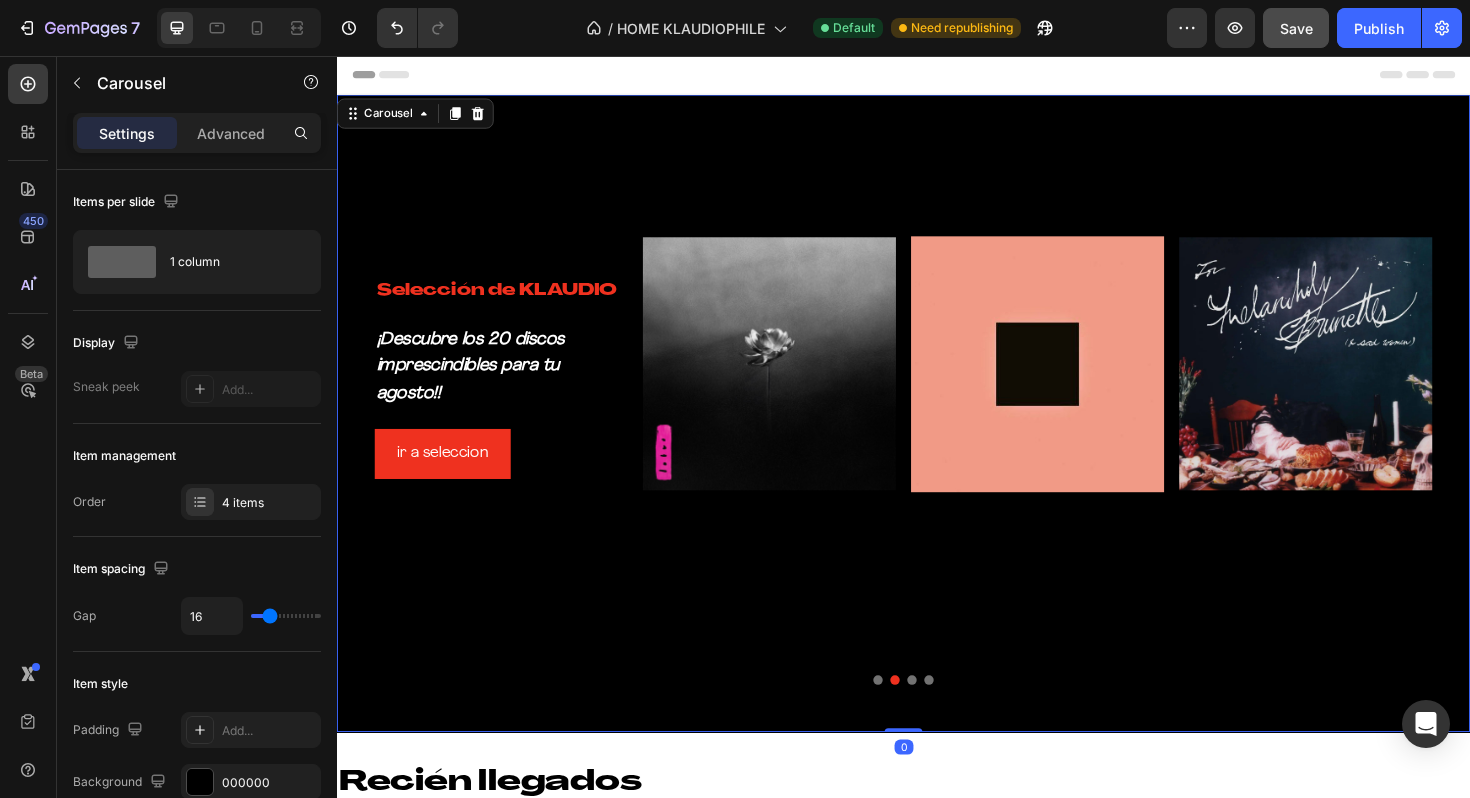 click on "Selección de KLAUDIO Heading ¡Descubre los 20 discos imprescindibles para tu agosto!! Text Block ir a seleccion Button Image Image Image Row" at bounding box center (937, 434) 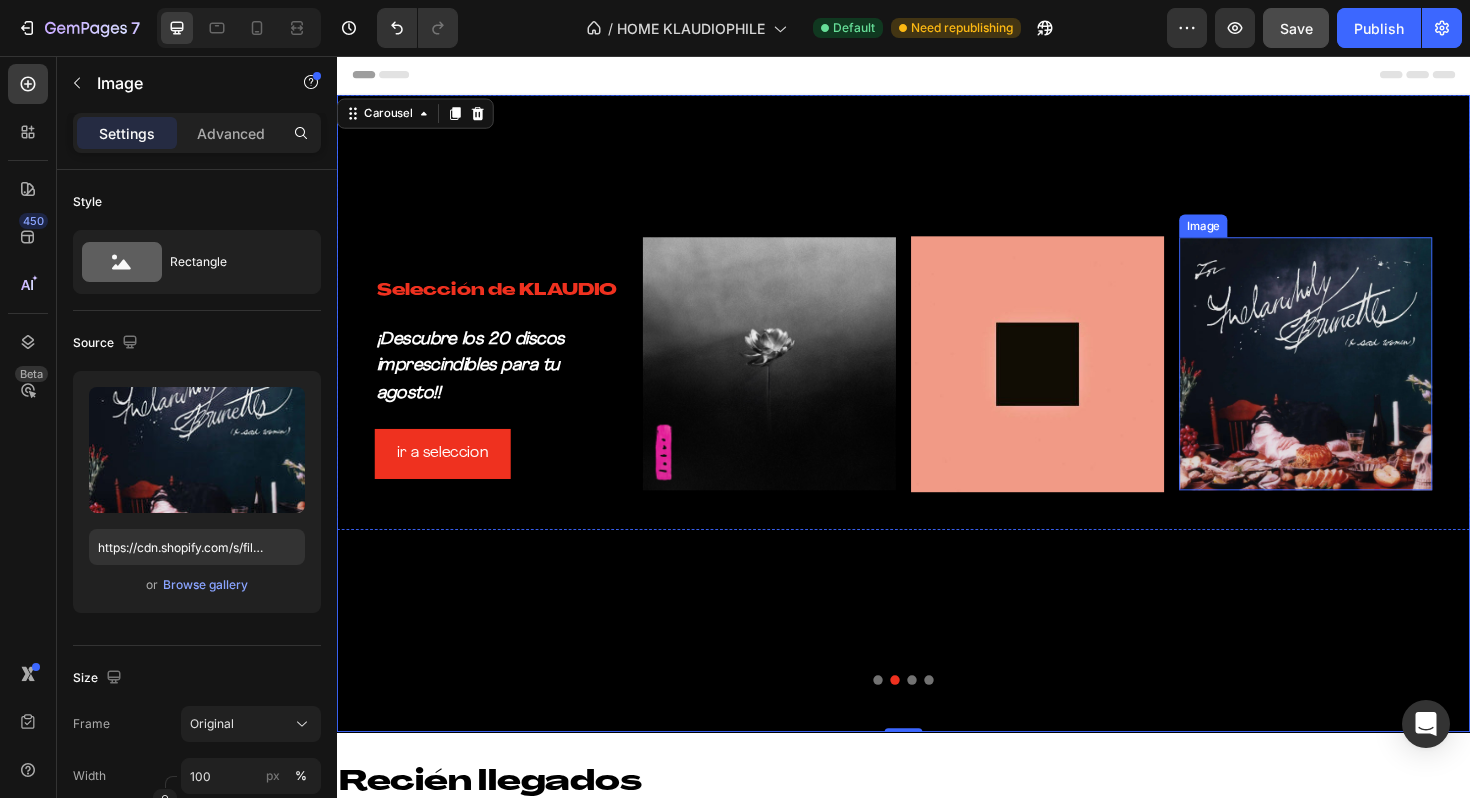 click at bounding box center [1363, 382] 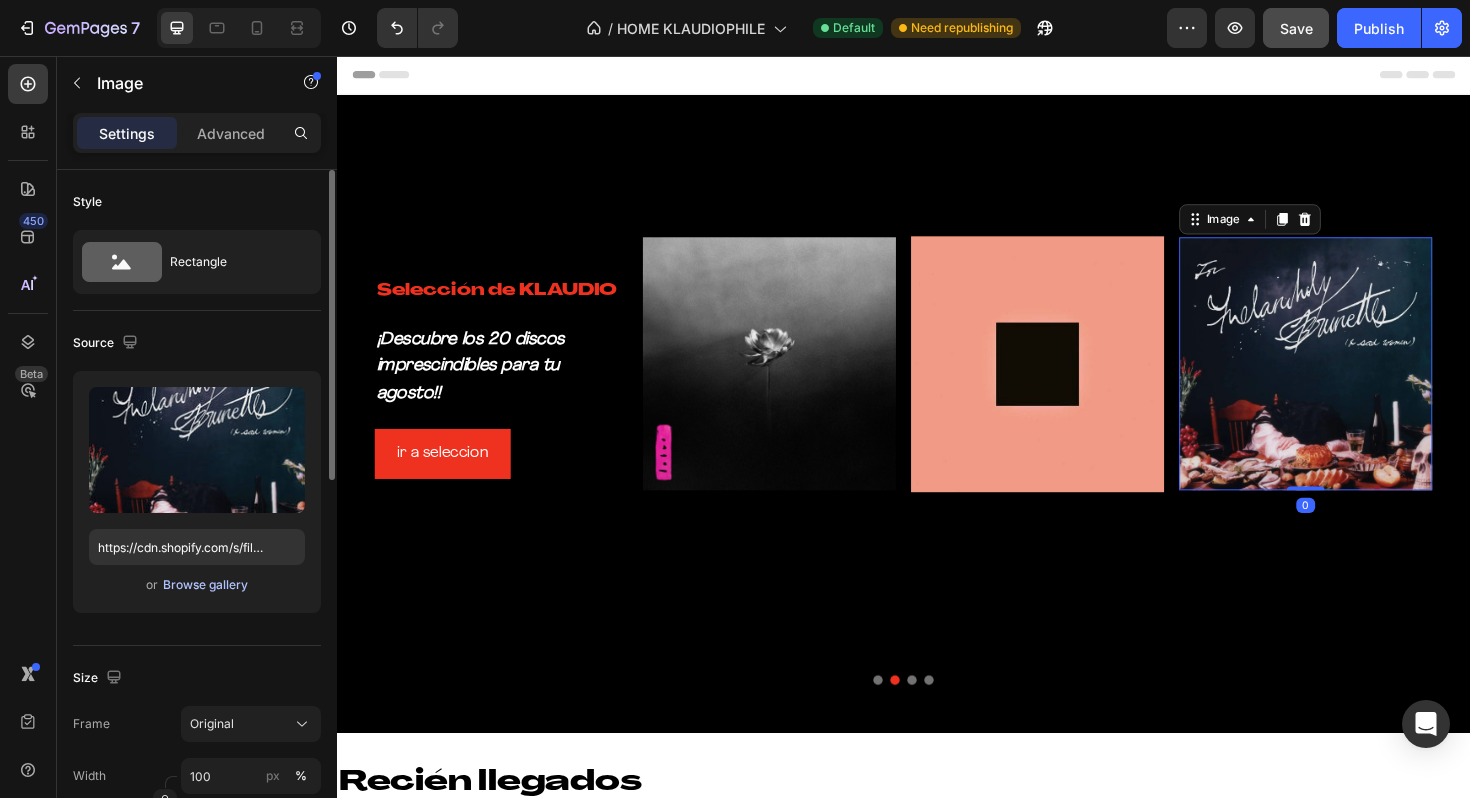 click on "Browse gallery" at bounding box center (205, 585) 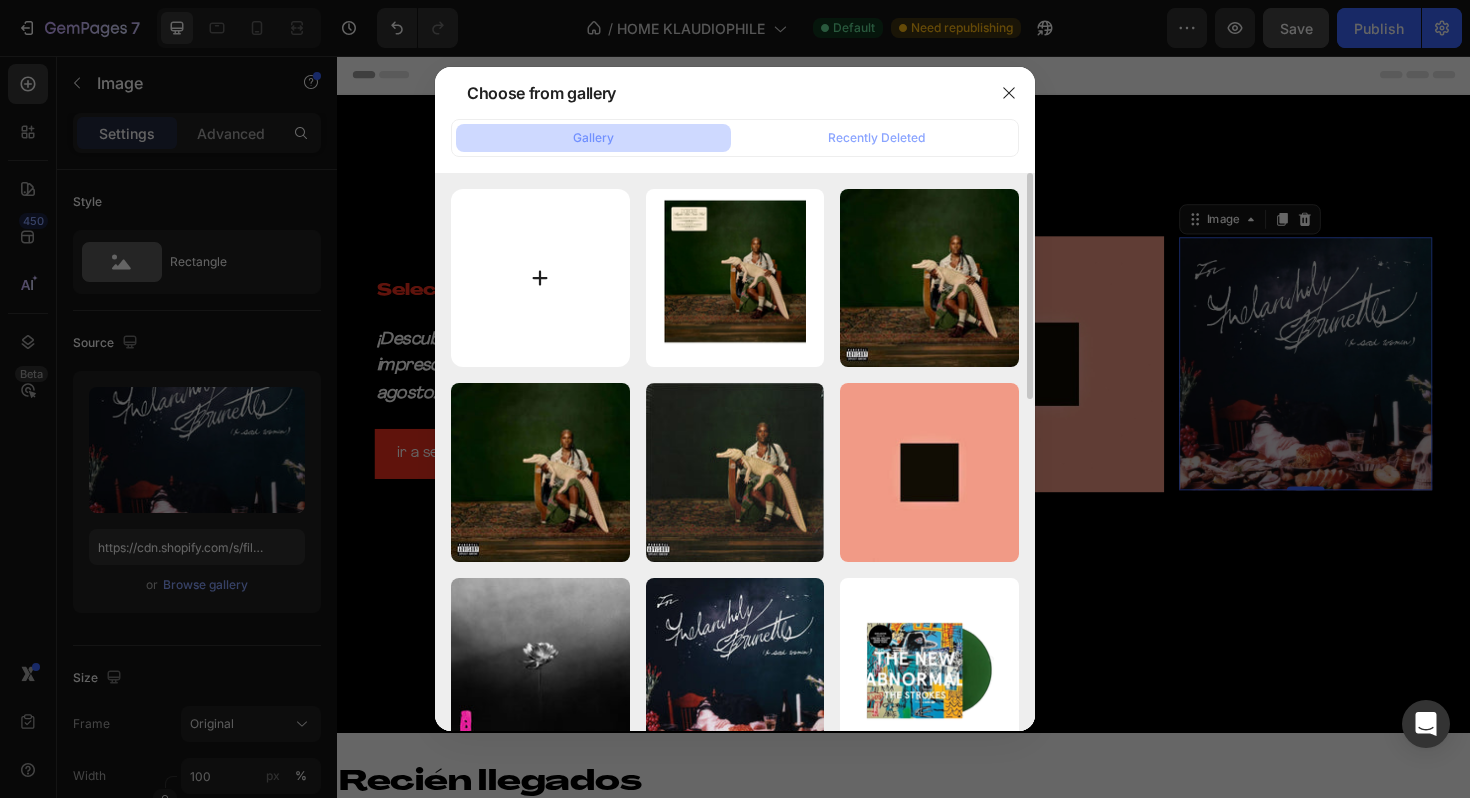 click at bounding box center (540, 278) 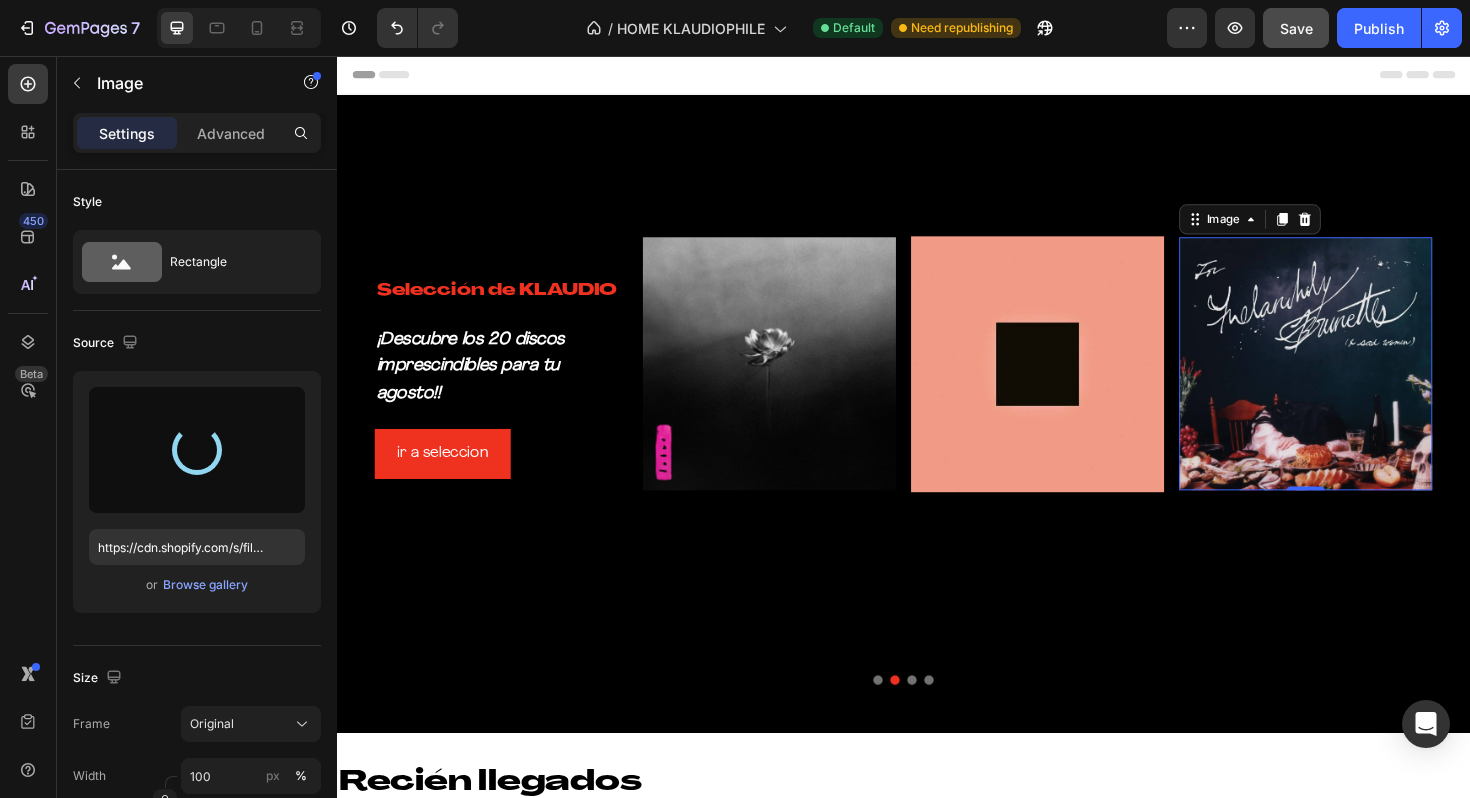 type on "https://cdn.shopify.com/s/files/1/0635/3040/1879/files/gempages_572830844972958592-e46f0740-2eb8-4a3f-a169-2bfbaa112487.webp" 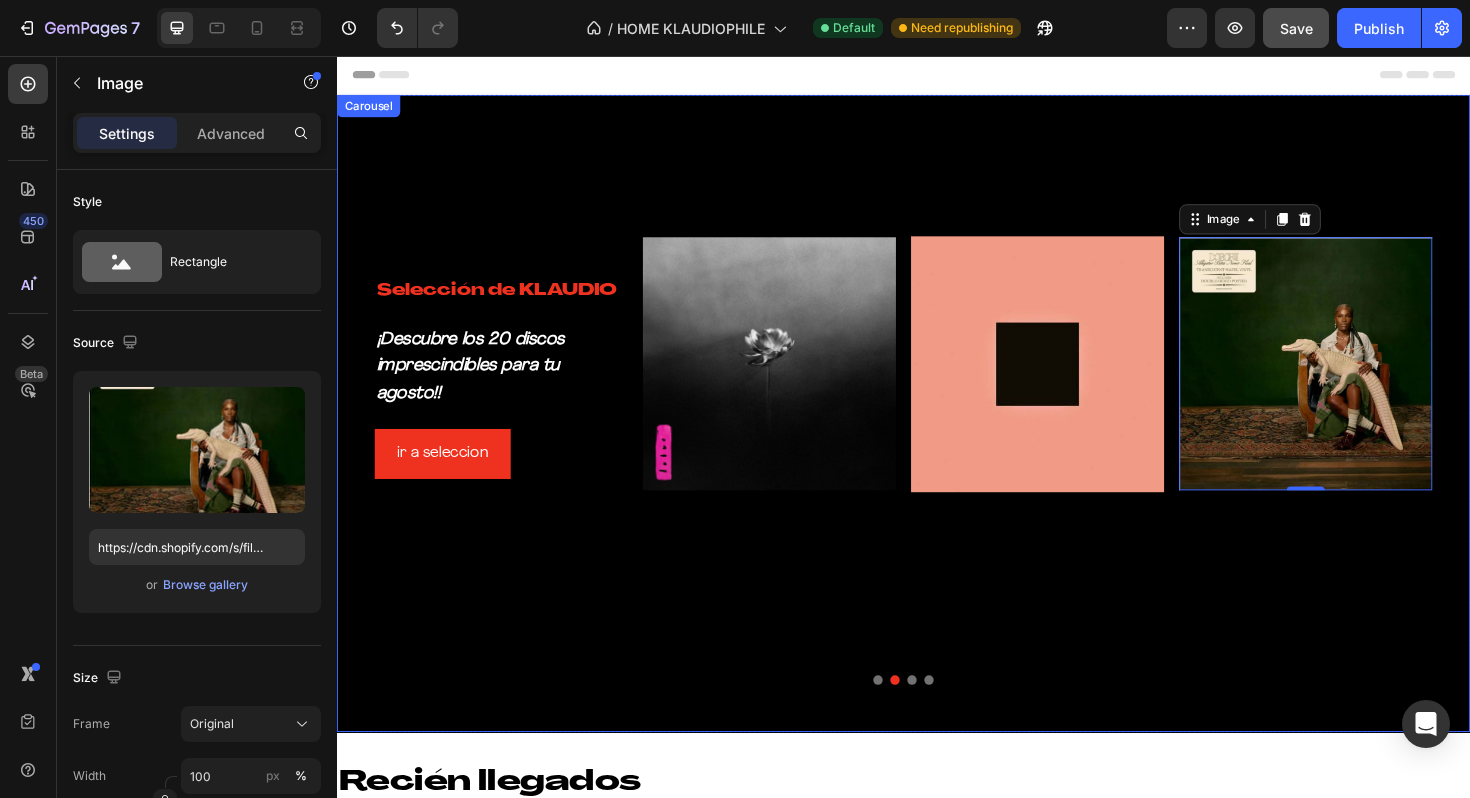 click on "Selección de KLAUDIO Heading ¡Descubre los 20 discos imprescindibles para tu agosto!! Text Block ir a seleccion Button Image Image Image   0 Row" at bounding box center [937, 434] 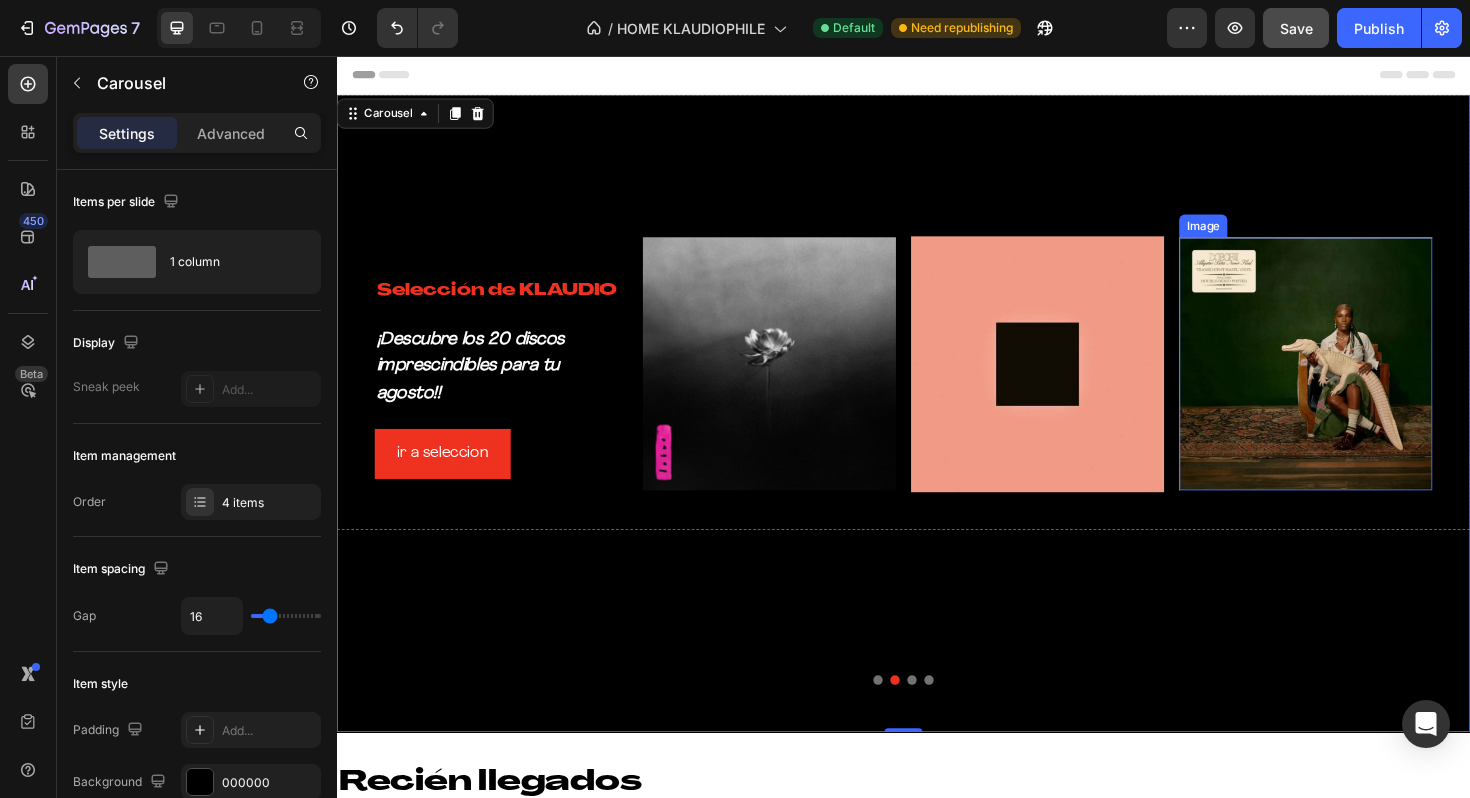 click at bounding box center [1363, 382] 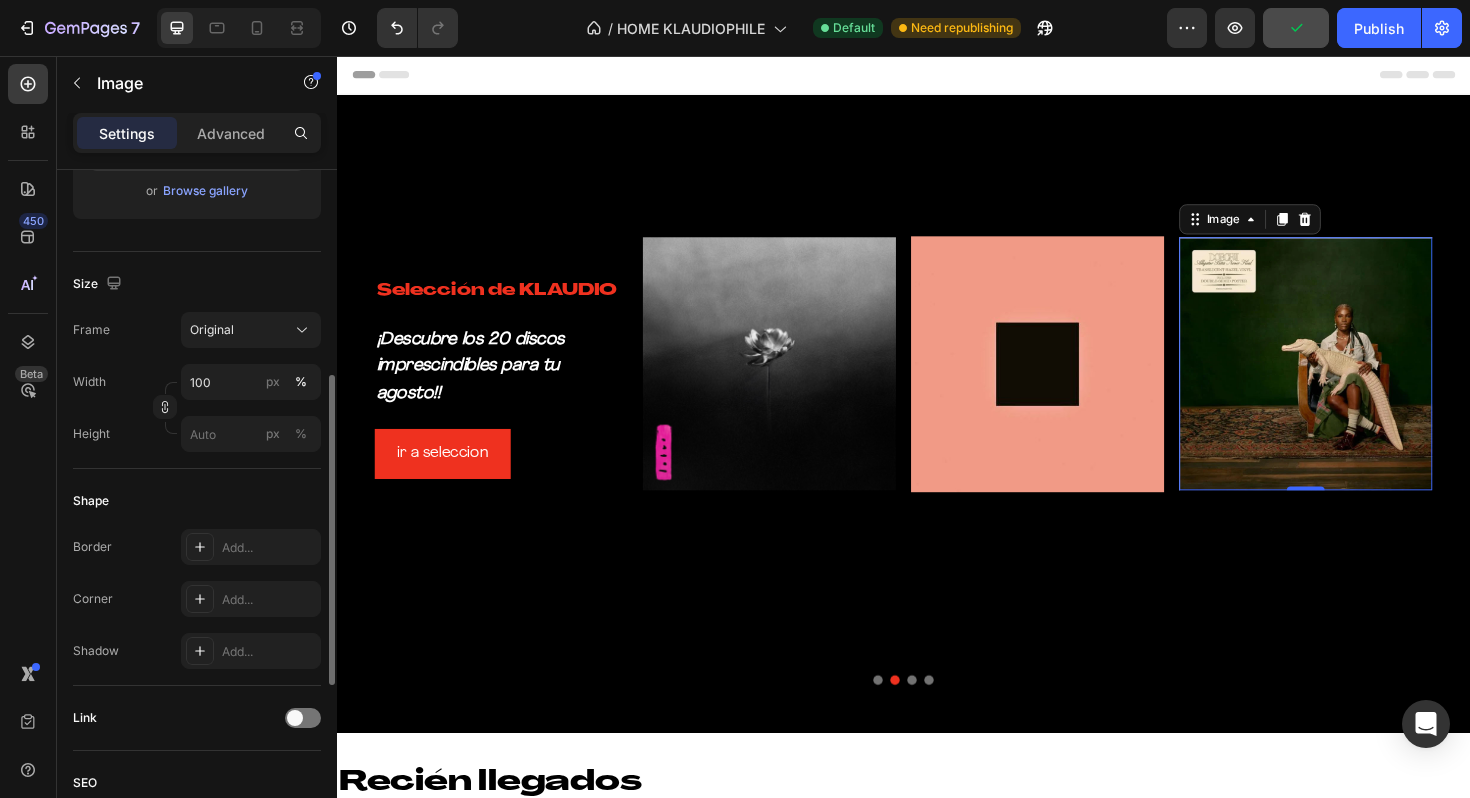 scroll, scrollTop: 412, scrollLeft: 0, axis: vertical 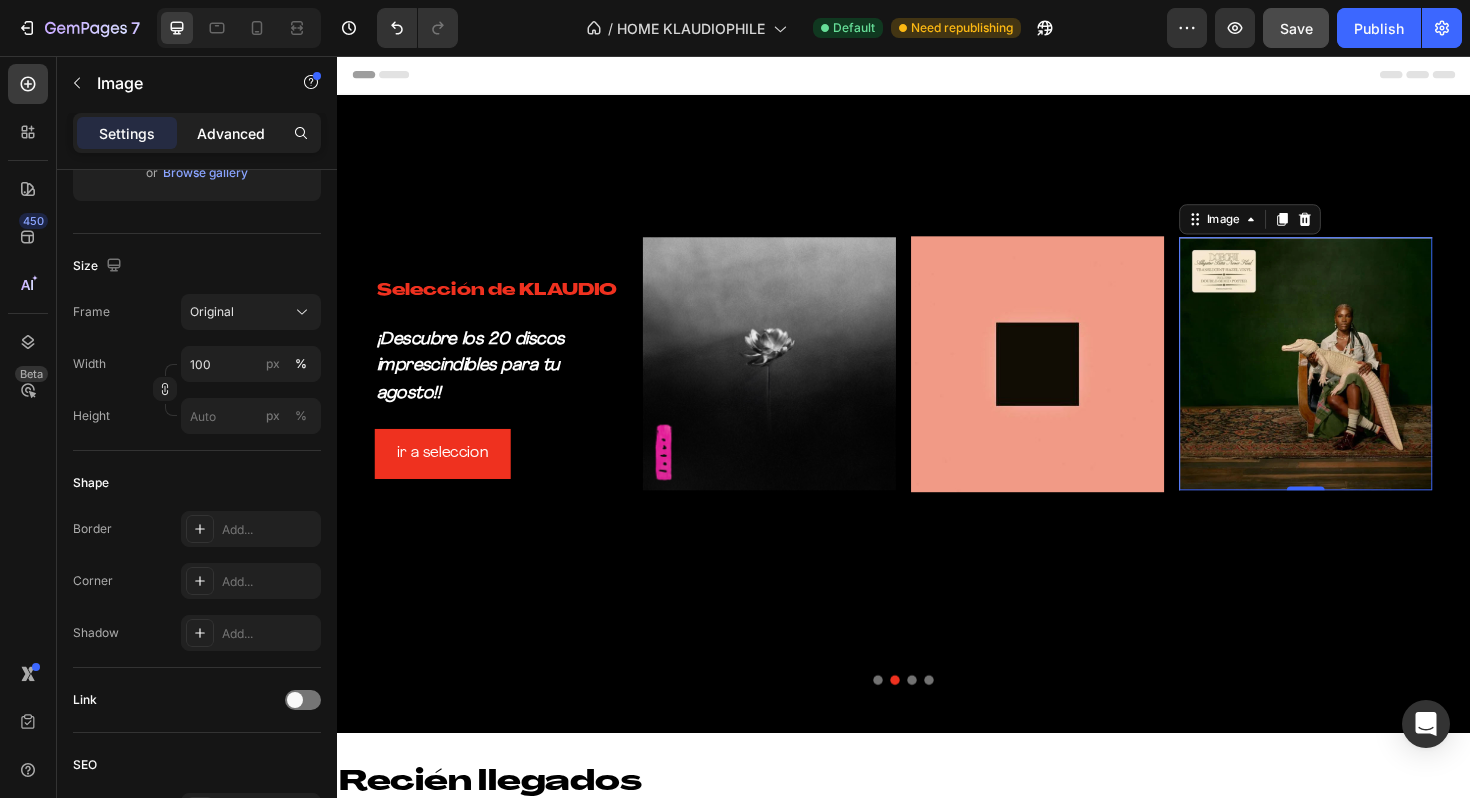 click on "Advanced" at bounding box center (231, 133) 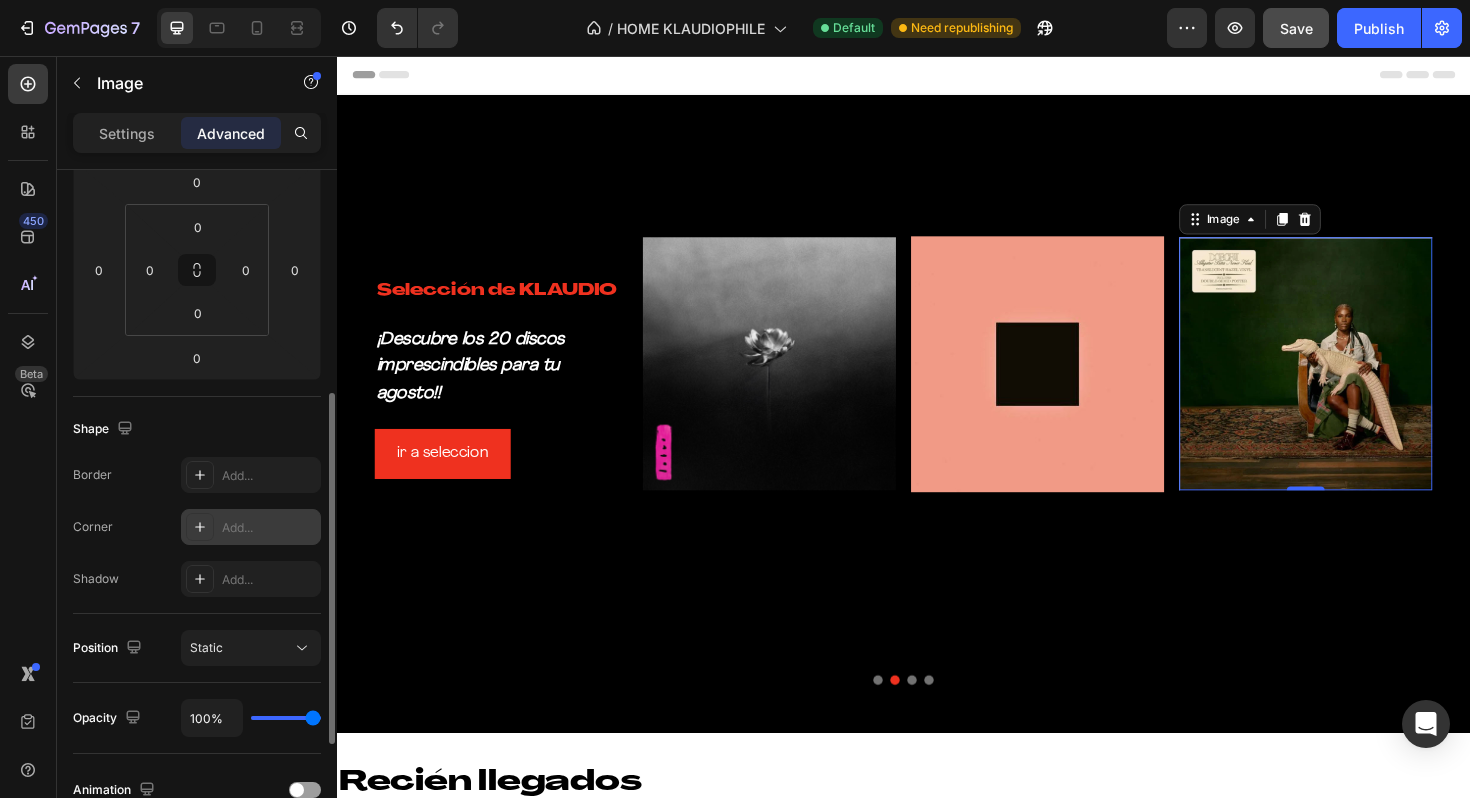 scroll, scrollTop: 220, scrollLeft: 0, axis: vertical 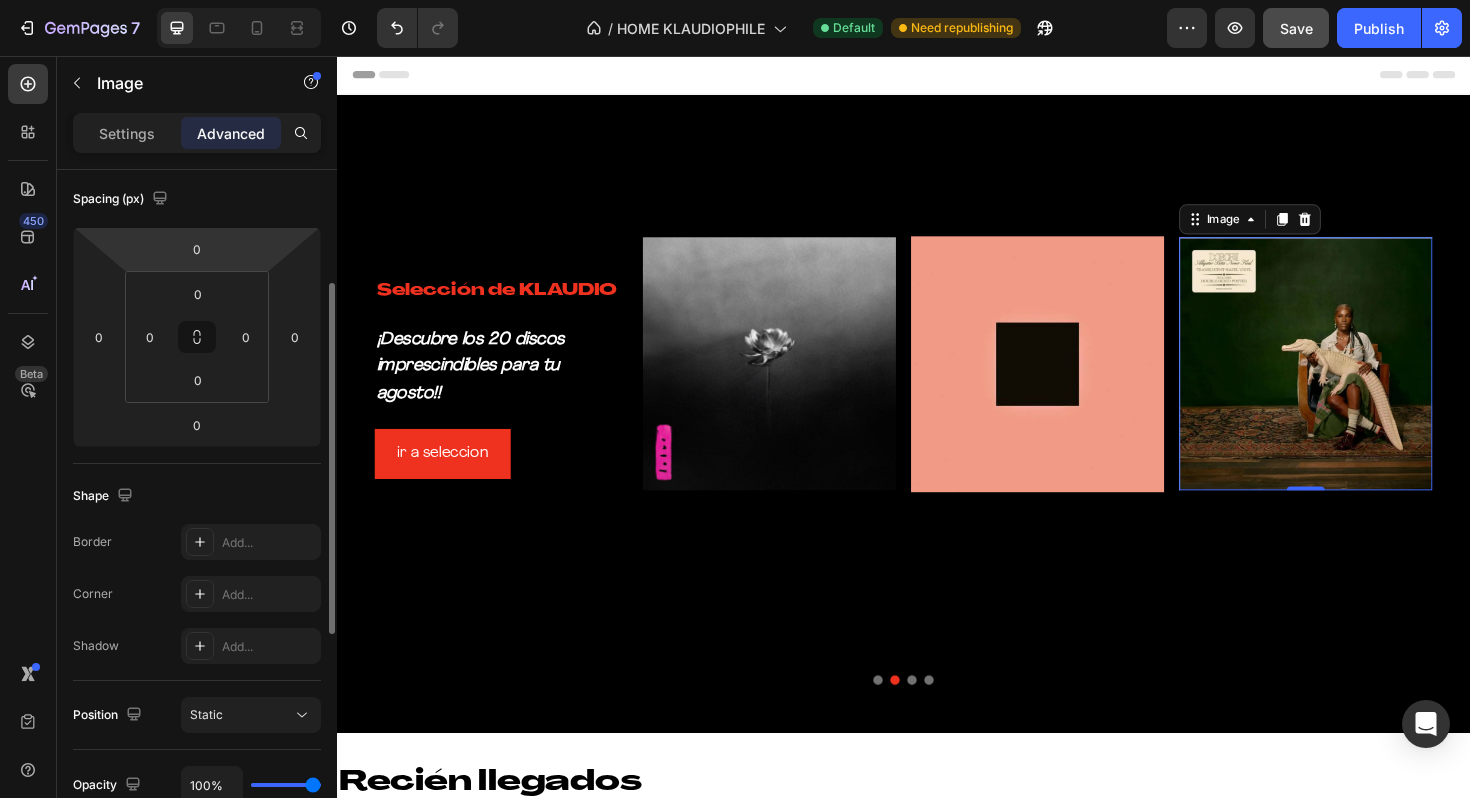 click on "7  Version history  /  HOME KLAUDIOPHILE Default Need republishing Preview  Save   Publish  450 Beta Sections(18) Elements(83) Section Element Hero Section Product Detail Brands Trusted Badges Guarantee Product Breakdown How to use Testimonials Compare Bundle FAQs Social Proof Brand Story Product List Collection Blog List Contact Sticky Add to Cart Custom Footer Browse Library 450 Layout
Row
Row
Row
Row Text
Heading
Text Block Button
Button
Button Media
Image
Image" at bounding box center (735, 0) 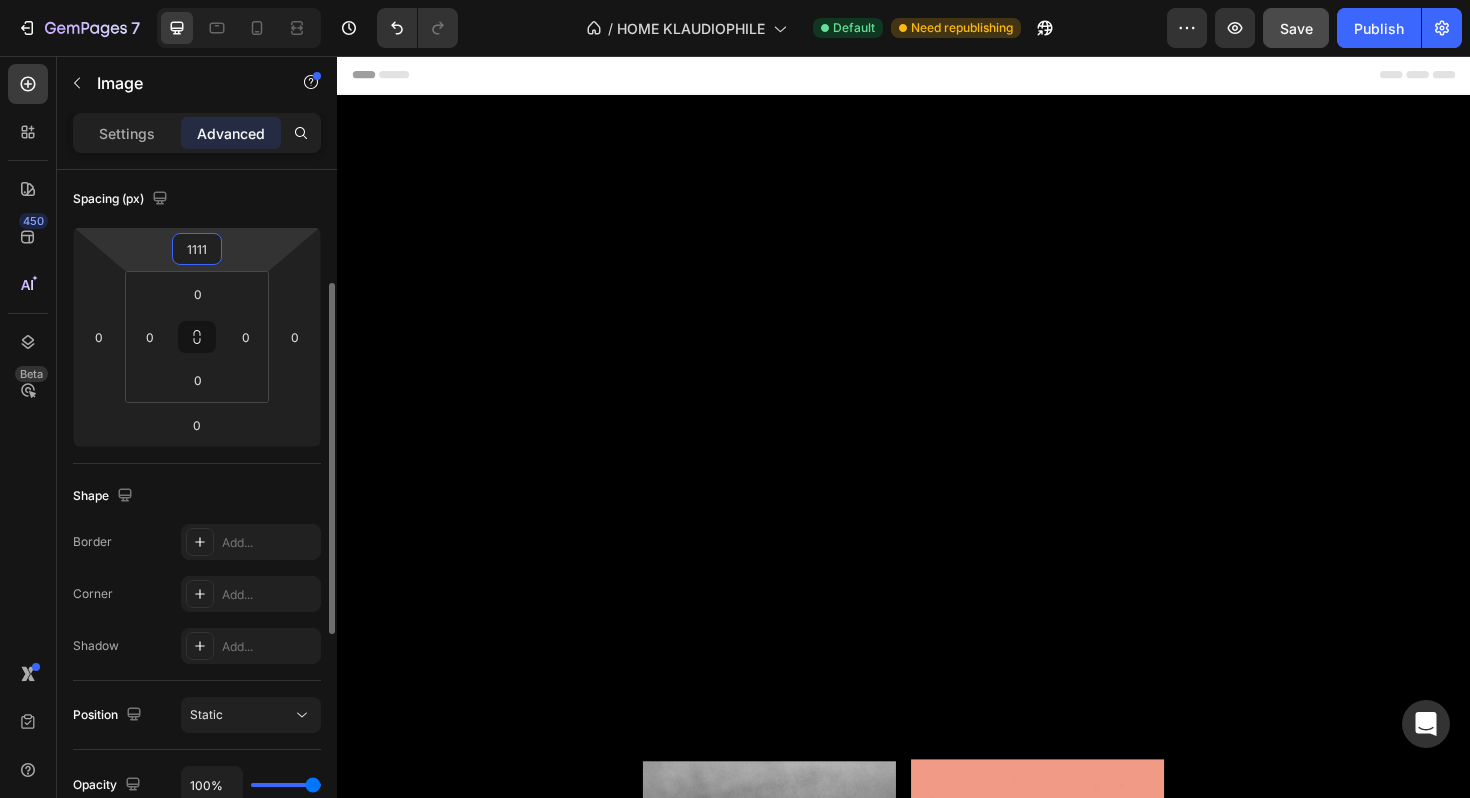 type on "0" 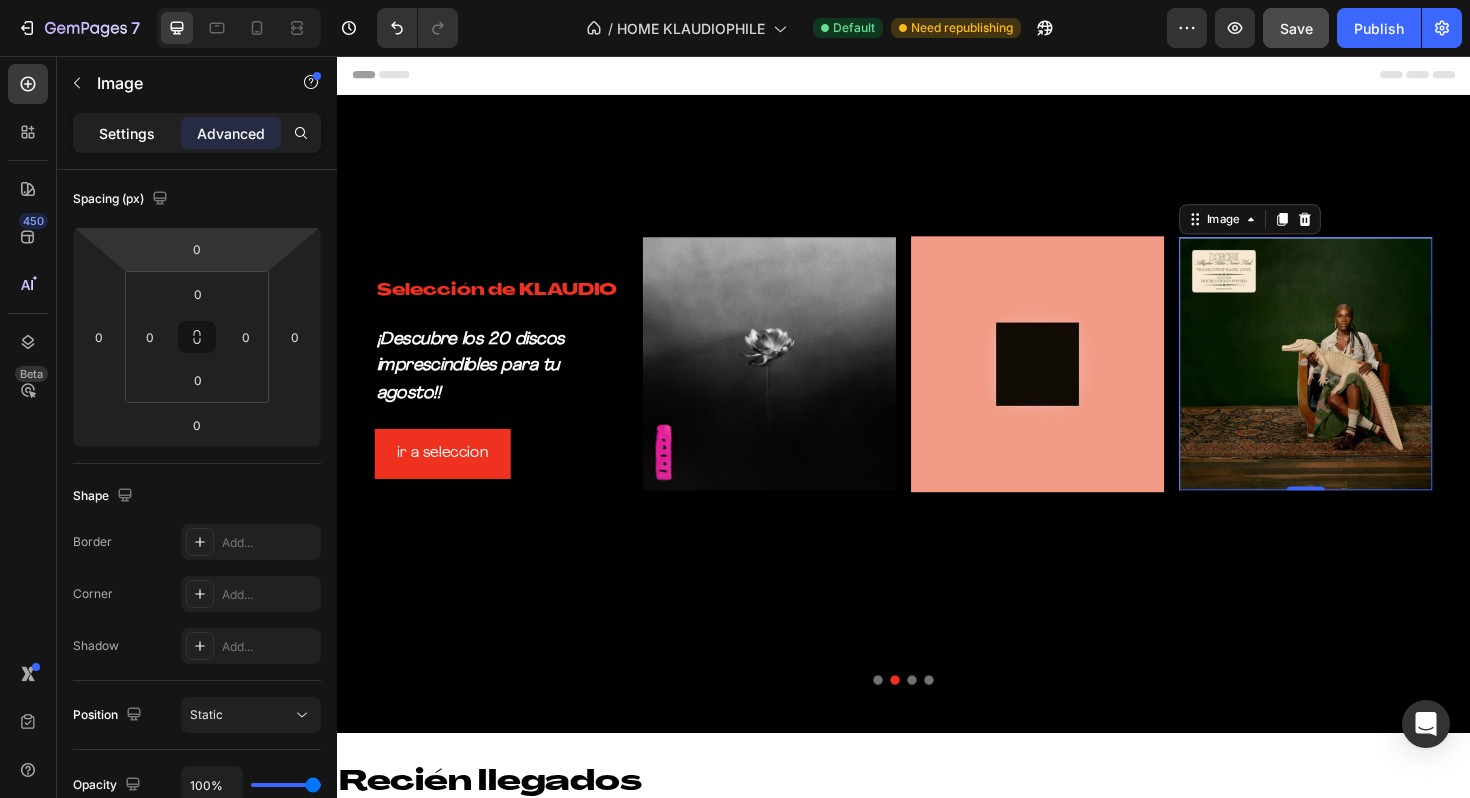 click on "Settings" at bounding box center [127, 133] 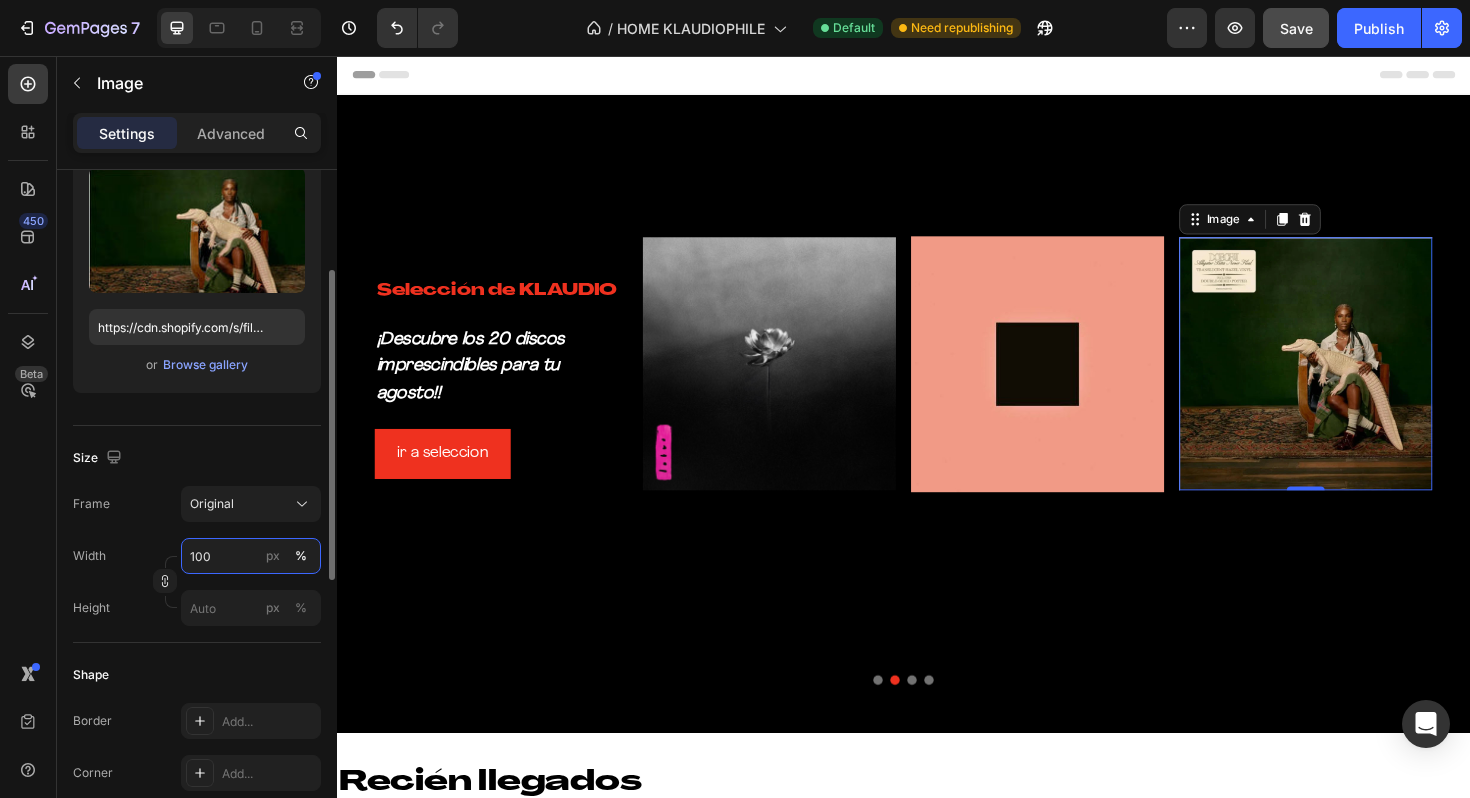 click on "100" at bounding box center (251, 556) 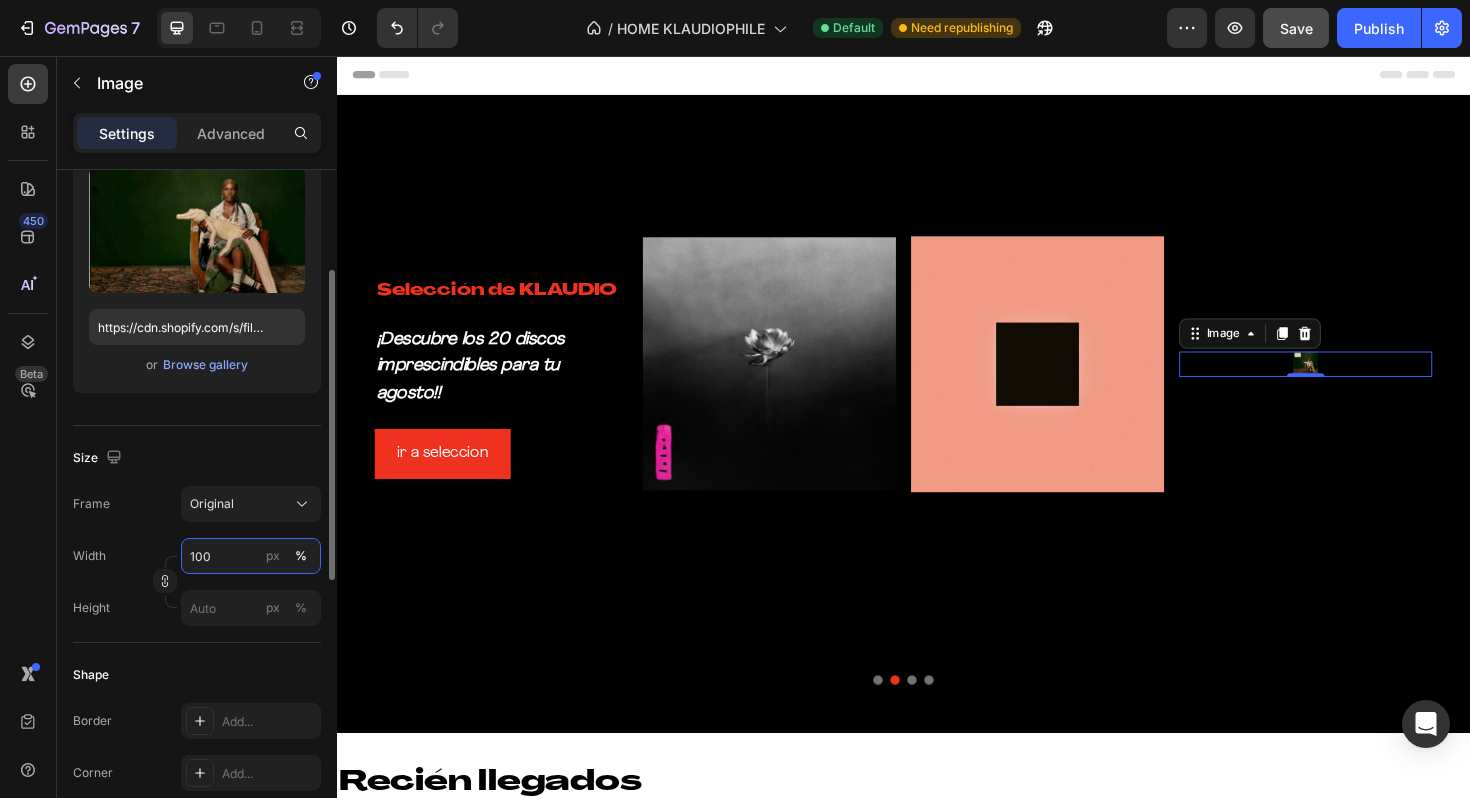 type on "1000" 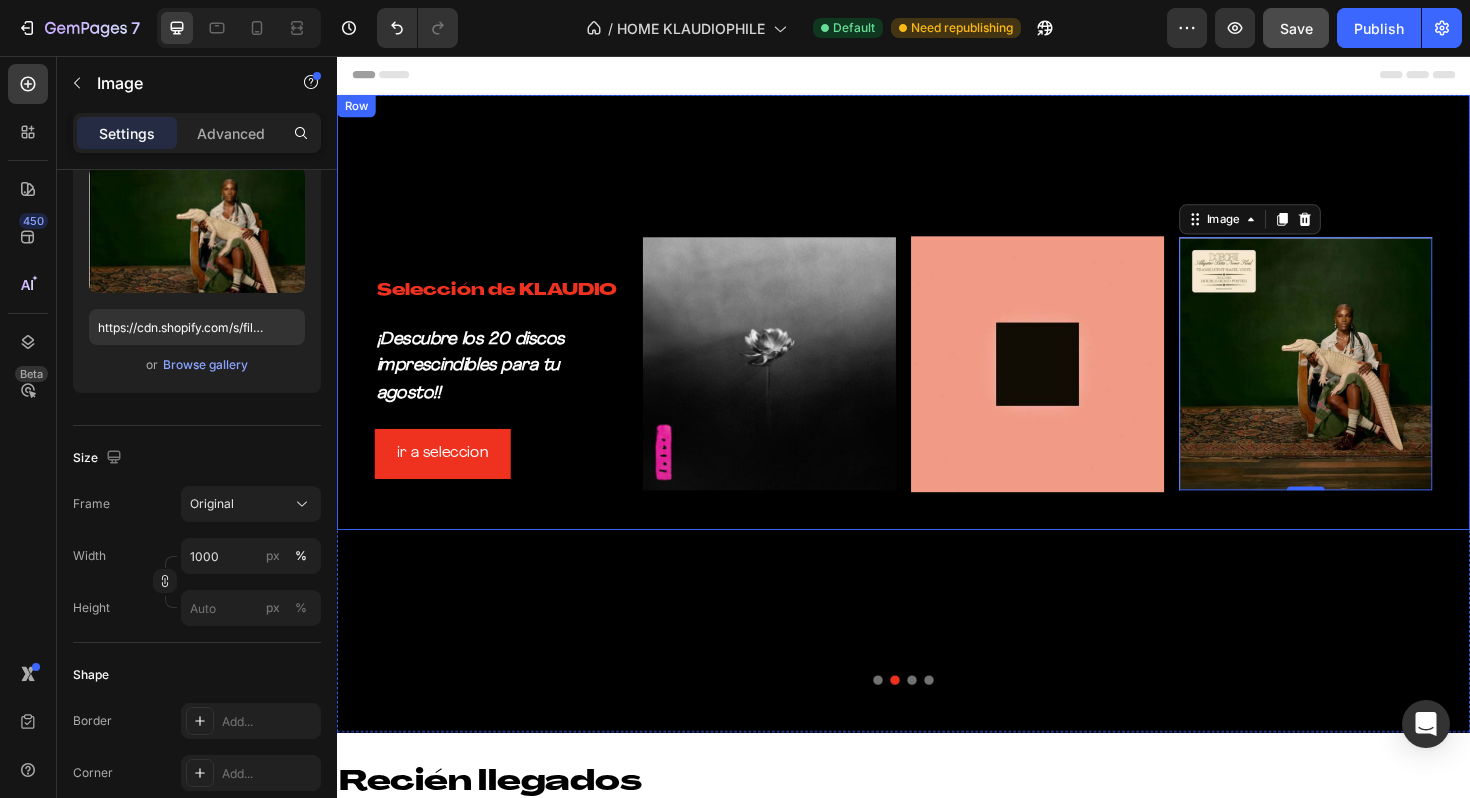 click on "Selección de KLAUDIO Heading ¡Descubre los 20 discos imprescindibles para tu agosto!! Text Block ir a seleccion Button Image Image Image   0 Row" at bounding box center (937, 327) 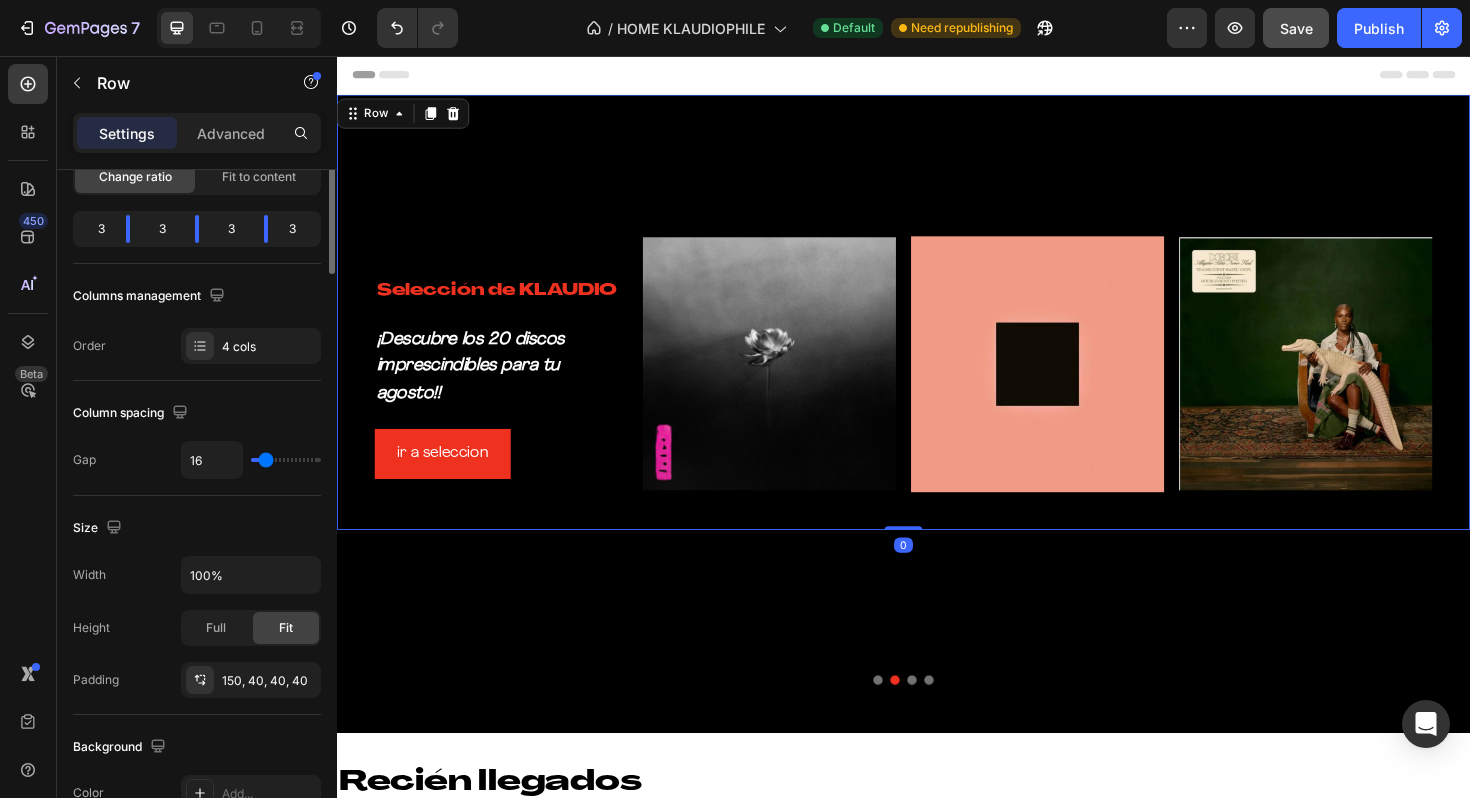 scroll, scrollTop: 0, scrollLeft: 0, axis: both 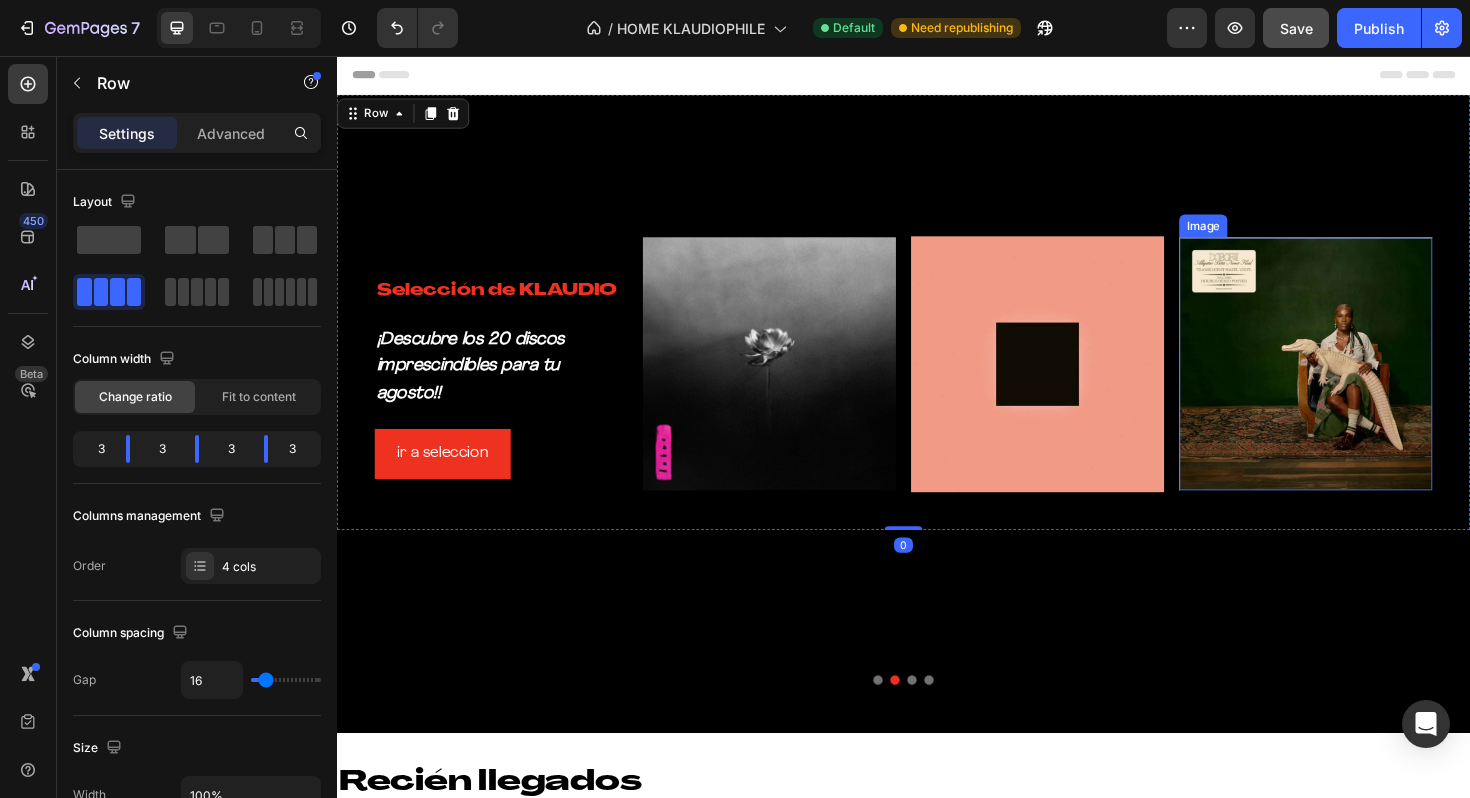 click at bounding box center (1363, 382) 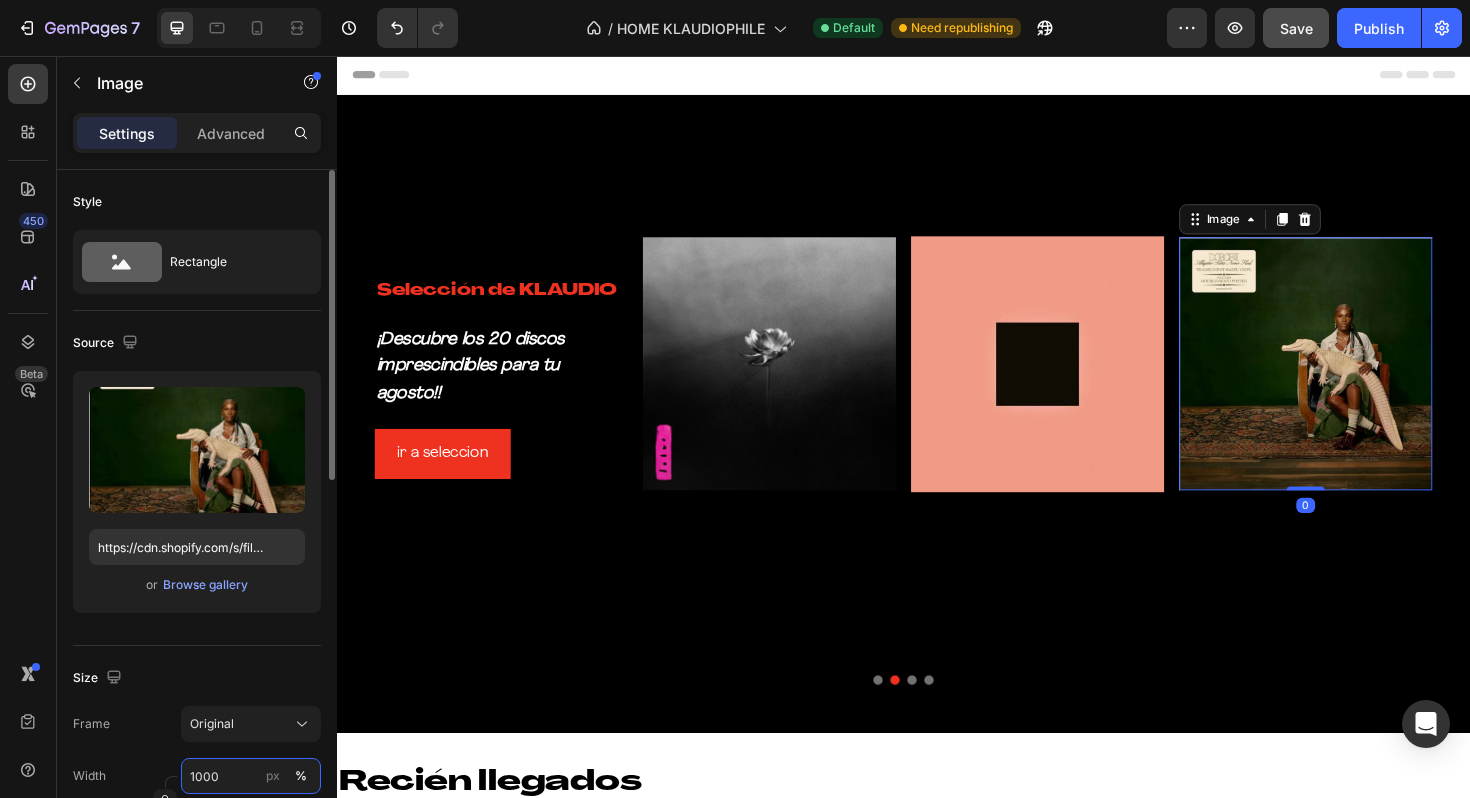click on "1000" at bounding box center (251, 776) 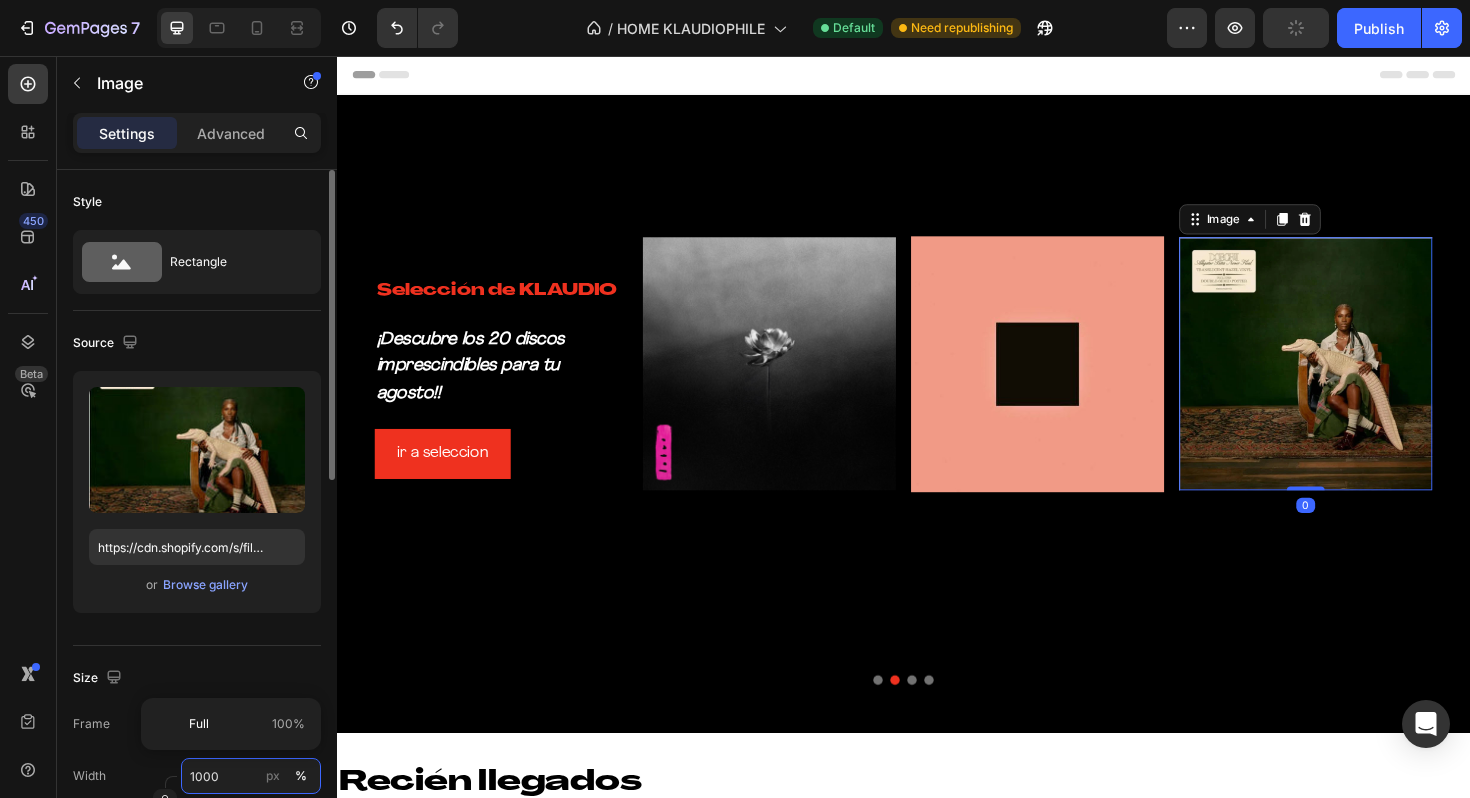 click on "1000" at bounding box center [251, 776] 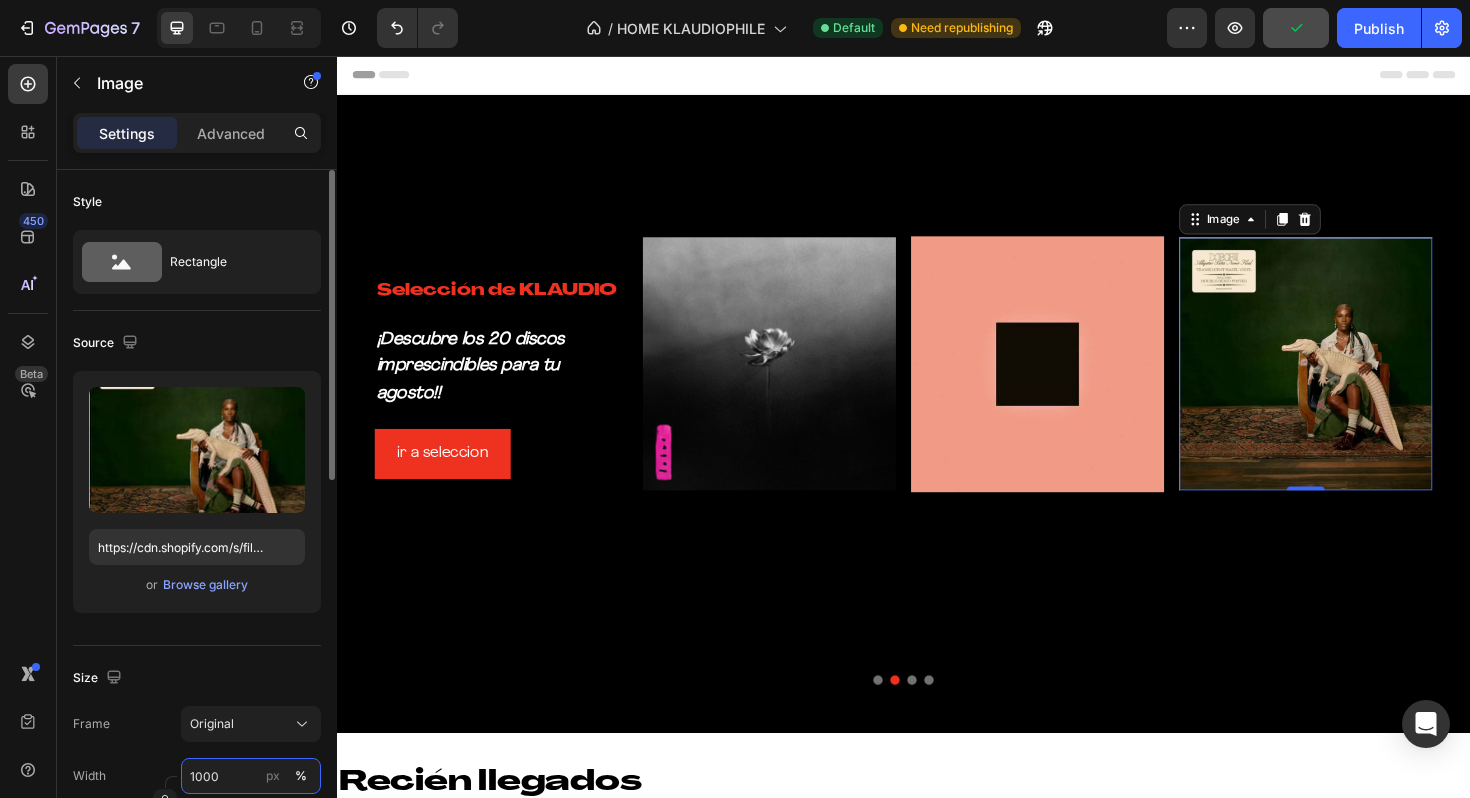 click on "1000" at bounding box center (251, 776) 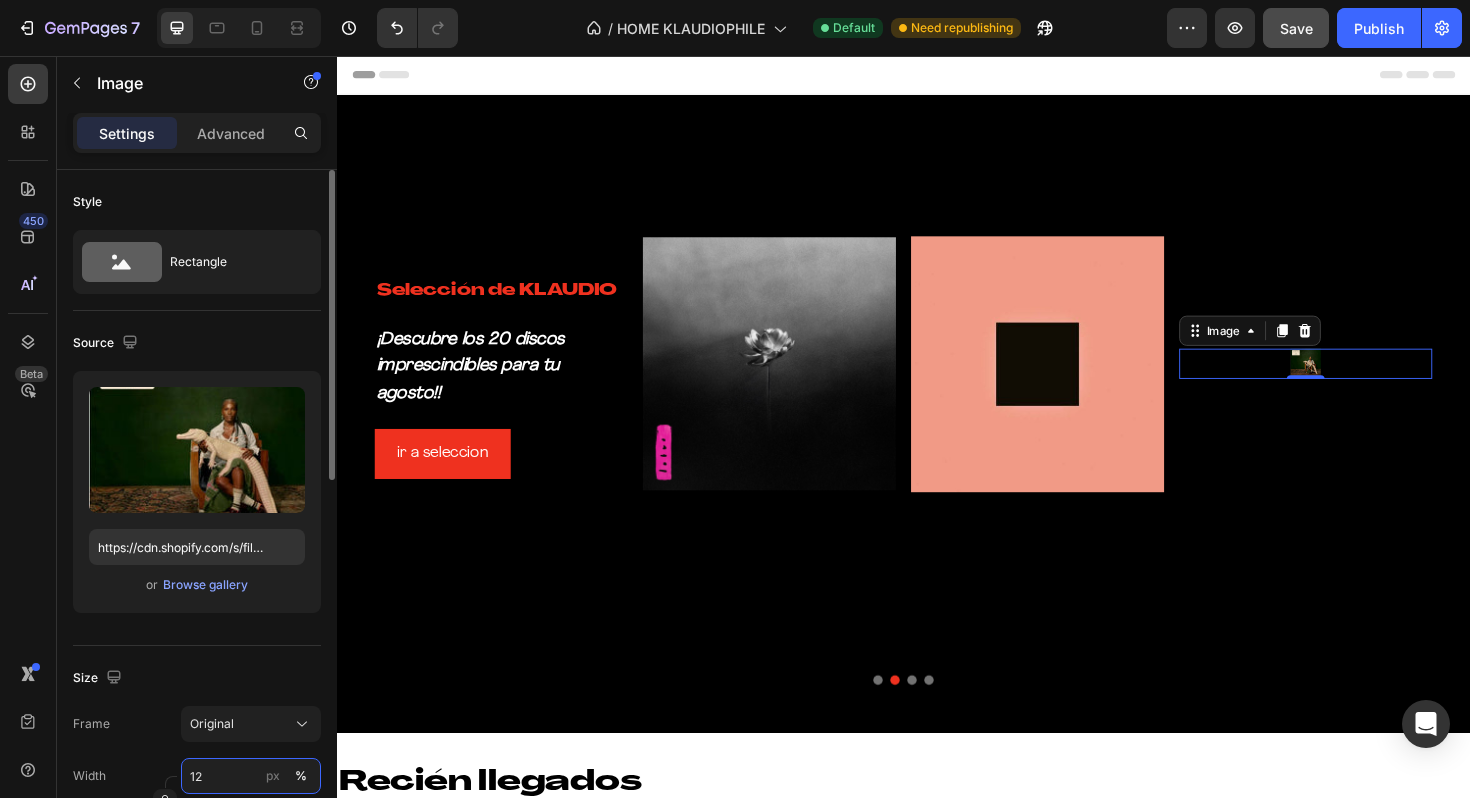 type on "1" 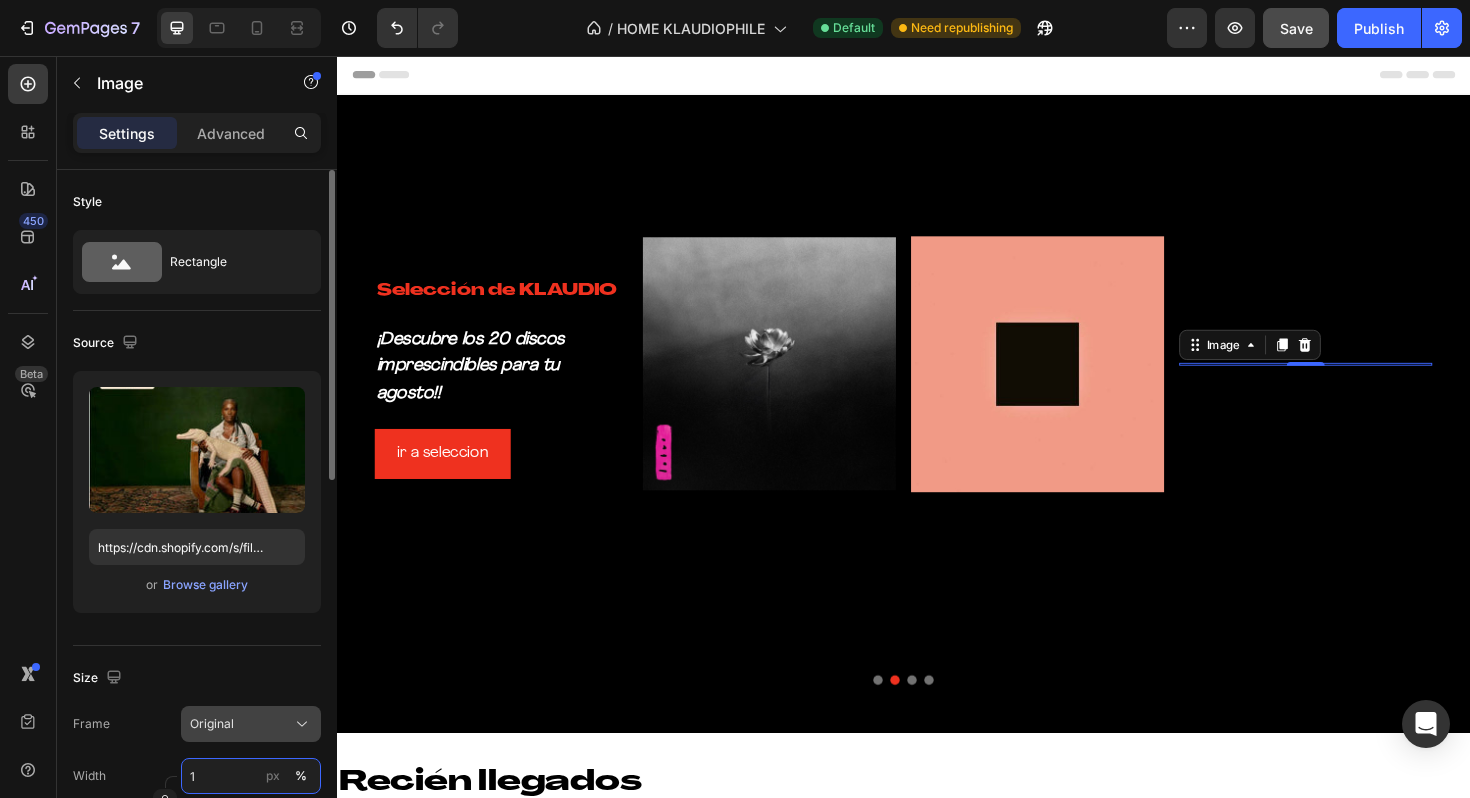 type on "1" 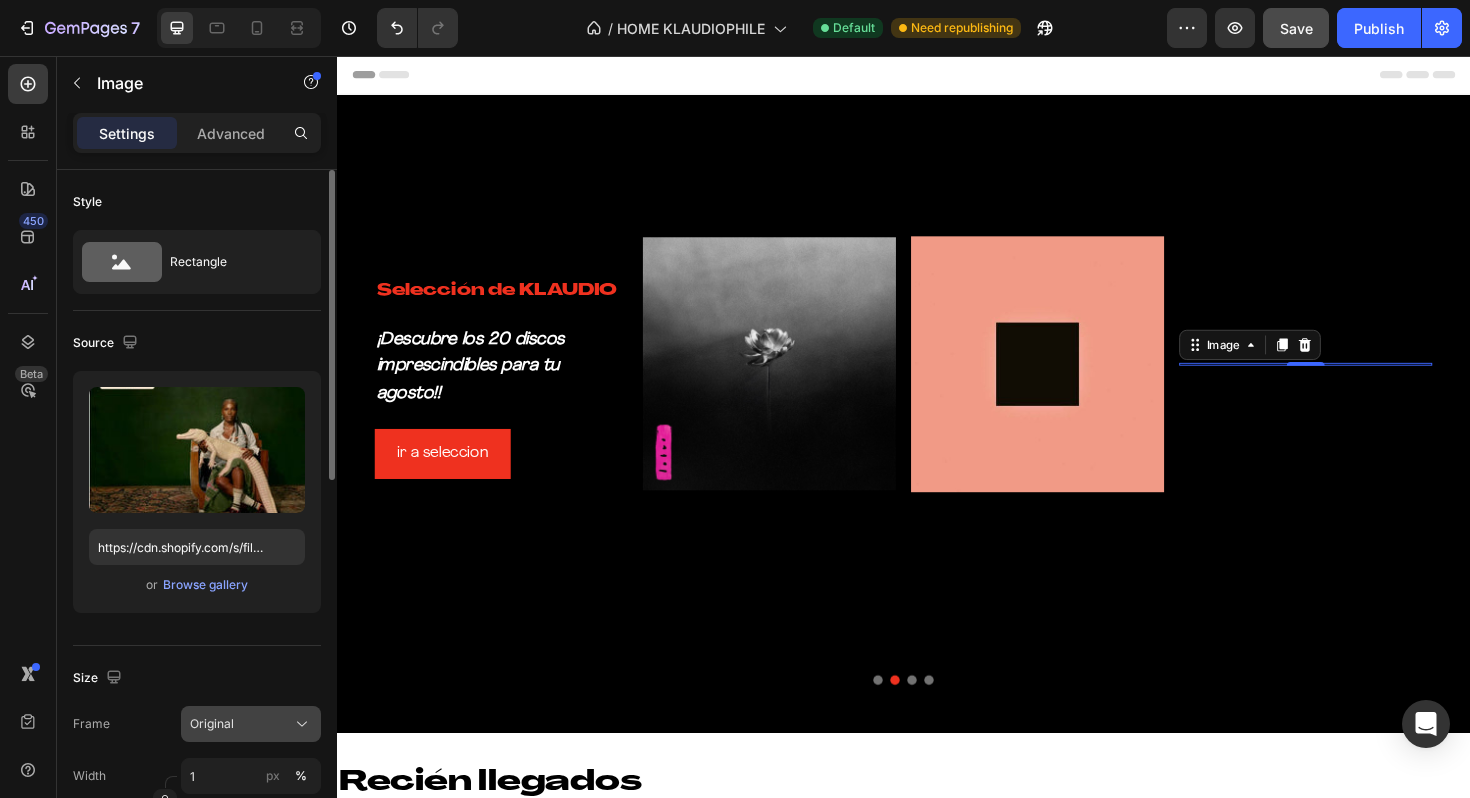 click on "Original" 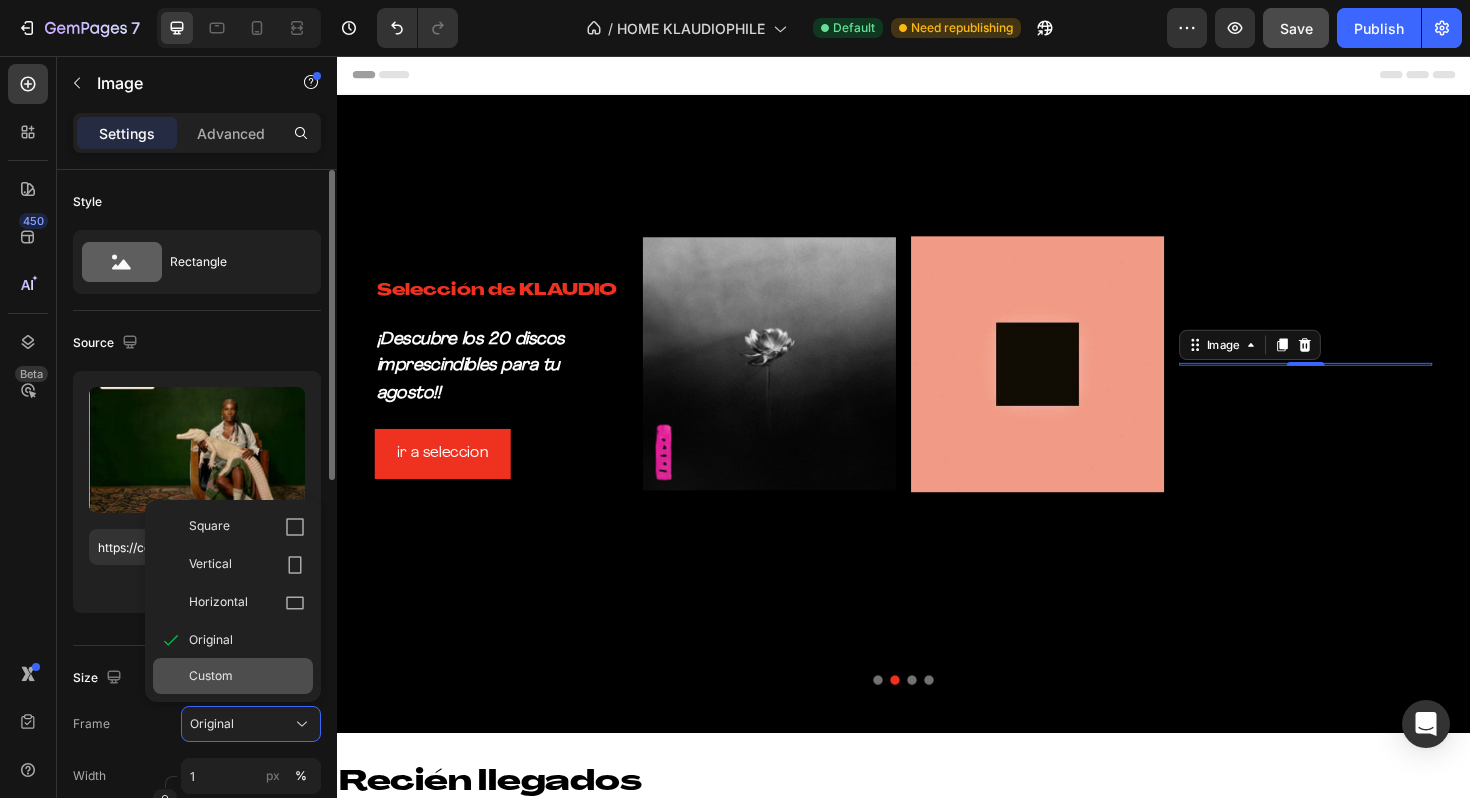 click on "Custom" 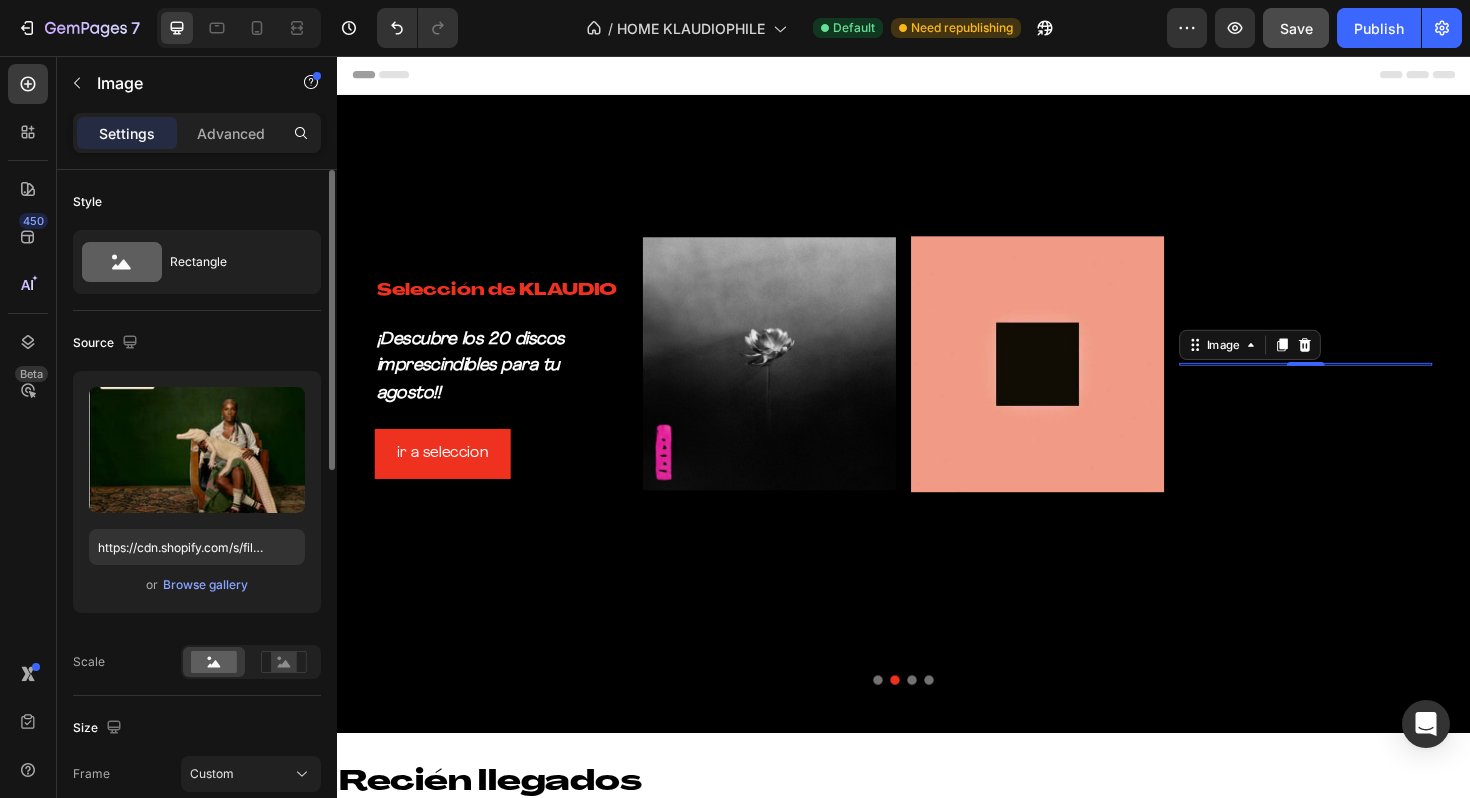 scroll, scrollTop: 57, scrollLeft: 0, axis: vertical 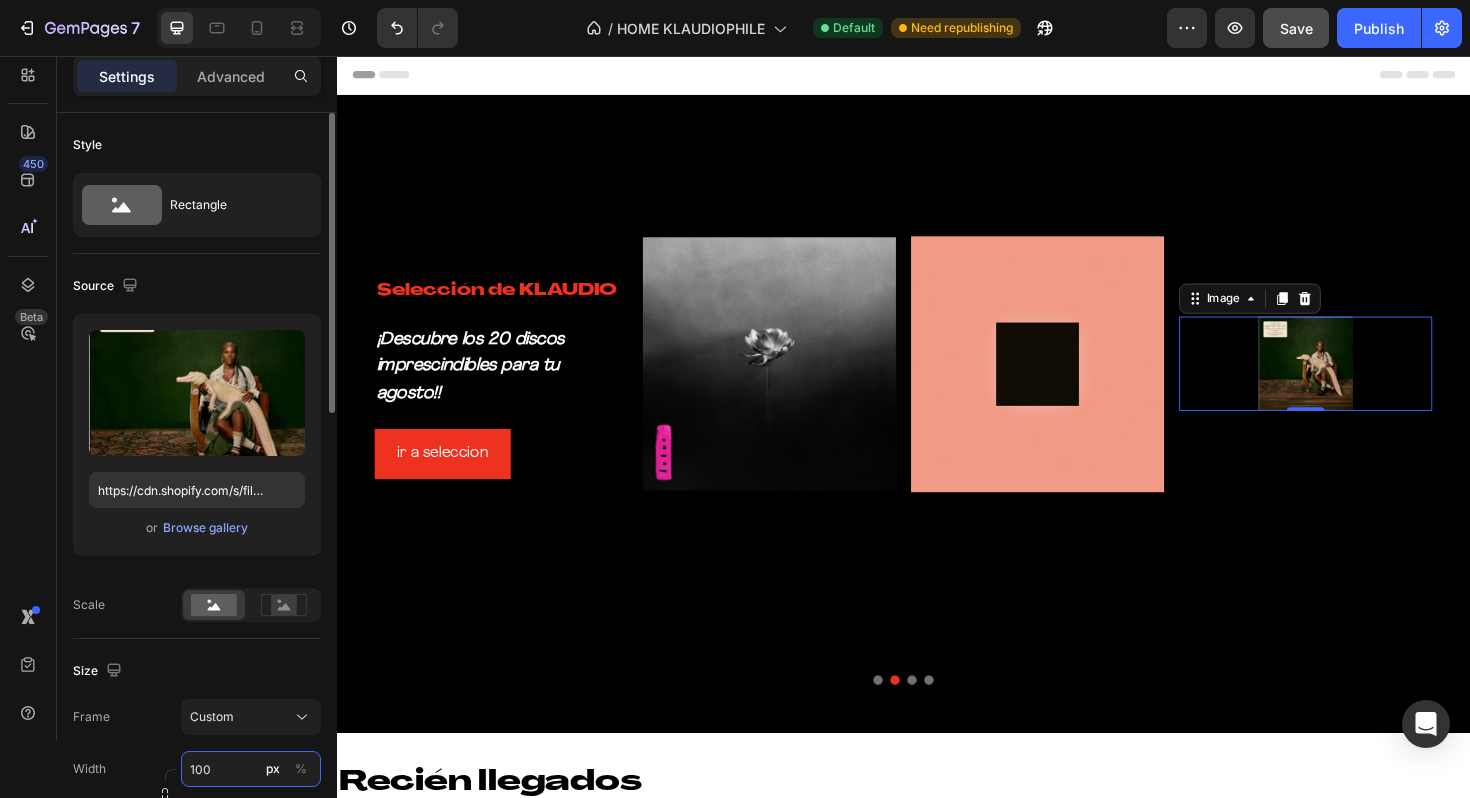 type on "1004" 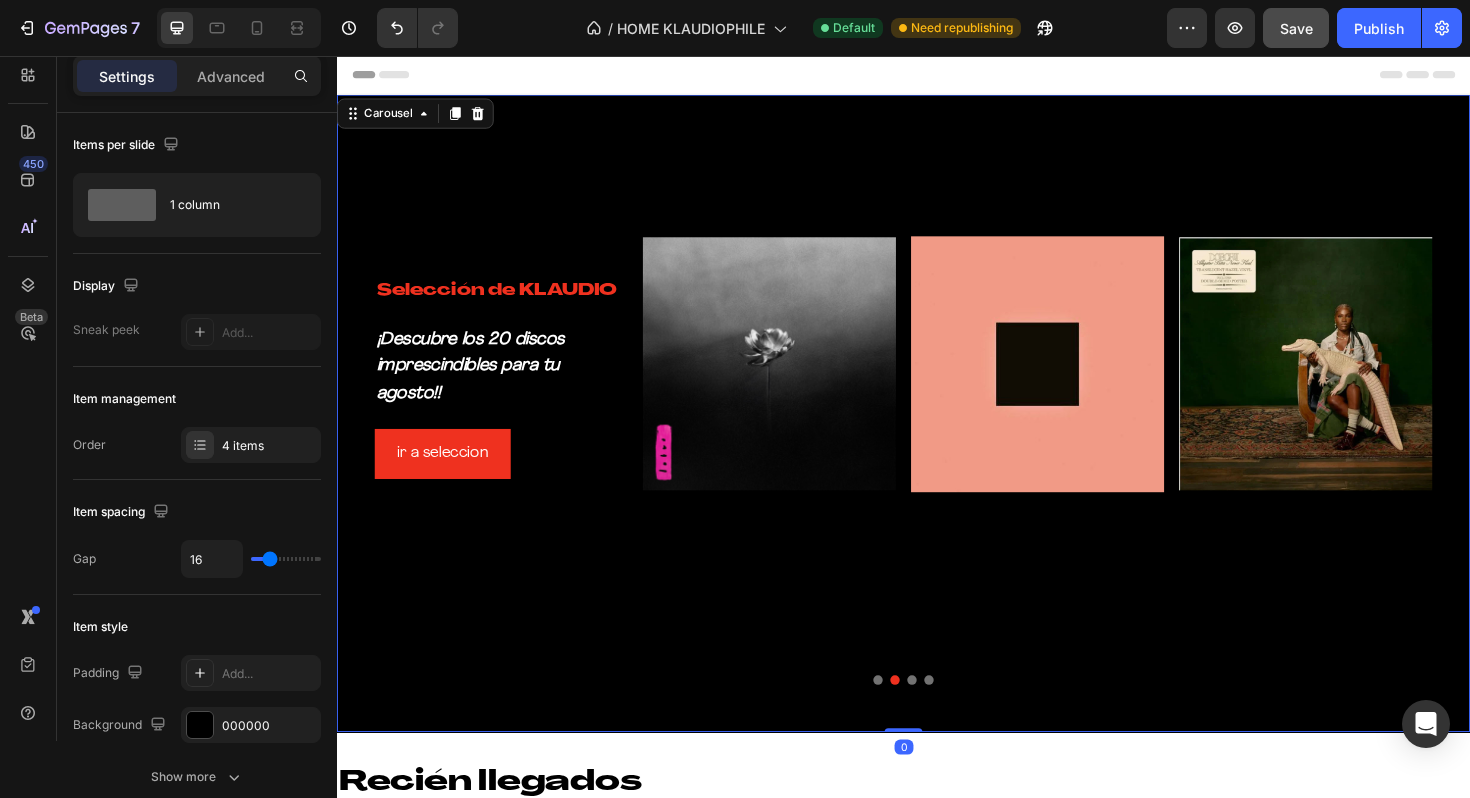 click on "Selección de KLAUDIO Heading ¡Descubre los 20 discos imprescindibles para tu agosto!! Text Block ir a seleccion Button Image Image Image Row" at bounding box center (937, 434) 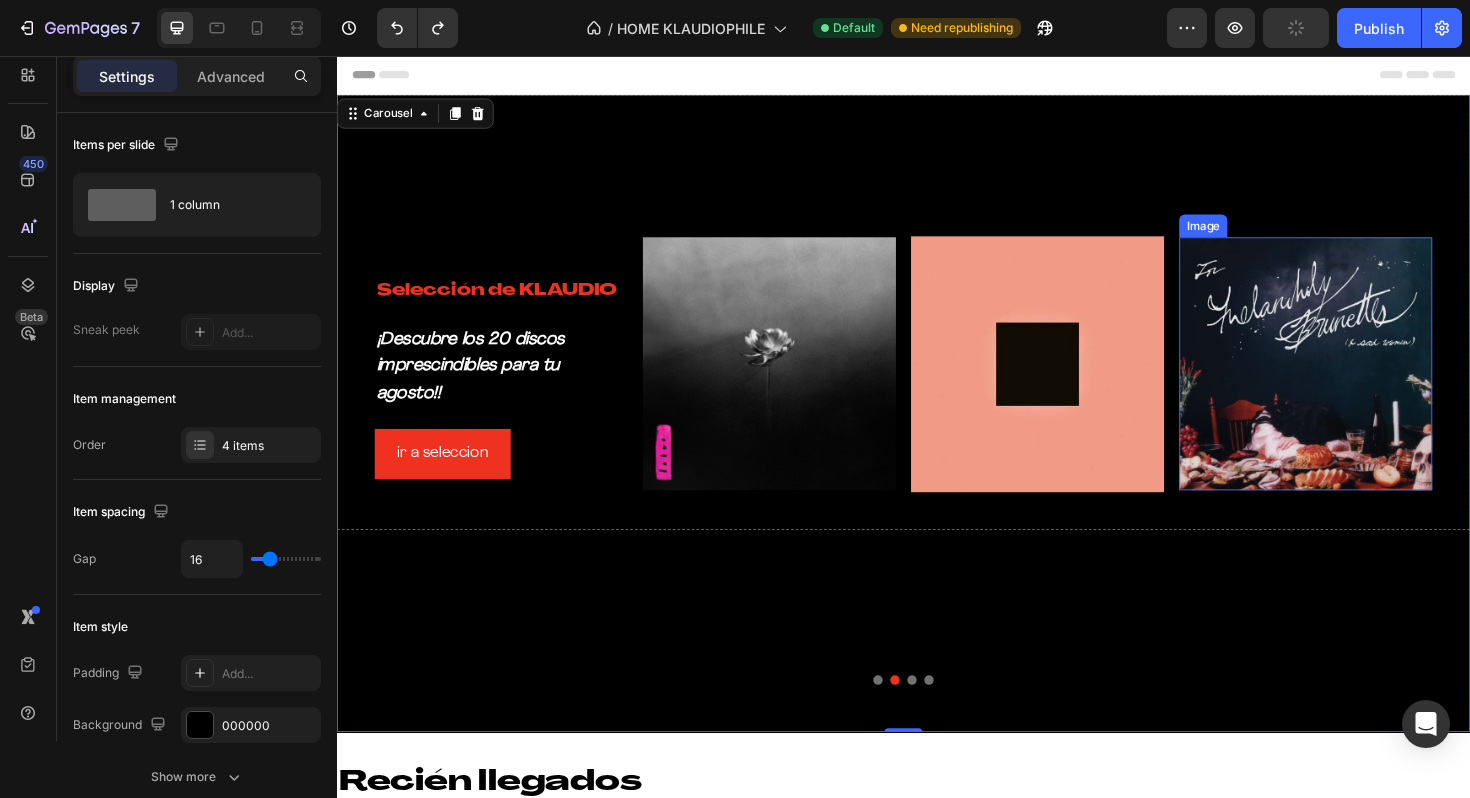 click at bounding box center (1363, 382) 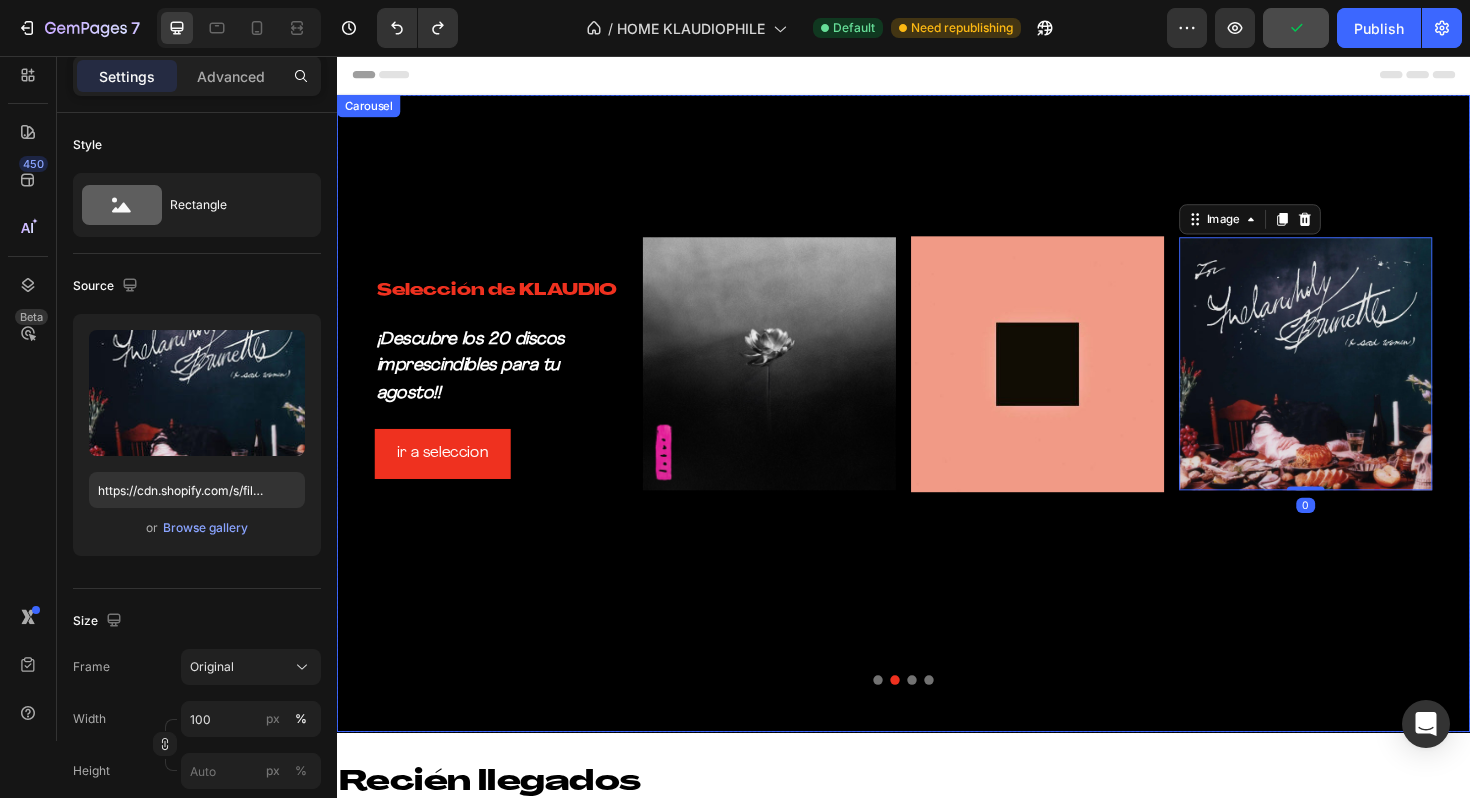 click on "Selección de KLAUDIO Heading ¡Descubre los 20 discos imprescindibles para tu agosto!! Text Block ir a seleccion Button Image Image Image   0 Row" at bounding box center [937, 434] 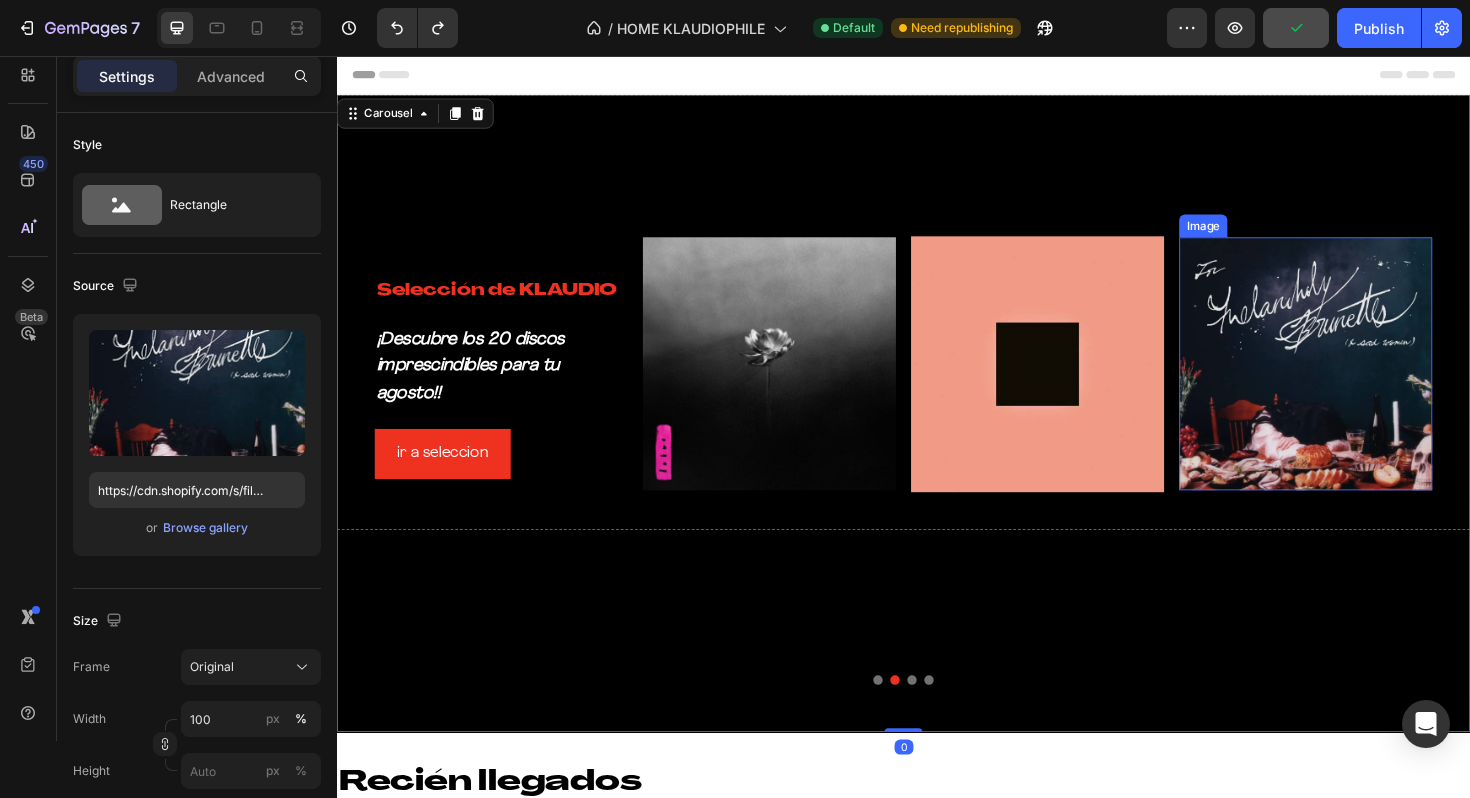 click at bounding box center (1363, 382) 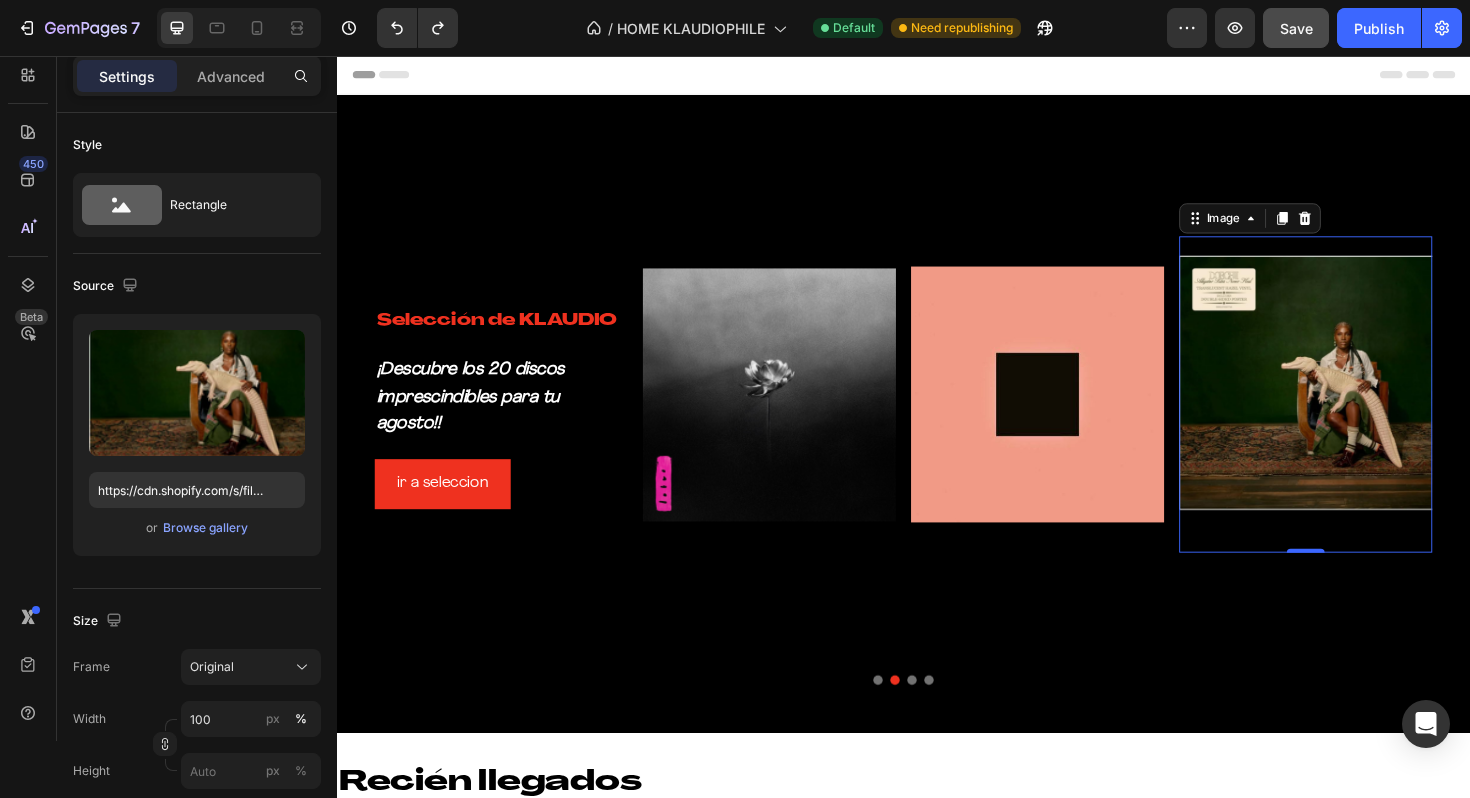 type on "https://cdn.shopify.com/s/files/1/0635/3040/1879/files/gempages_572830844972958592-c7910e9e-3d3f-4b86-9296-6130dbfbe428.webp" 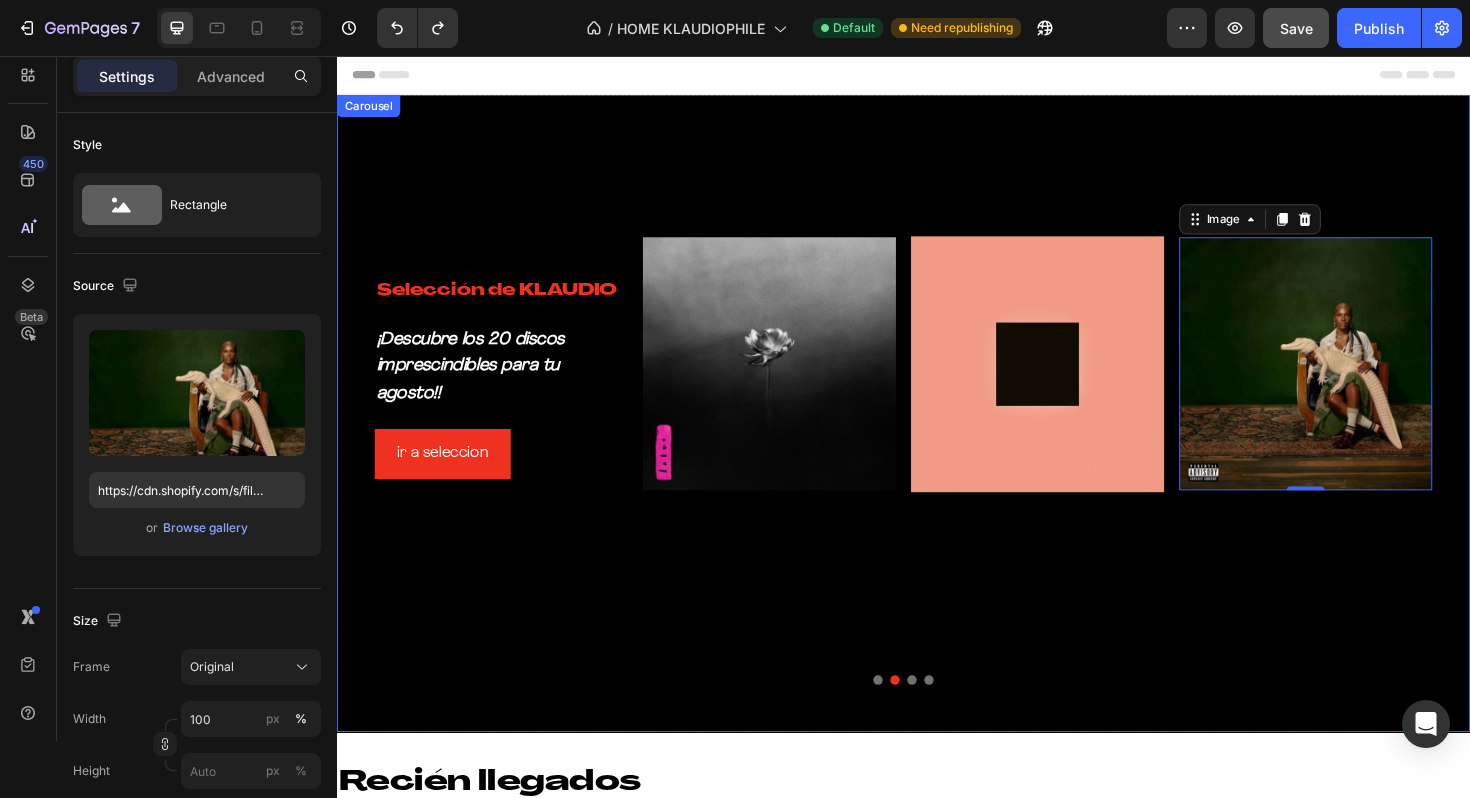 click on "Selección de KLAUDIO Heading ¡Descubre los 20 discos imprescindibles para tu agosto!! Text Block ir a seleccion Button Image Image Image   0 Row" at bounding box center [937, 434] 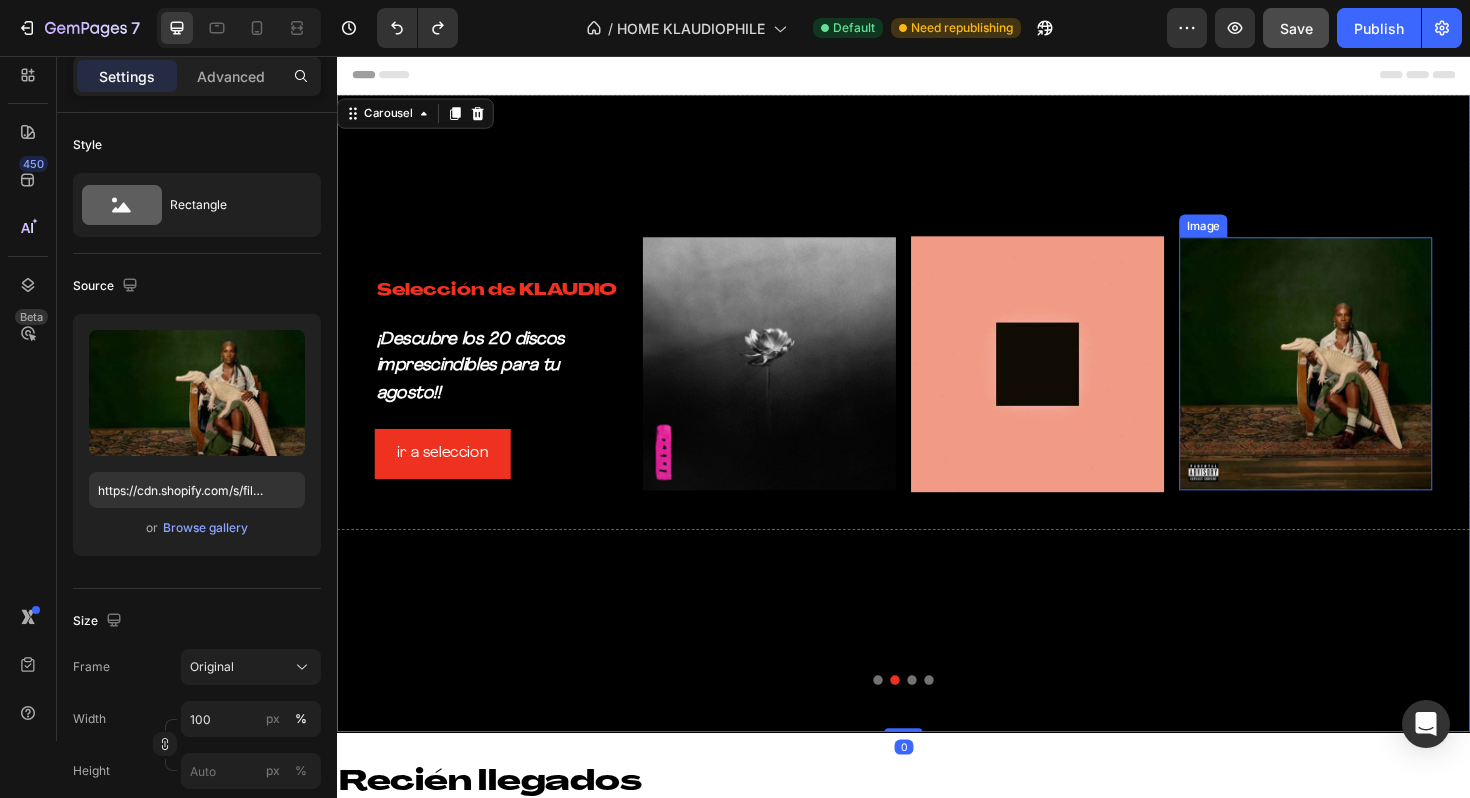 click at bounding box center (1363, 382) 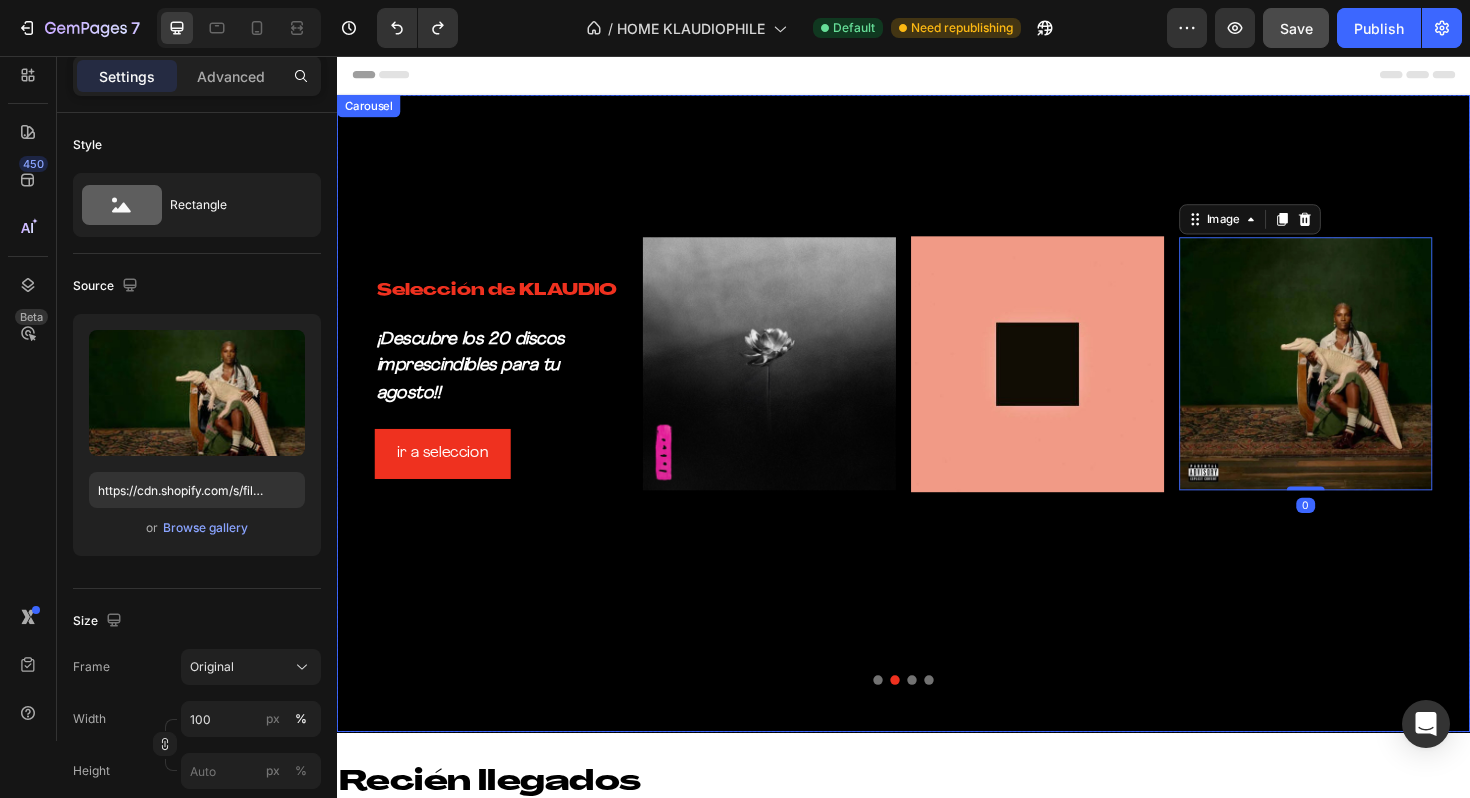 click on "Selección de KLAUDIO Heading ¡Descubre los 20 discos imprescindibles para tu agosto!! Text Block ir a seleccion Button Image Image Image   0 Row" at bounding box center (937, 434) 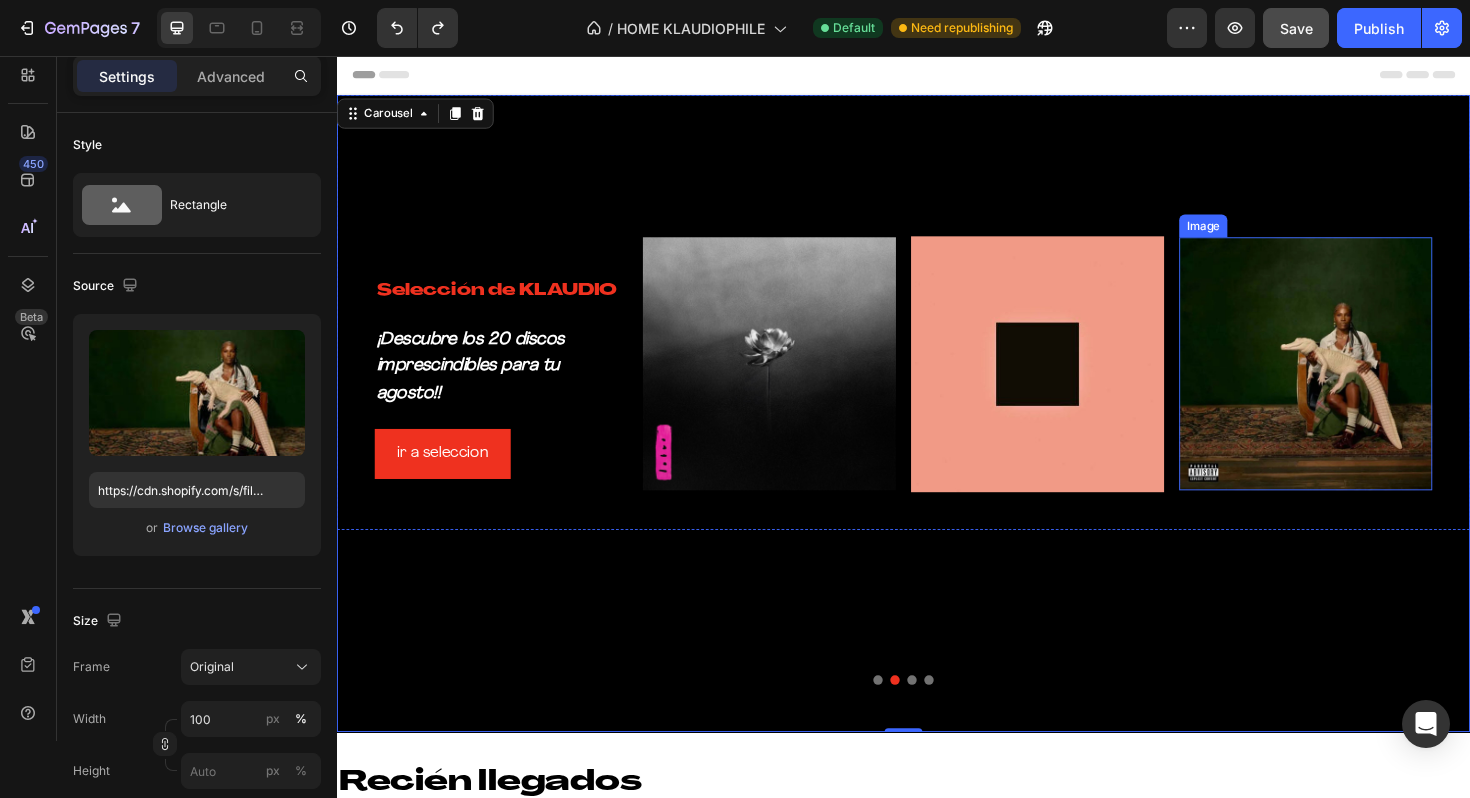 click at bounding box center [1363, 382] 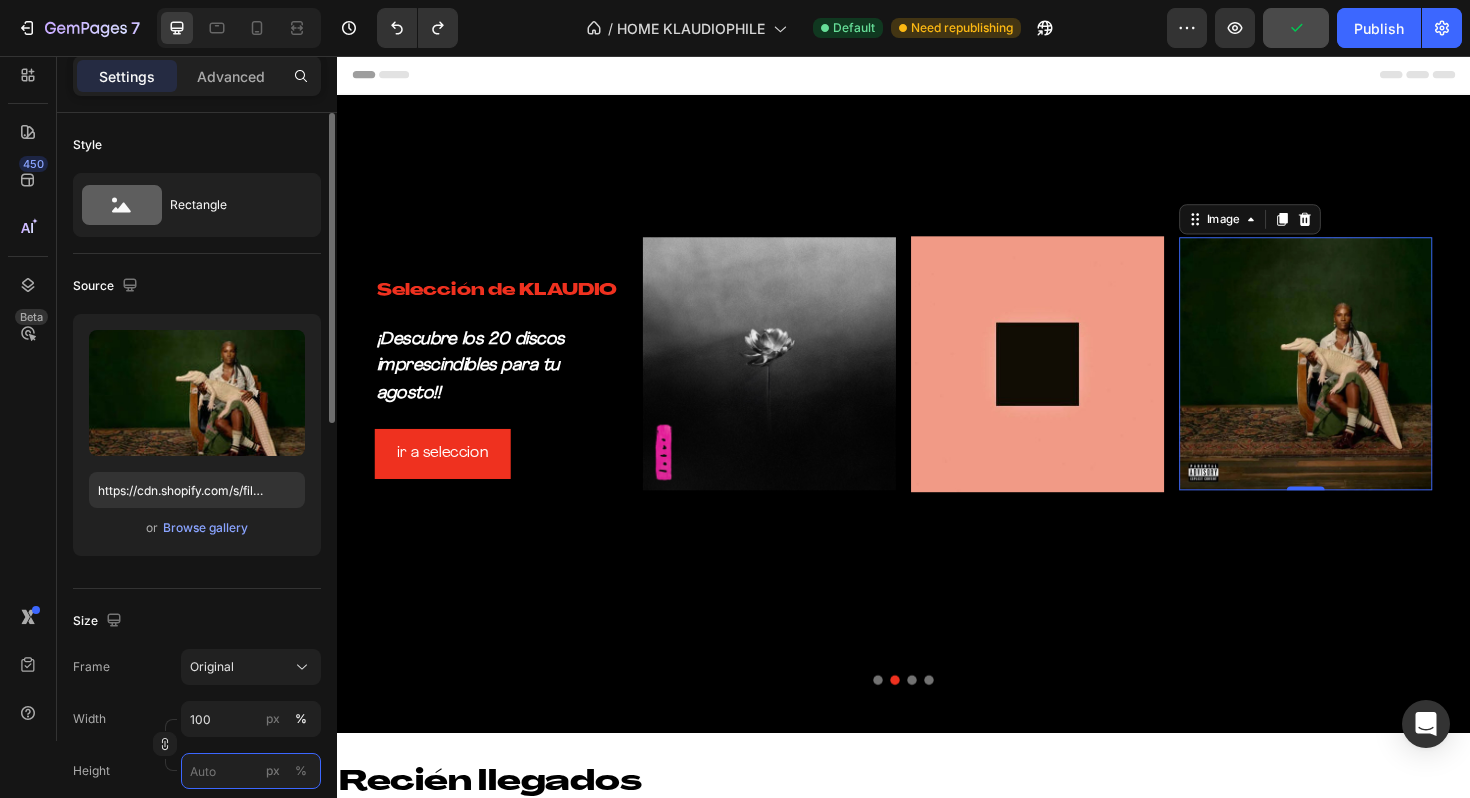 click on "px %" at bounding box center [251, 771] 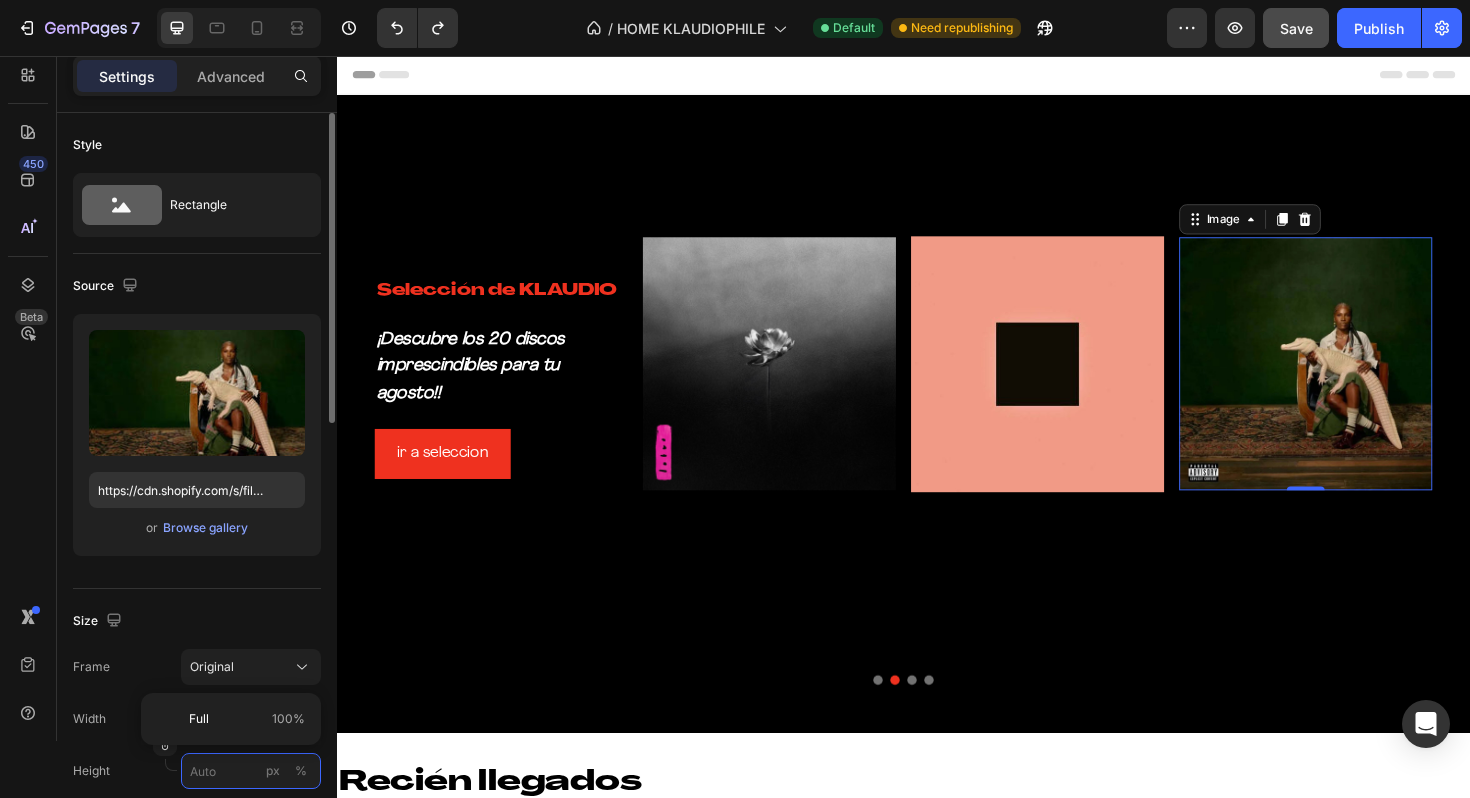 type 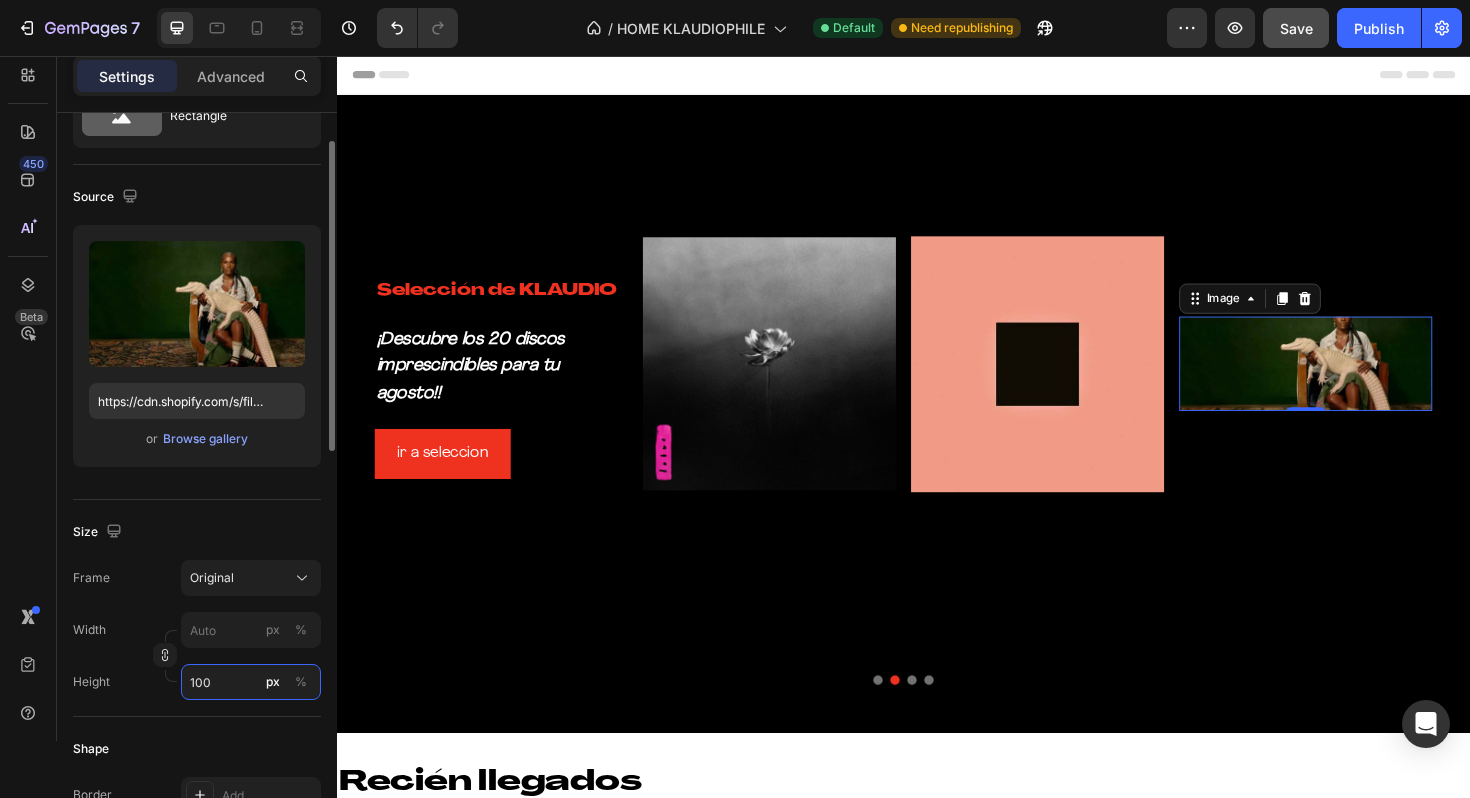 scroll, scrollTop: 122, scrollLeft: 0, axis: vertical 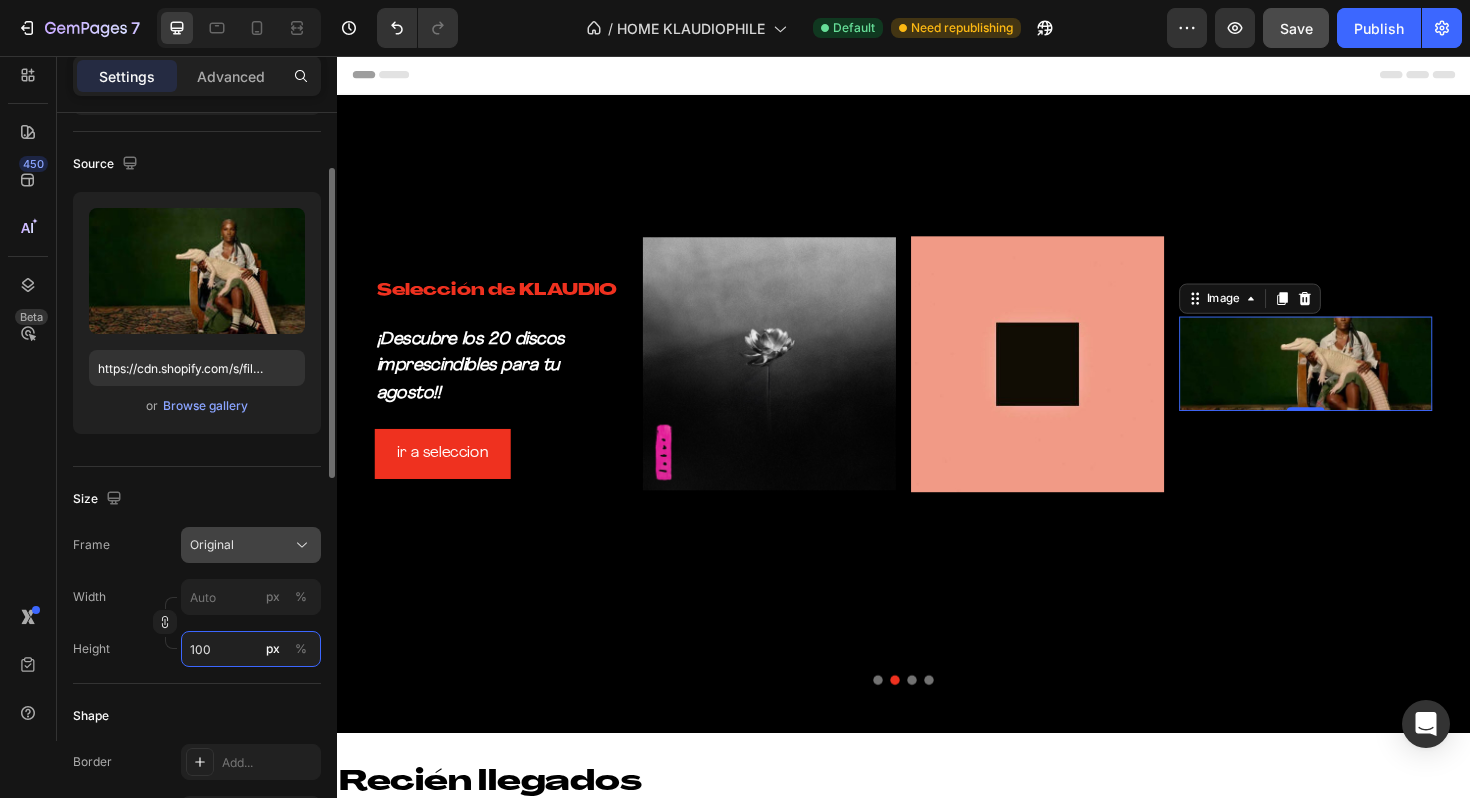 type on "100" 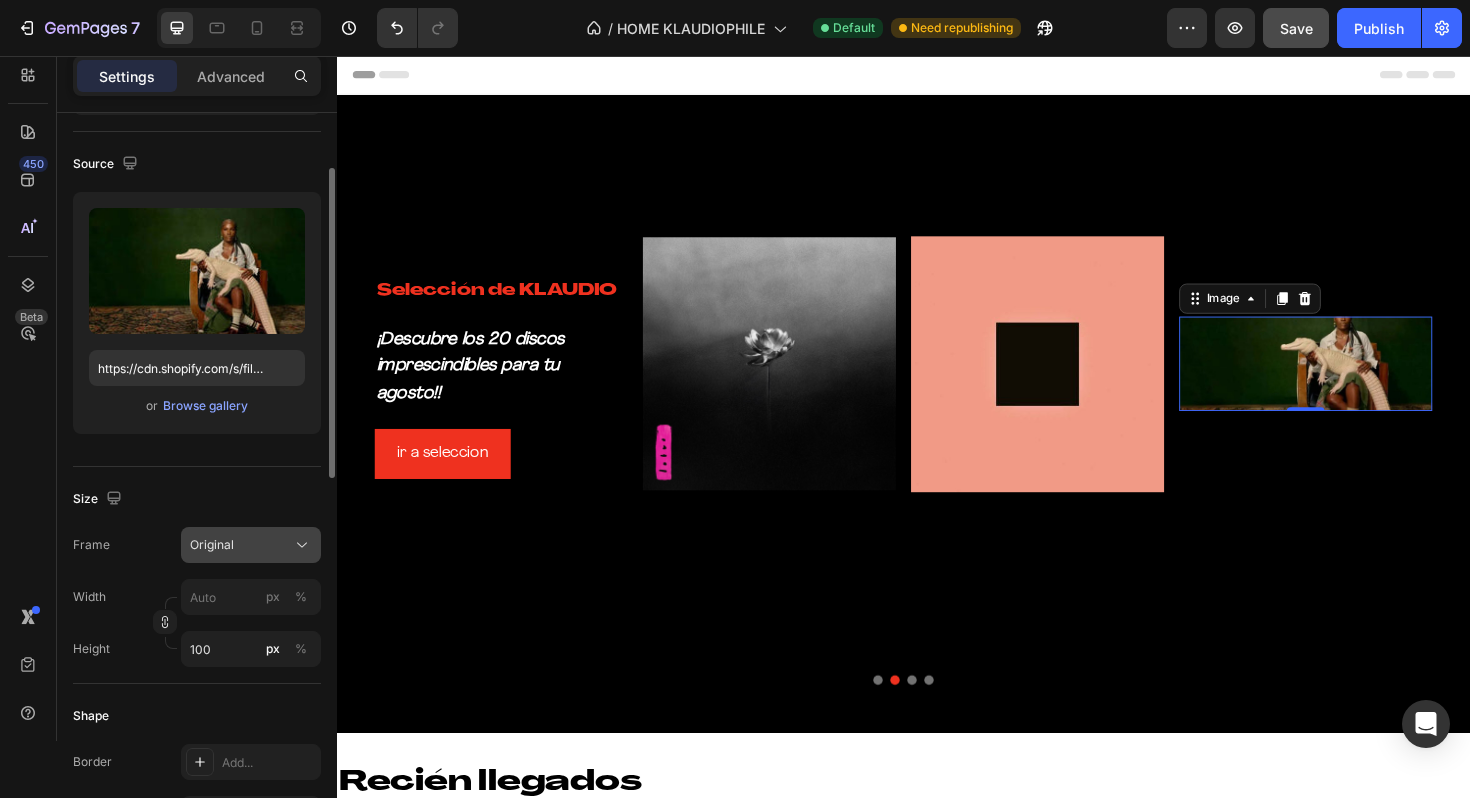click on "Original" 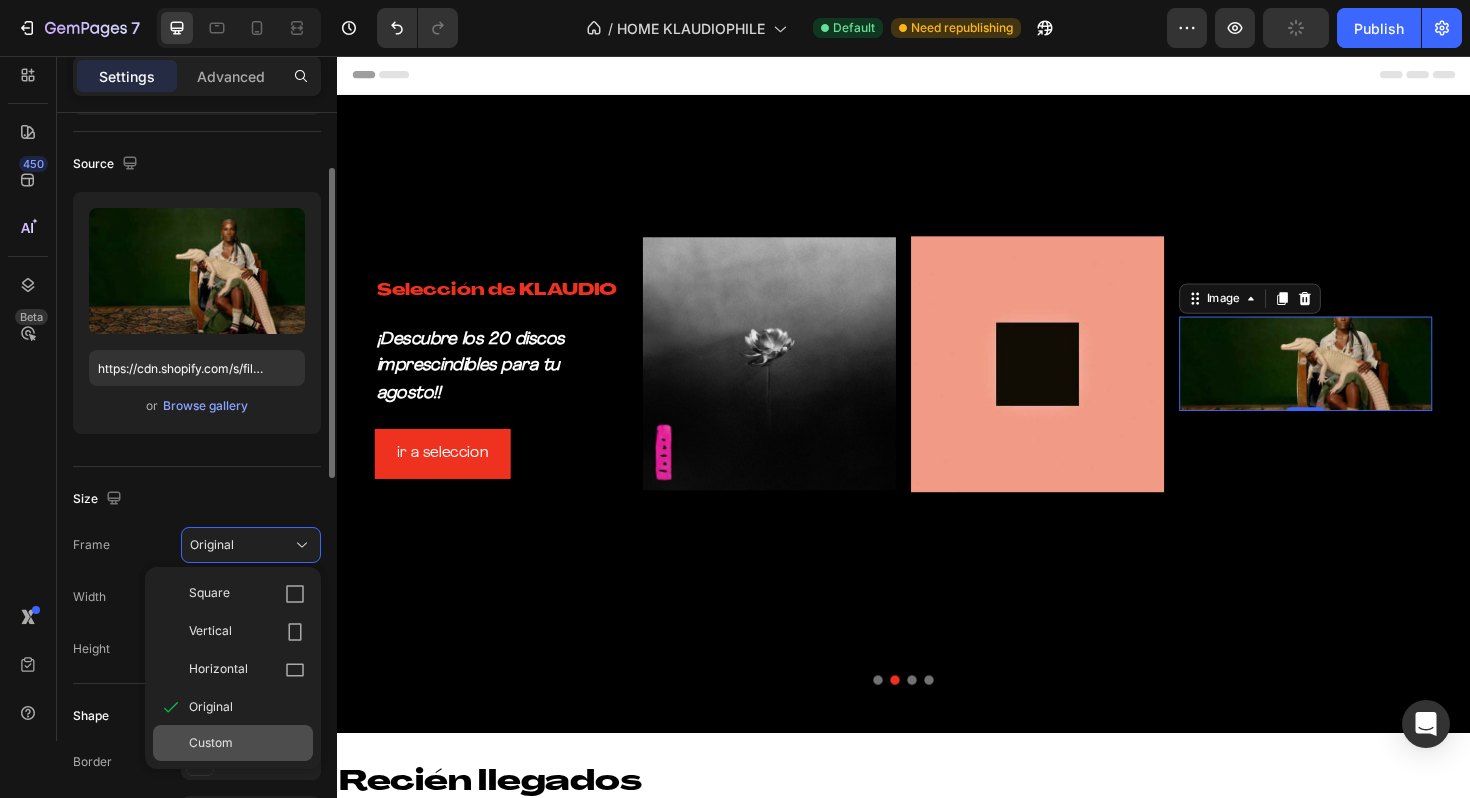click on "Custom" at bounding box center [247, 743] 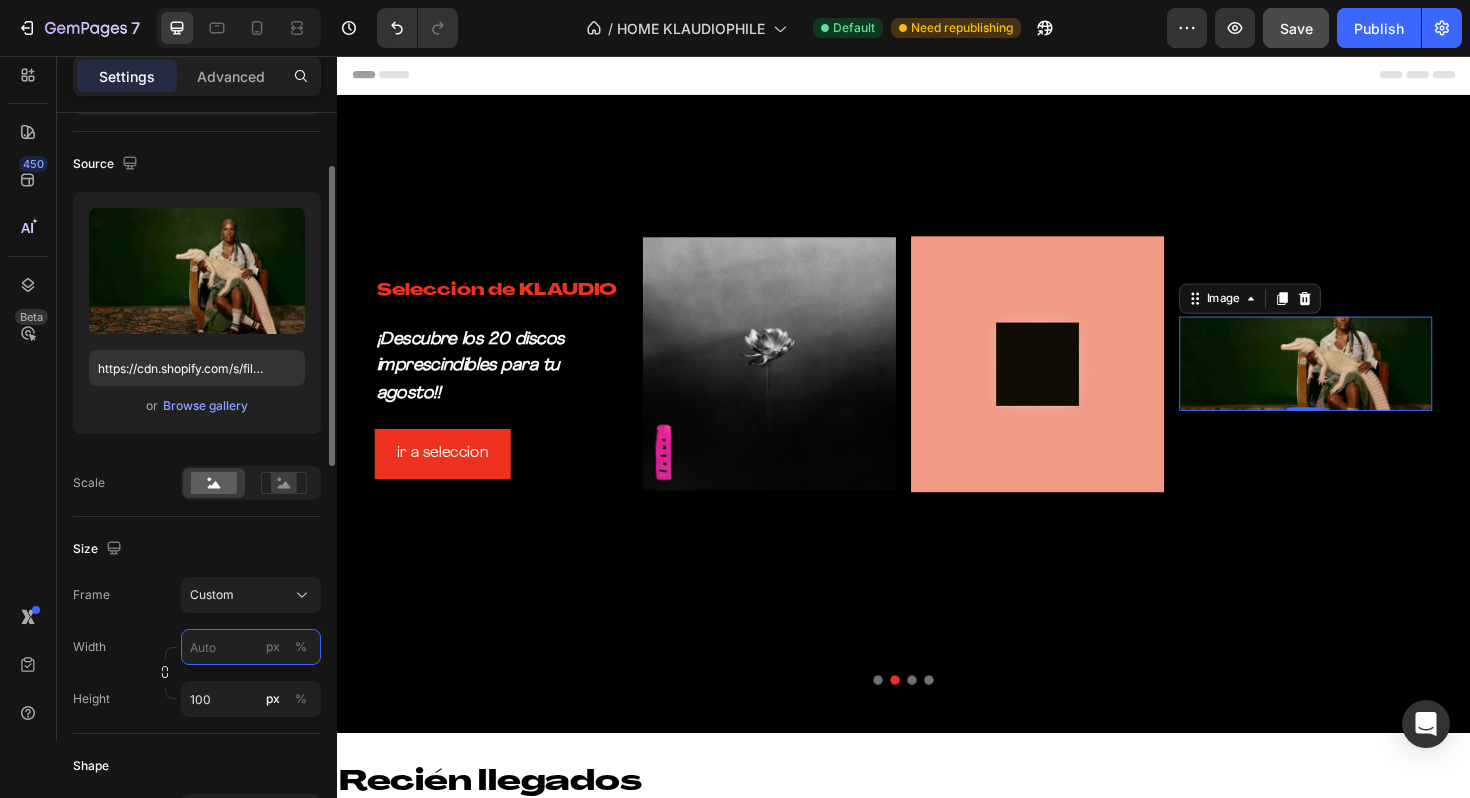 click on "px %" at bounding box center (251, 647) 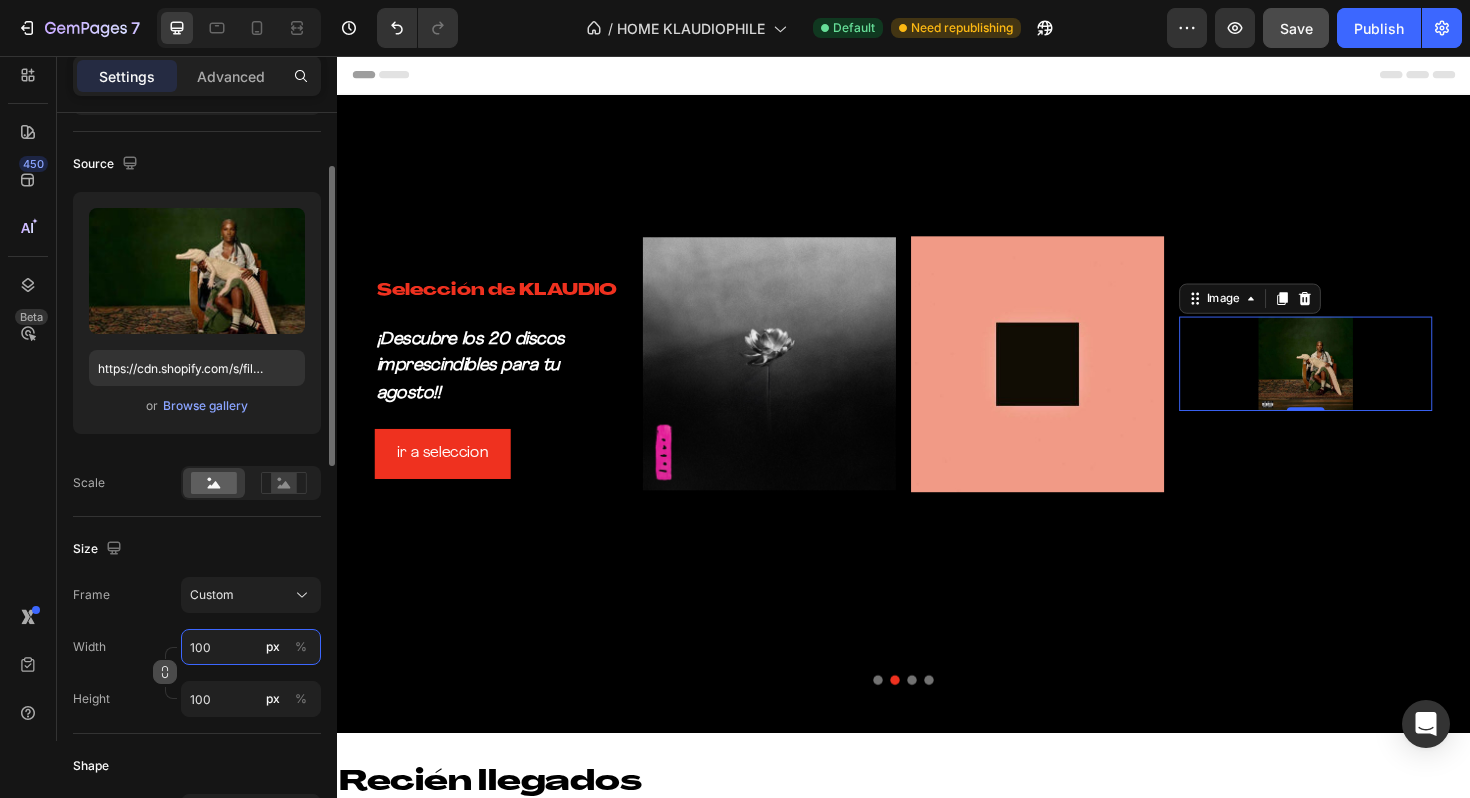 type on "100" 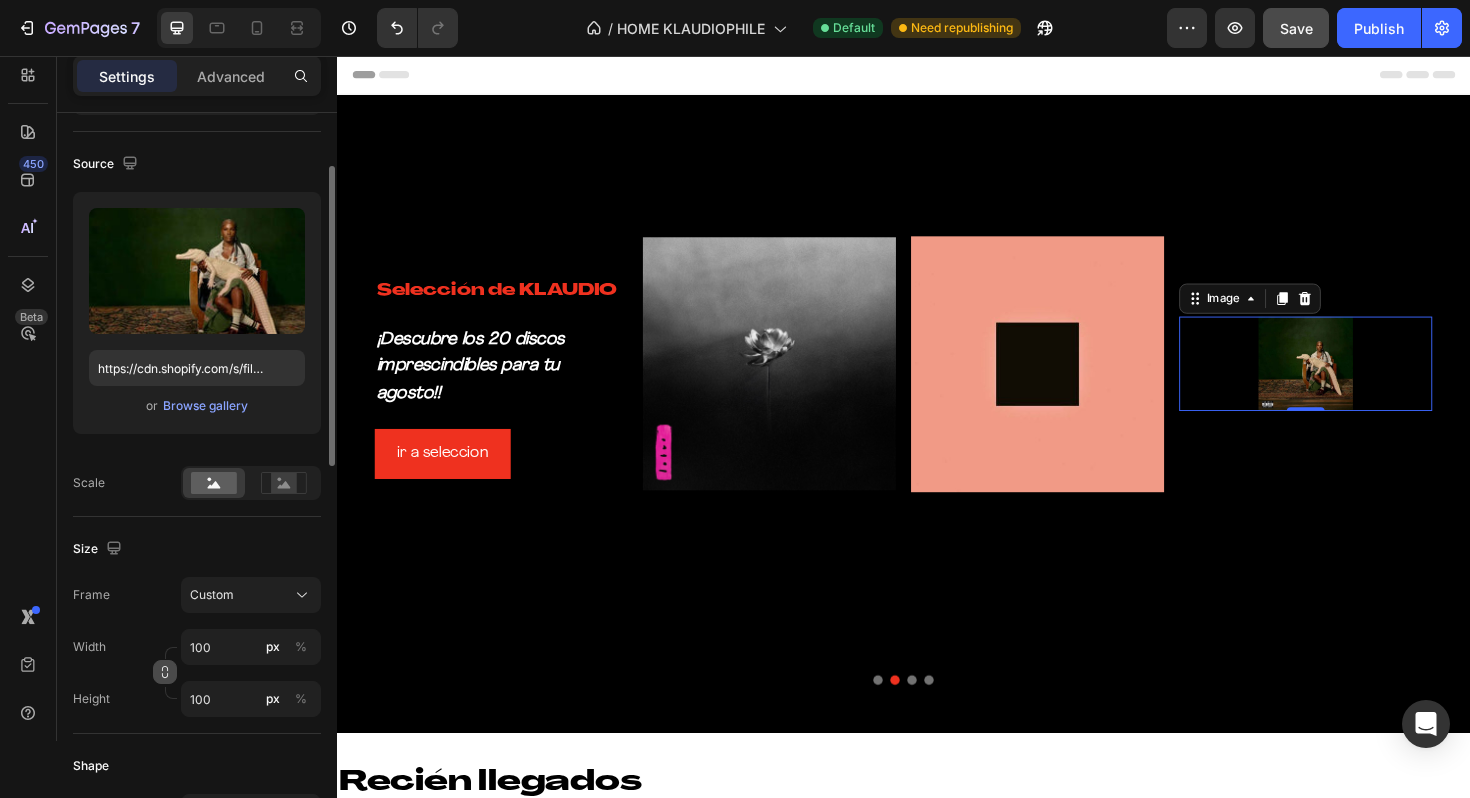 click 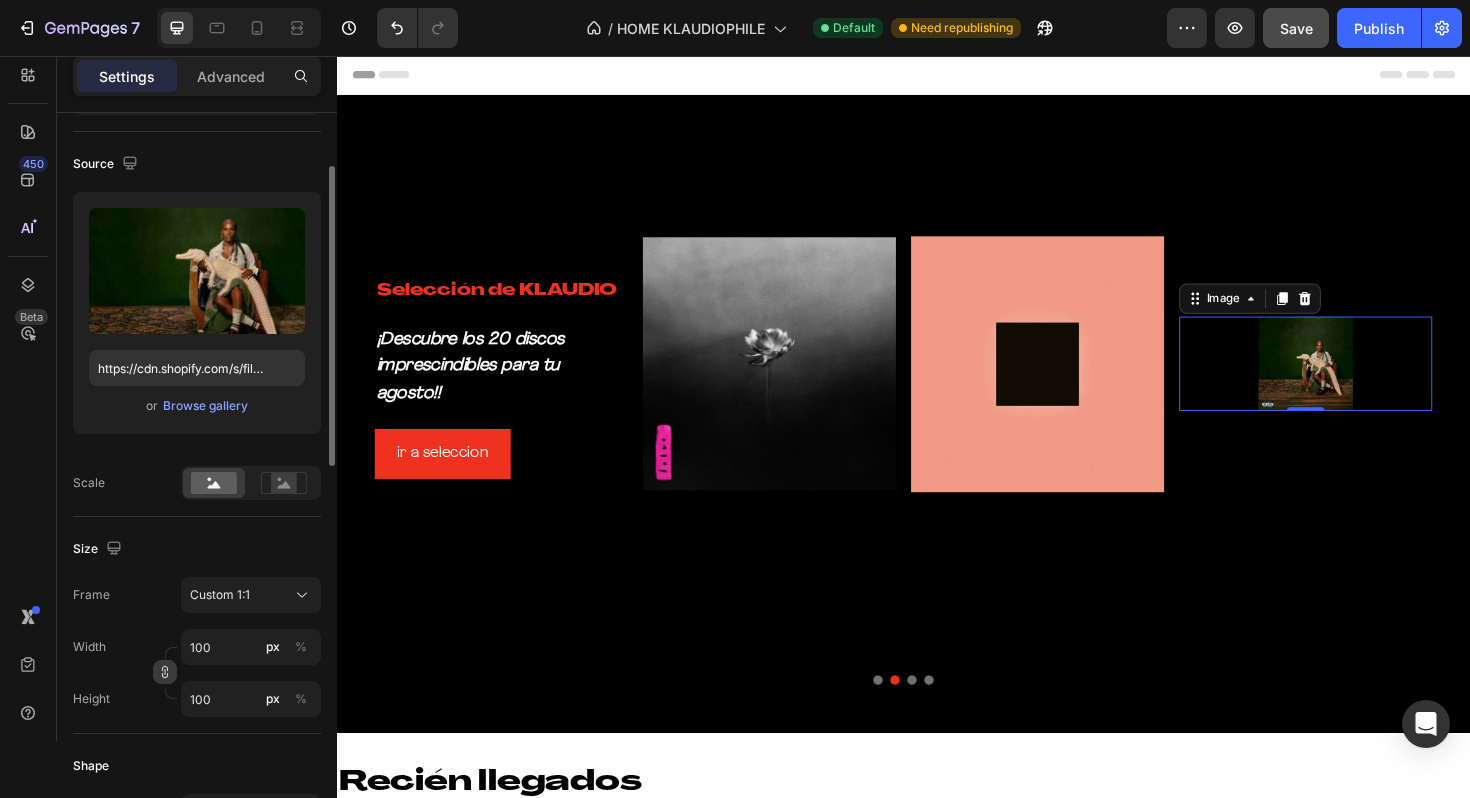 click 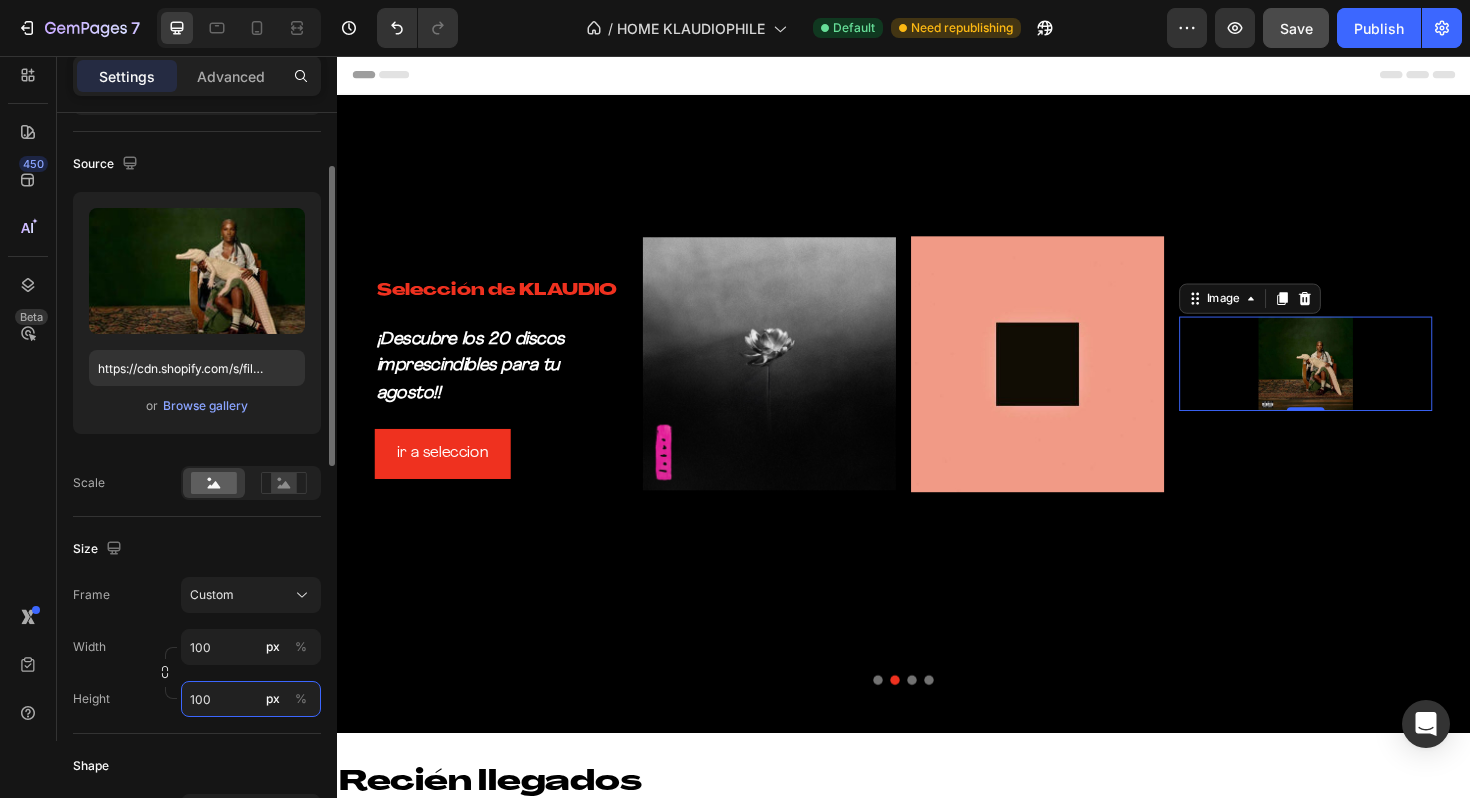click on "100" at bounding box center (251, 699) 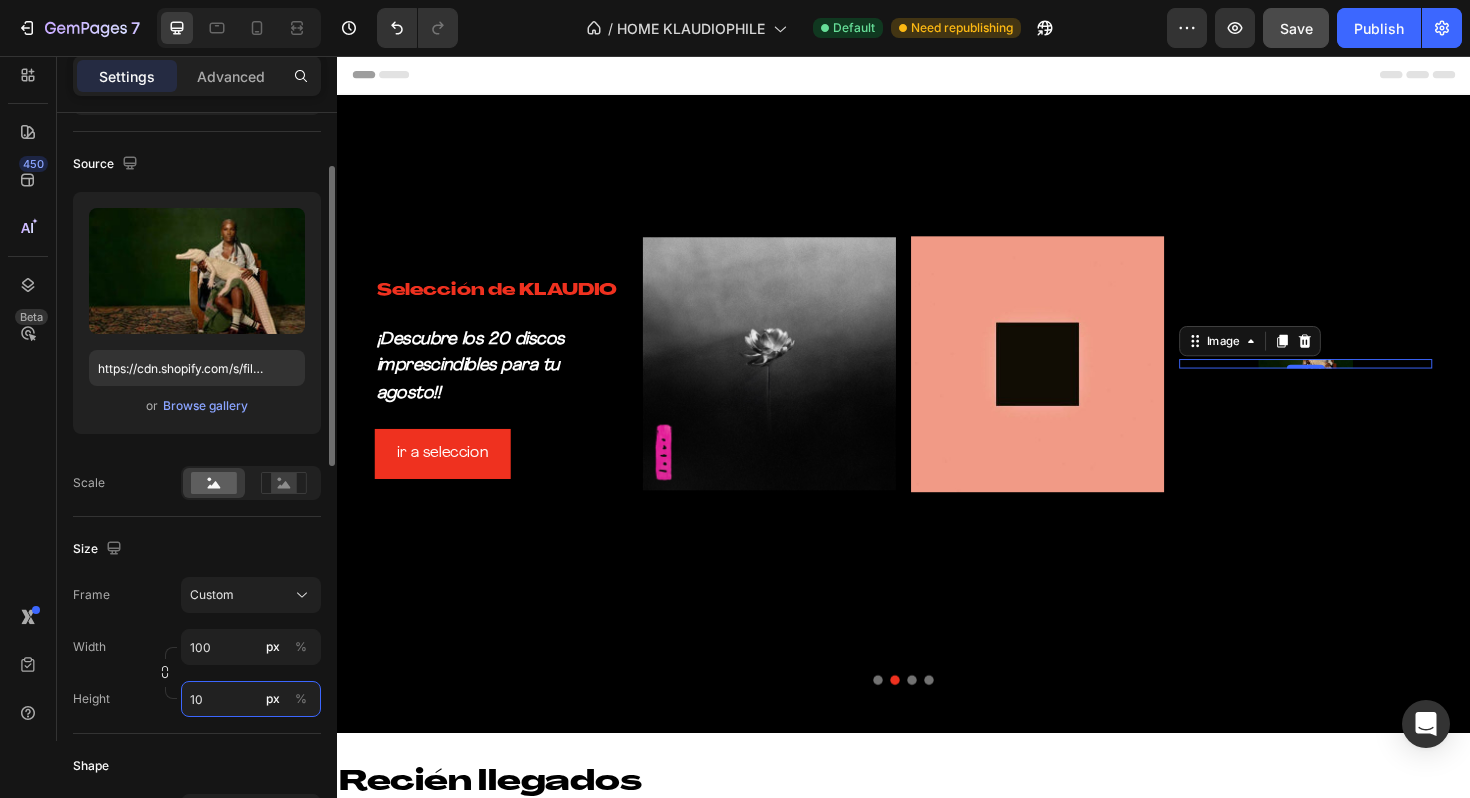 type on "1" 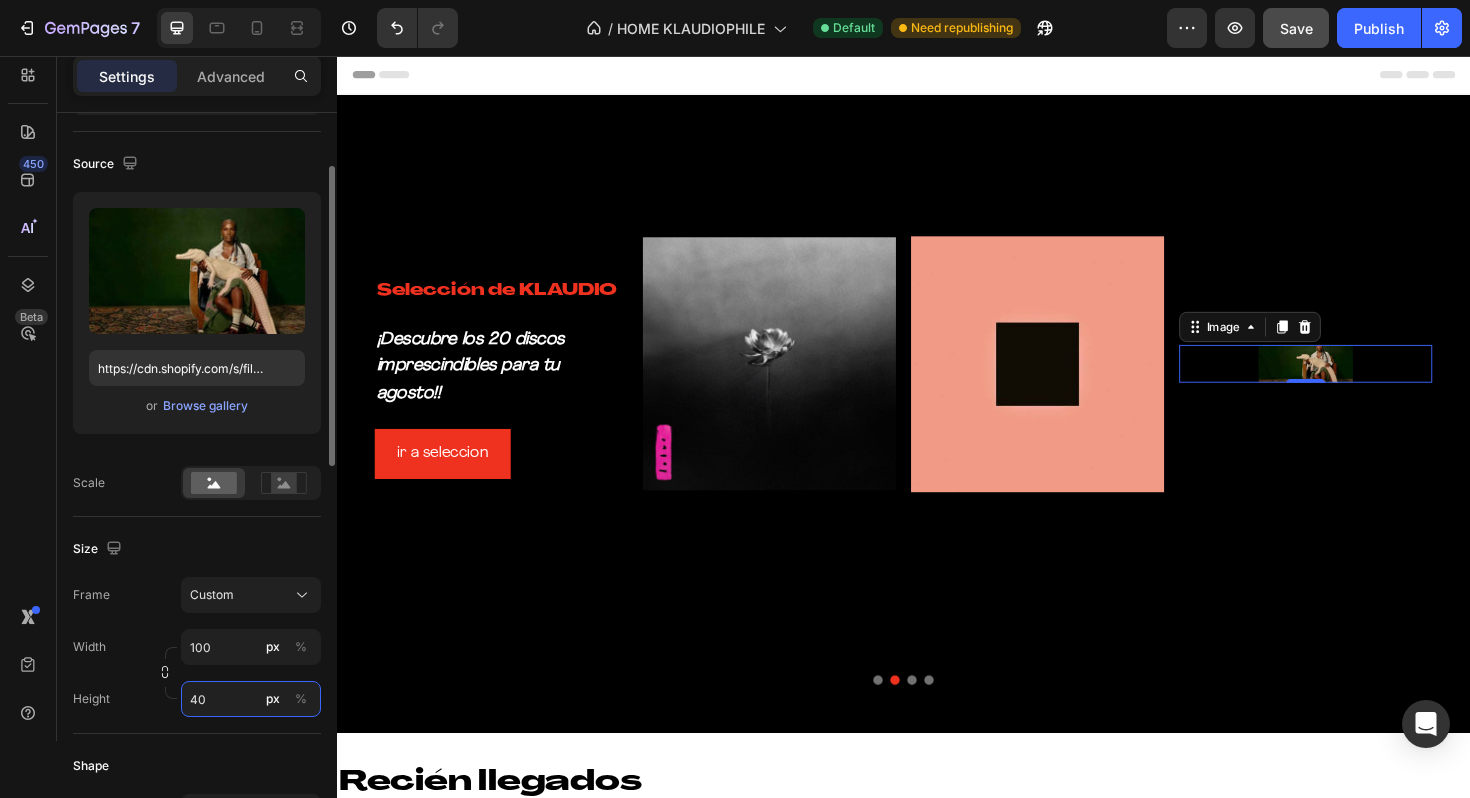 type on "4" 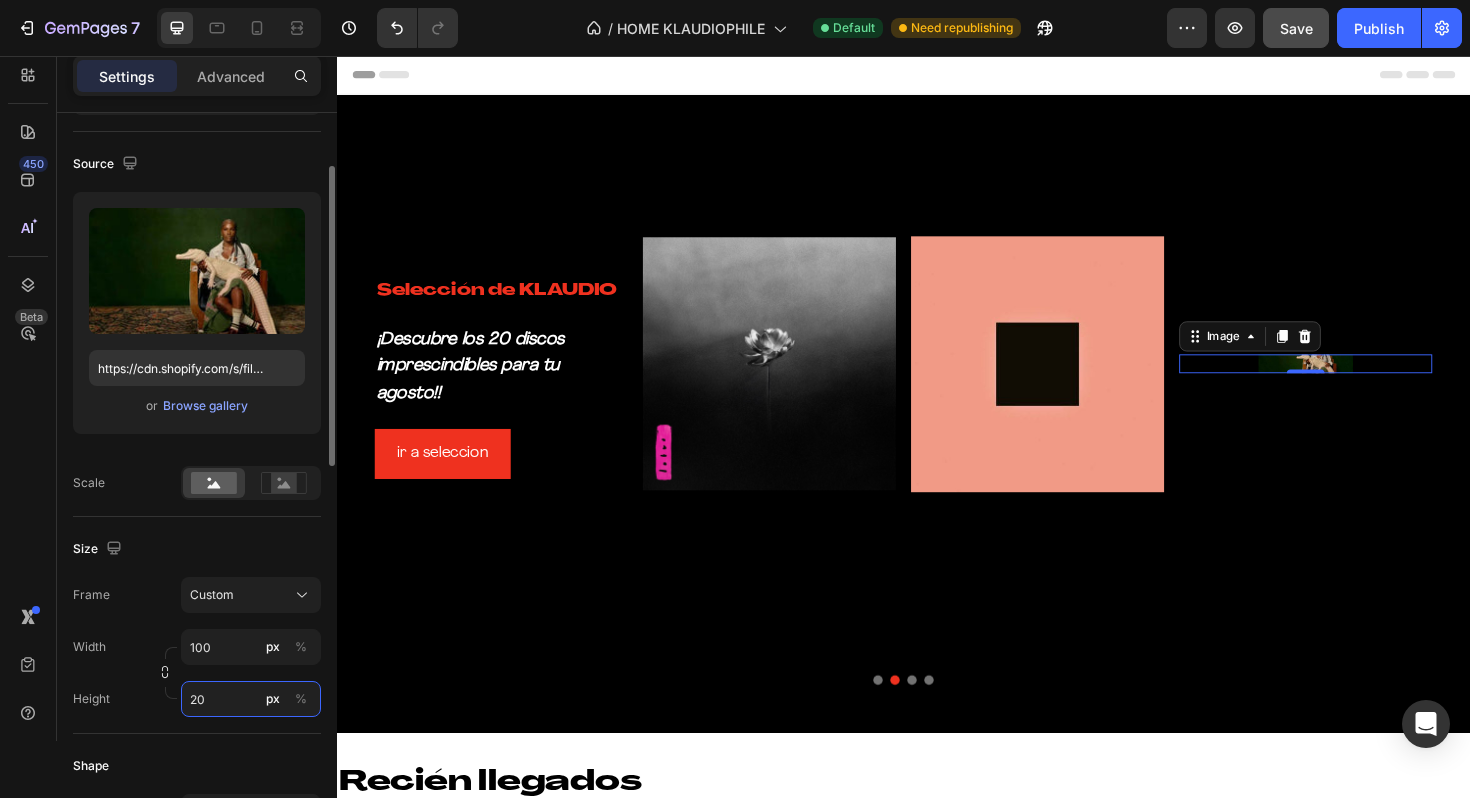 type on "2" 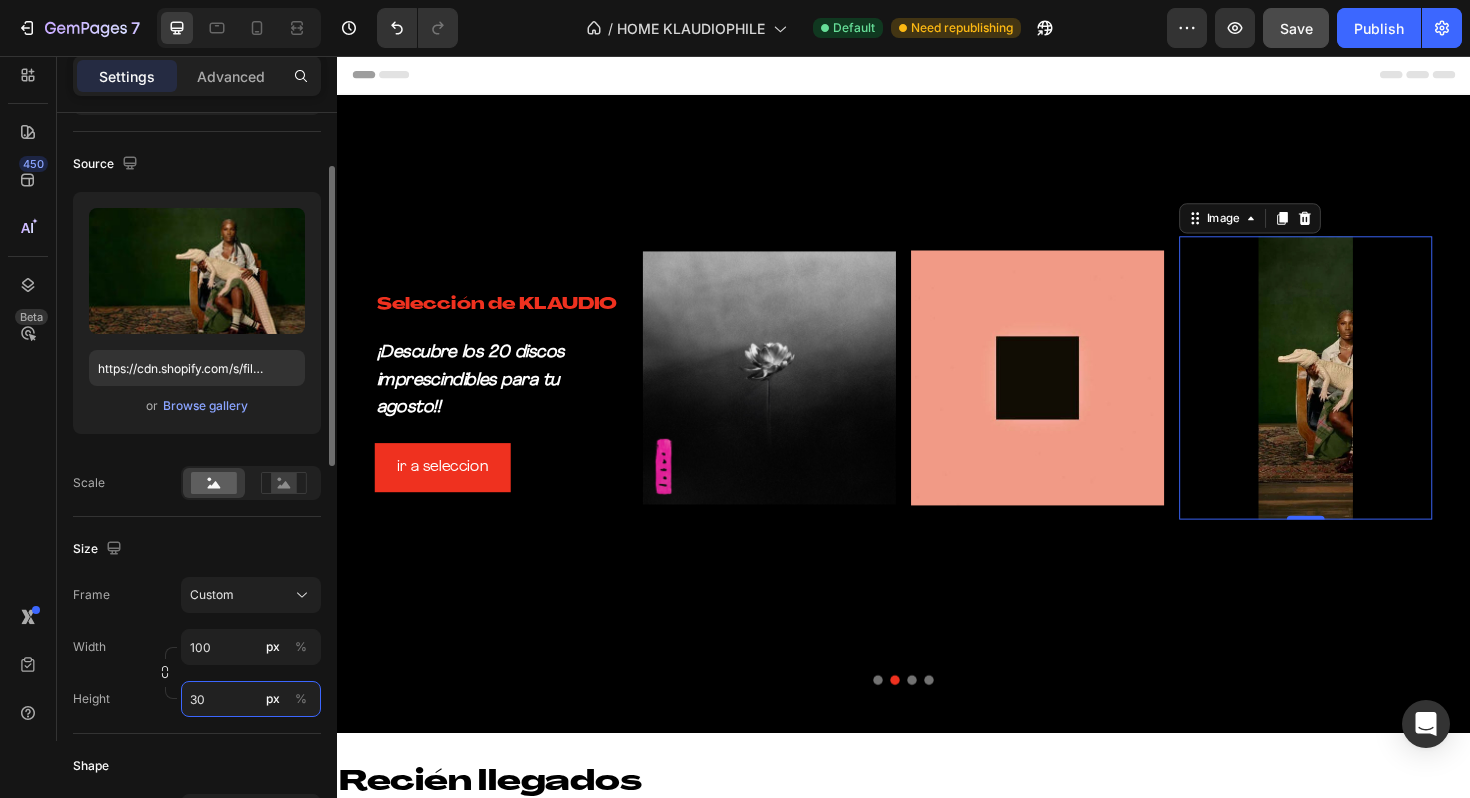 type on "3" 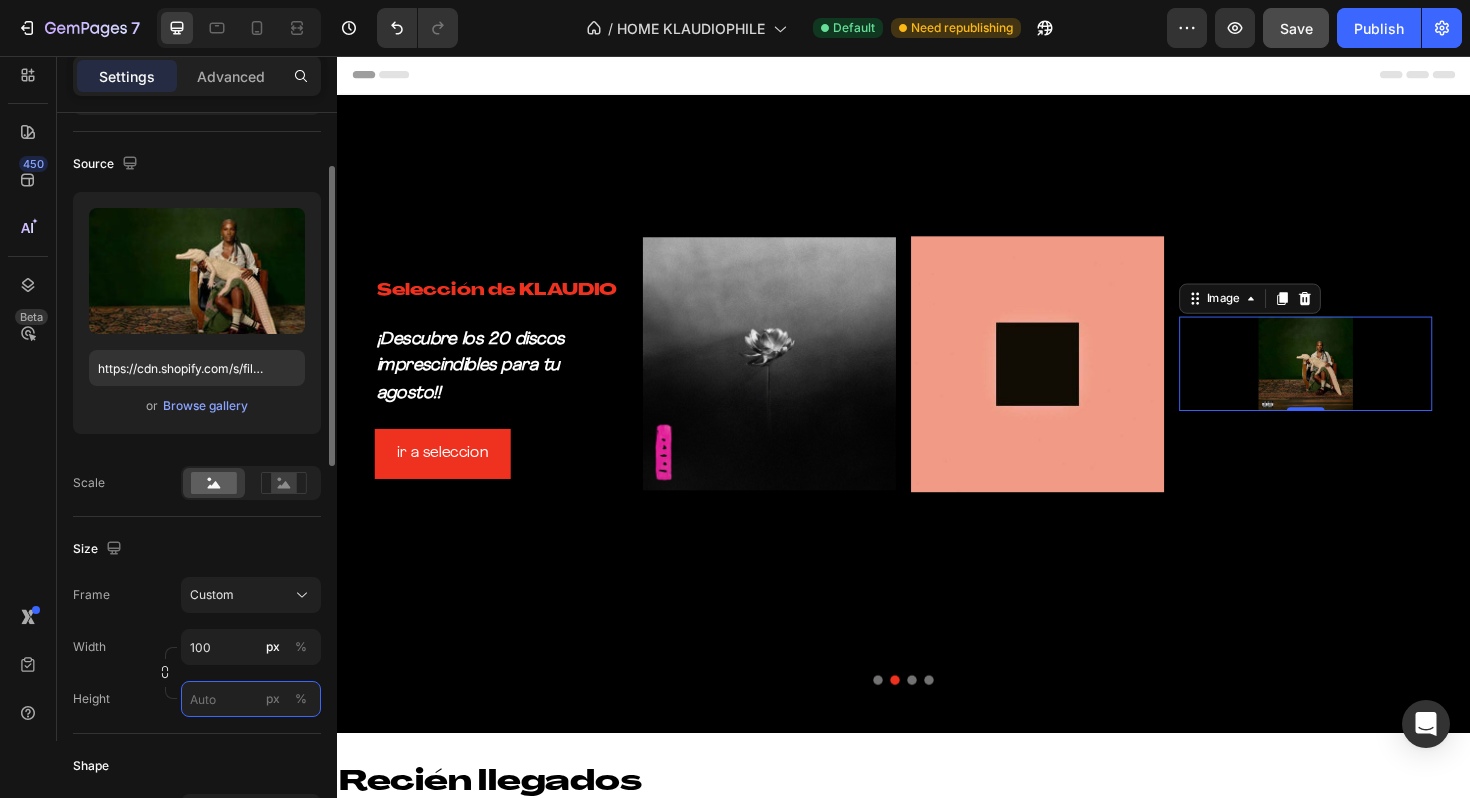 type on "3" 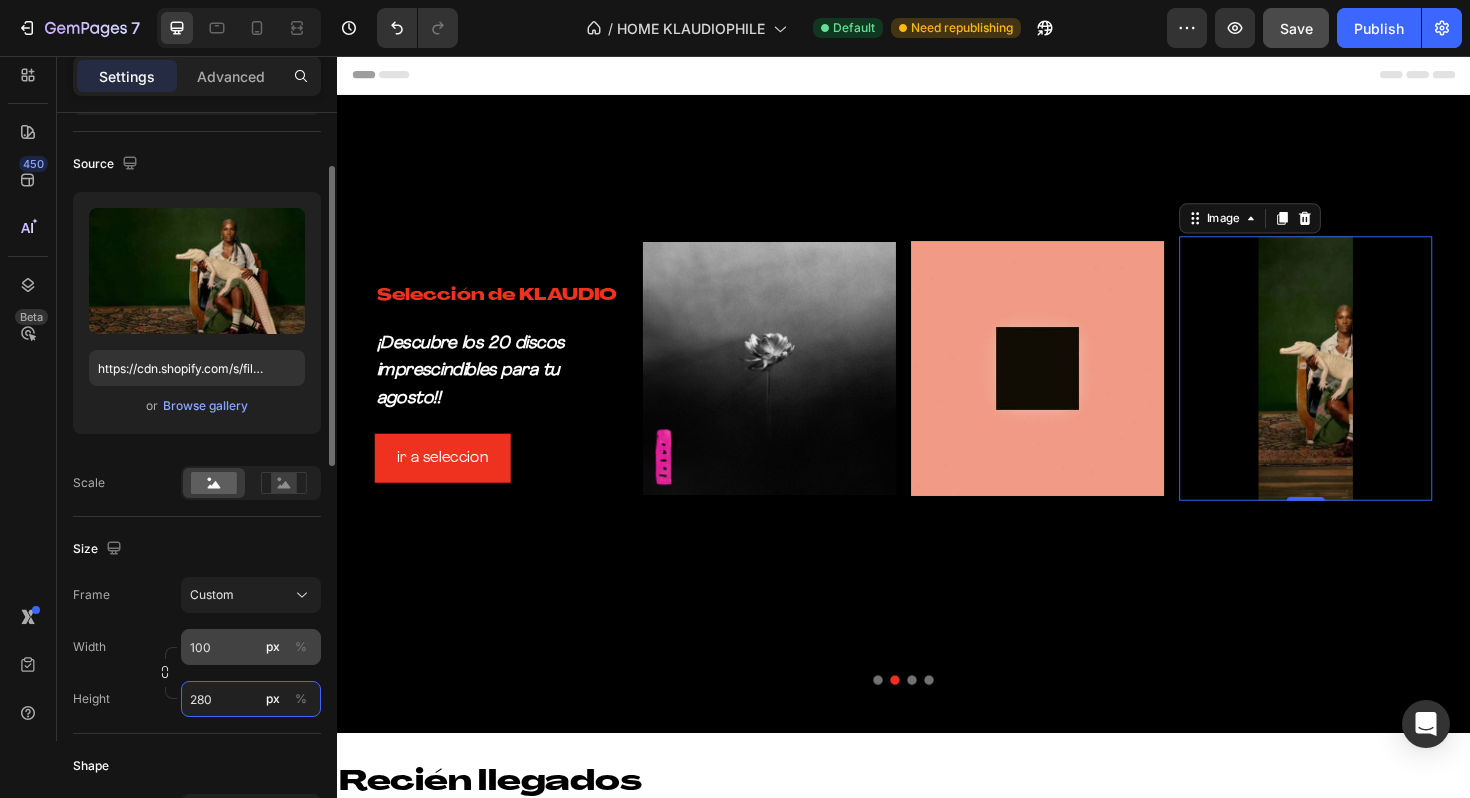 type on "280" 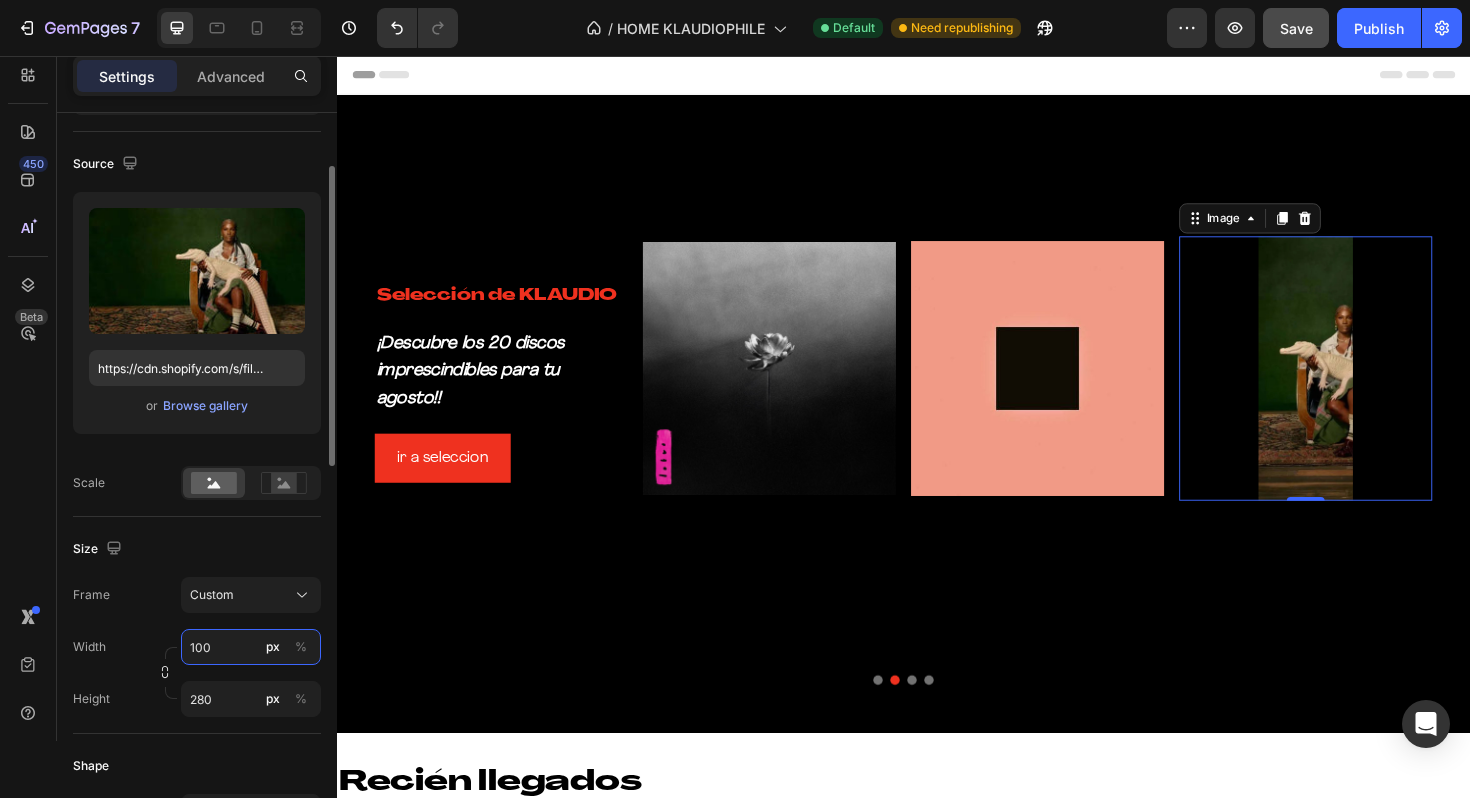 click on "100" at bounding box center (251, 647) 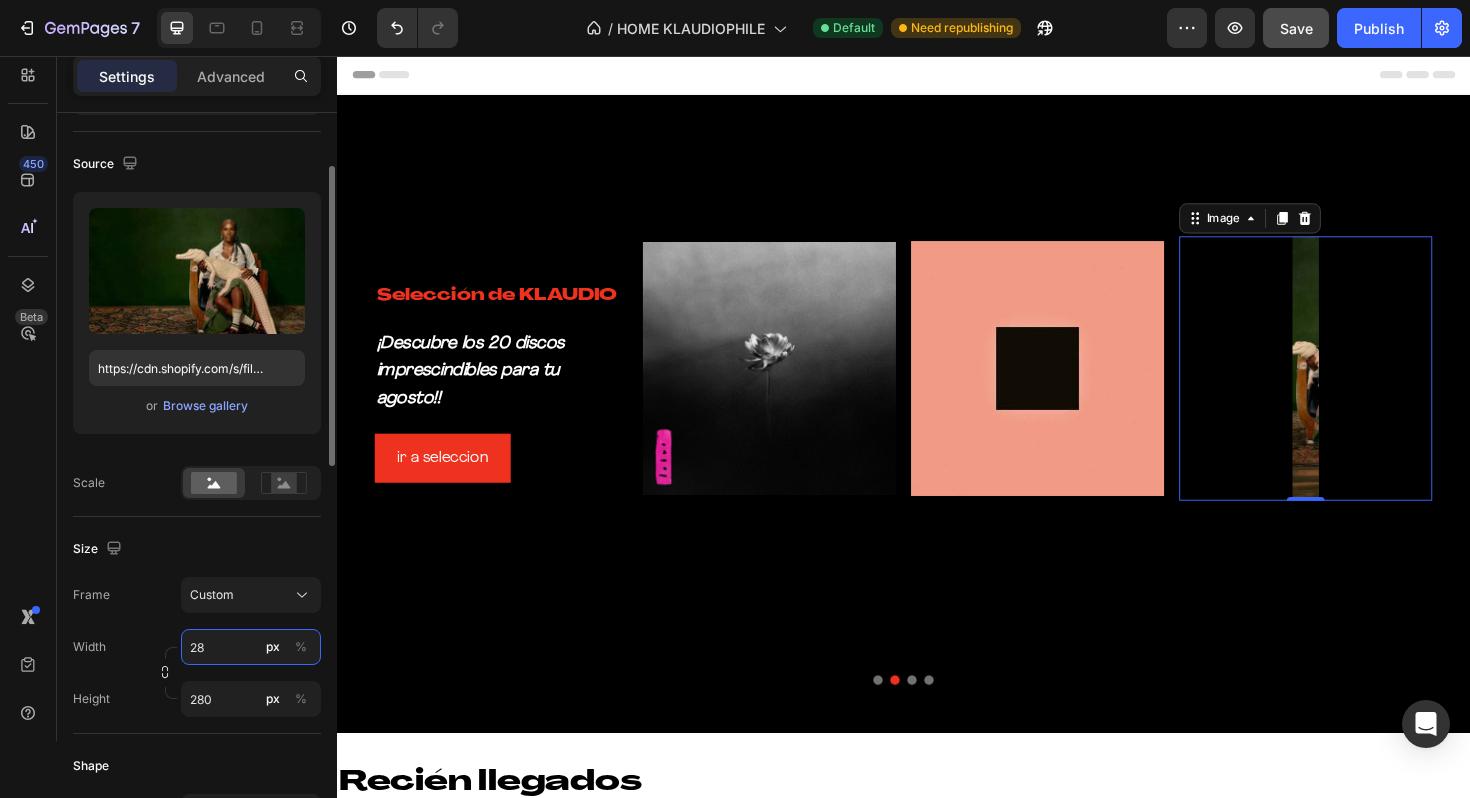 type on "280" 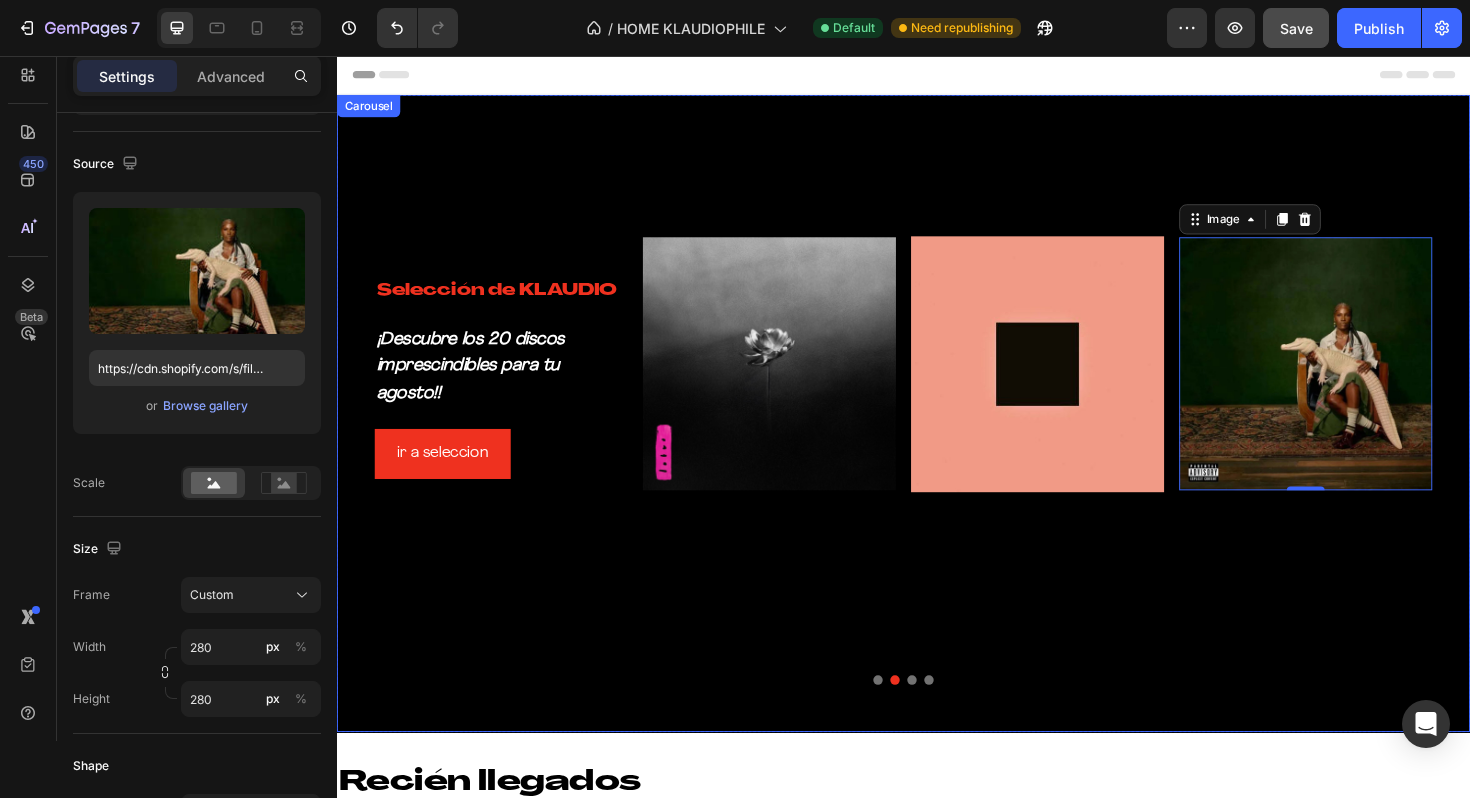 click on "Selección de KLAUDIO Heading ¡Descubre los 20 discos imprescindibles para tu agosto!! Text Block ir a seleccion Button Image Image Image   0 Row" at bounding box center [937, 434] 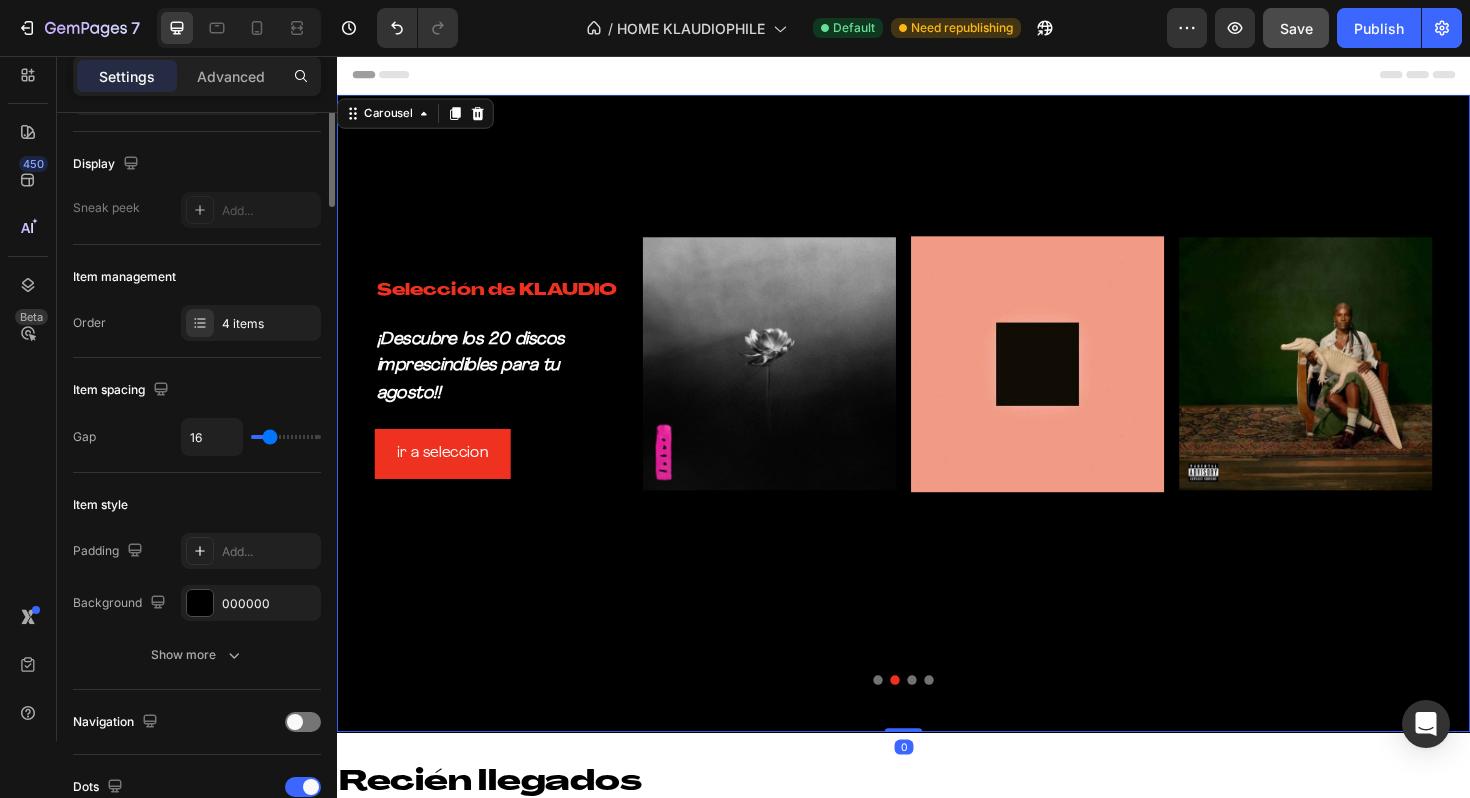 scroll, scrollTop: 0, scrollLeft: 0, axis: both 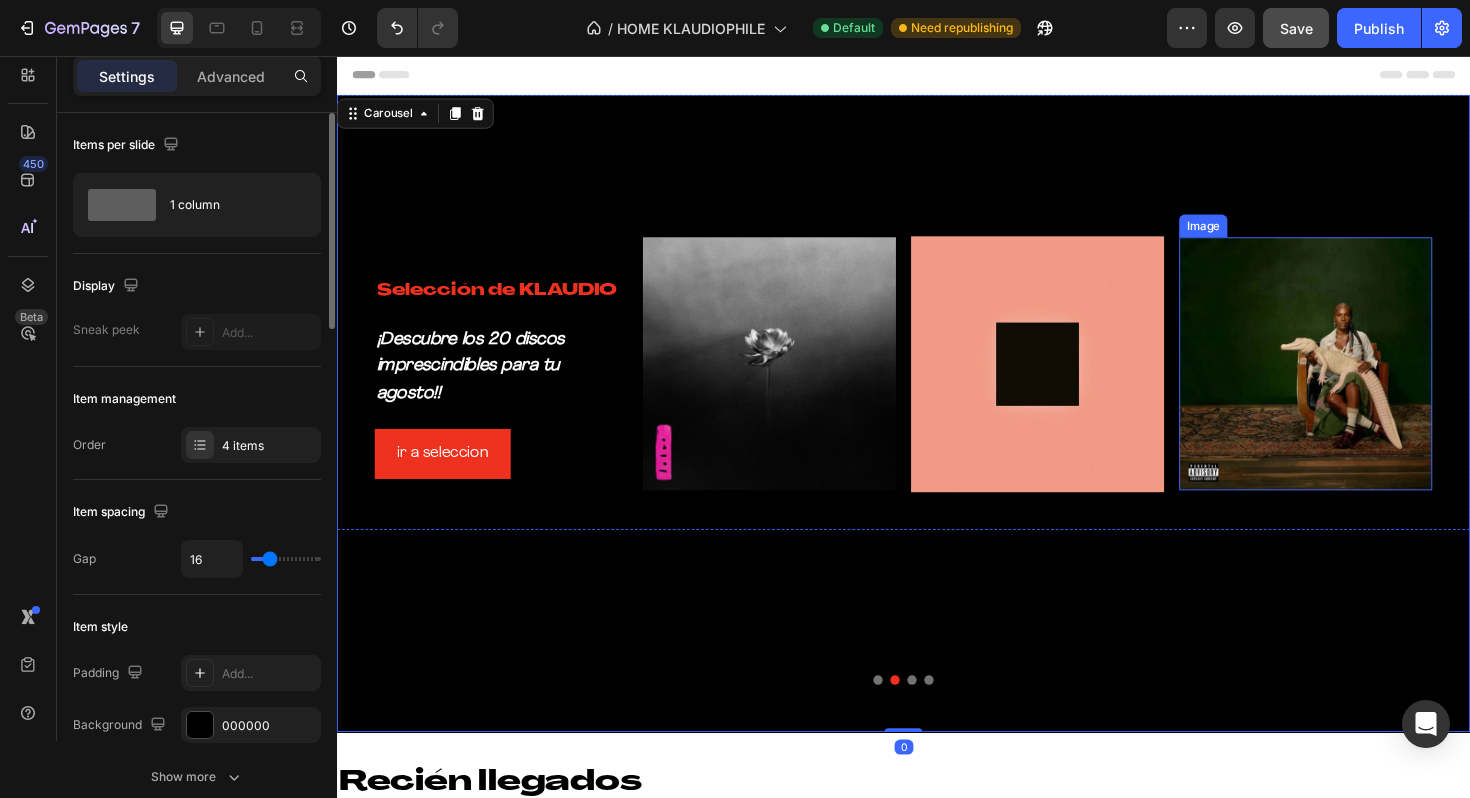 click at bounding box center (1363, 382) 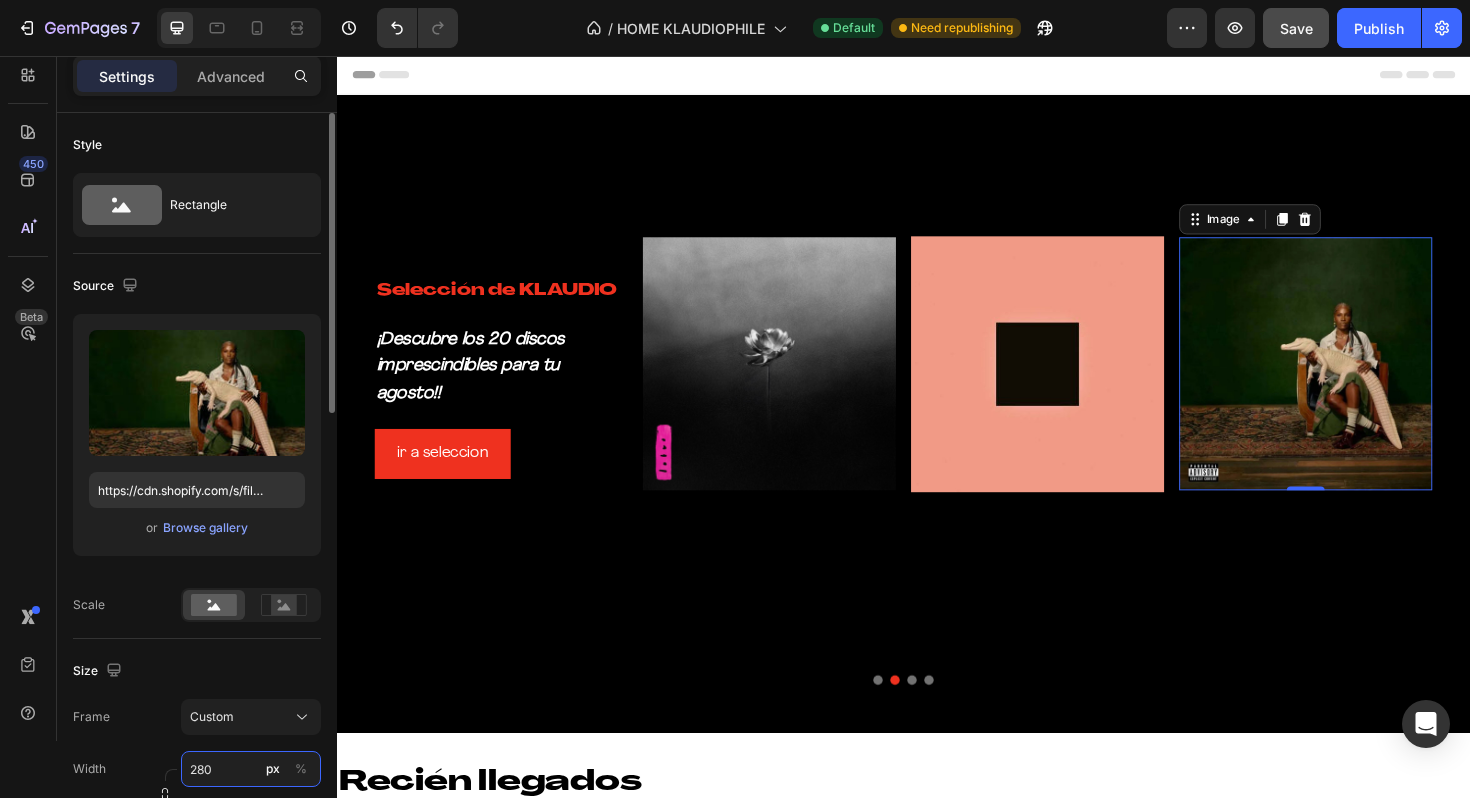 click on "280" at bounding box center (251, 769) 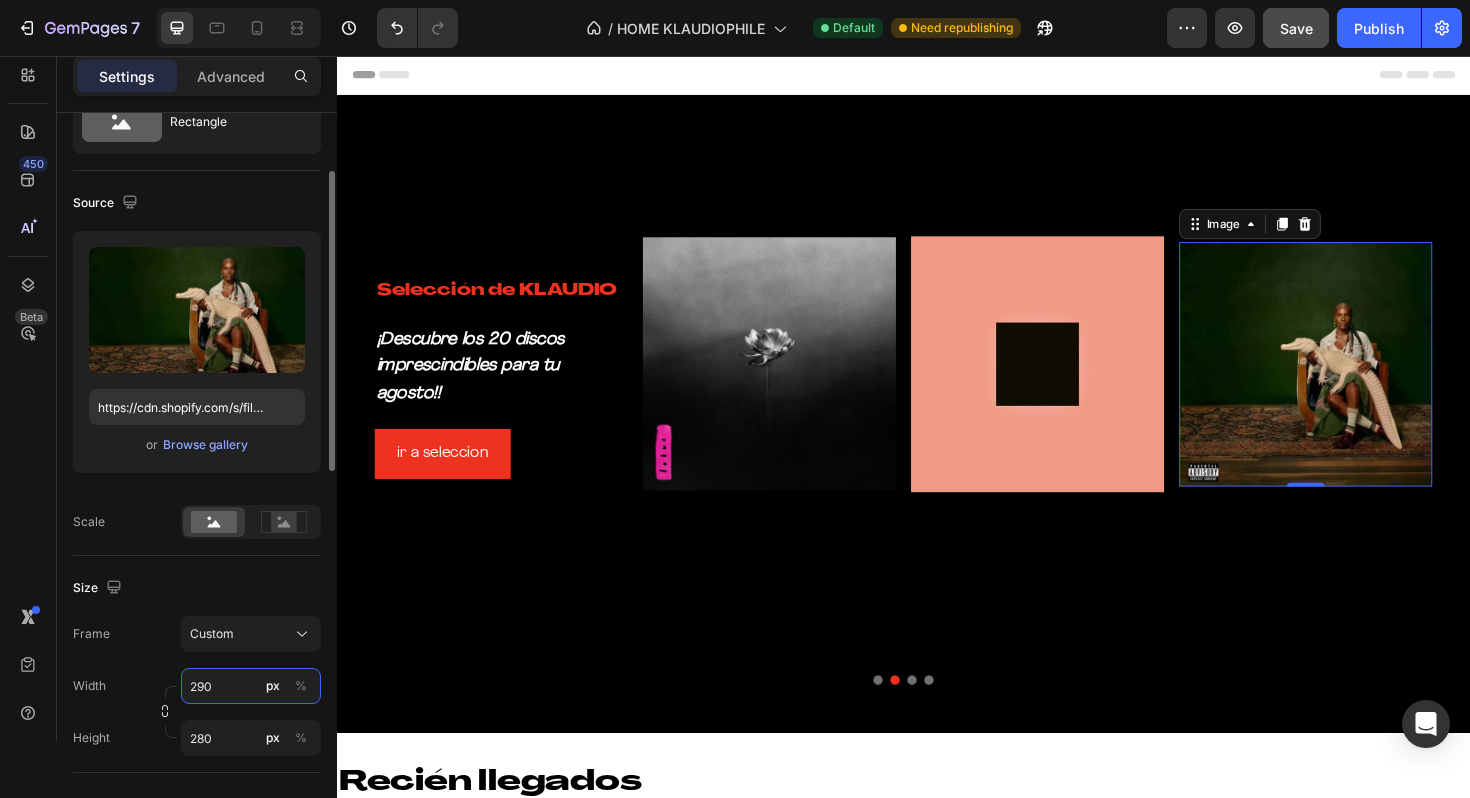 scroll, scrollTop: 112, scrollLeft: 0, axis: vertical 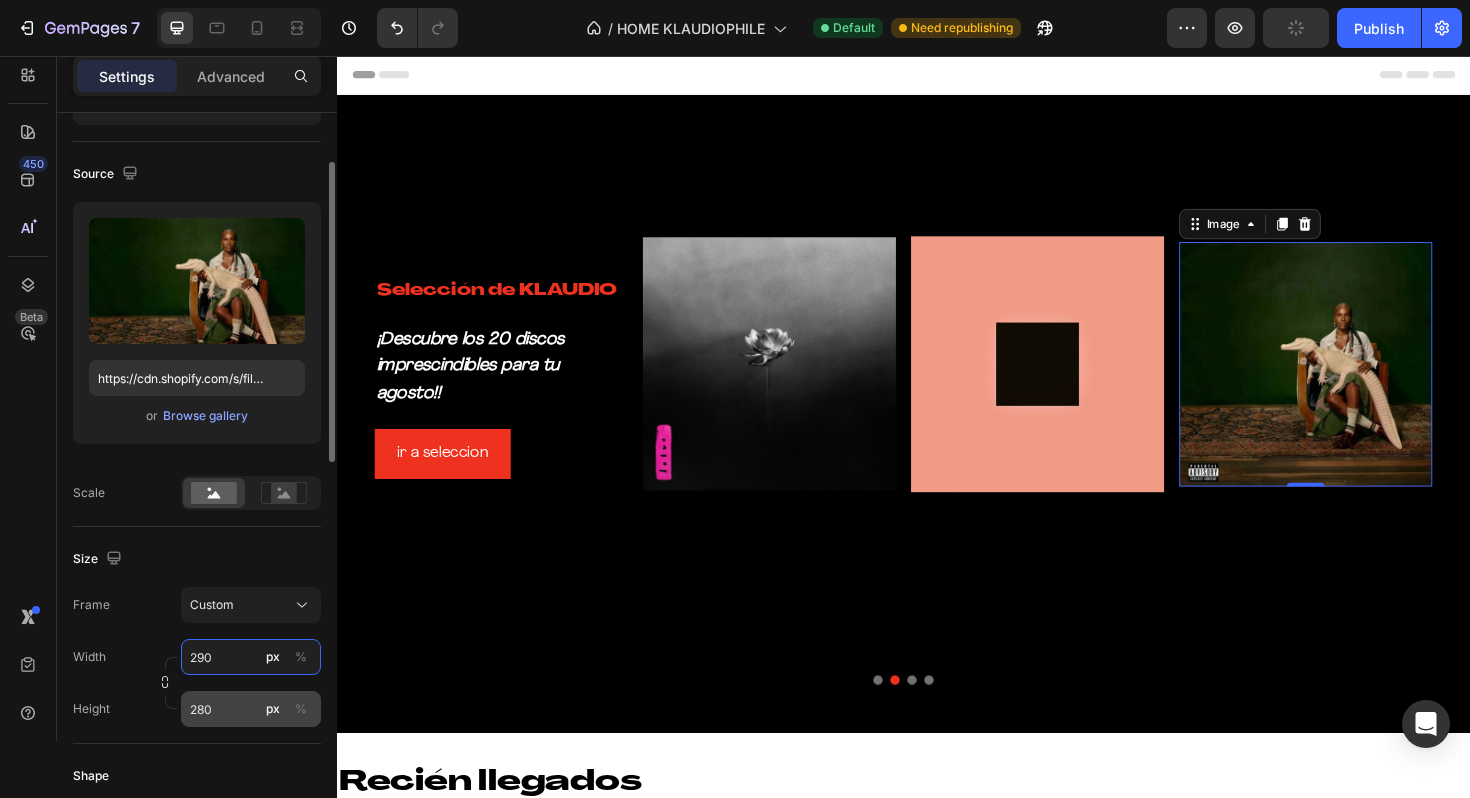 type on "290" 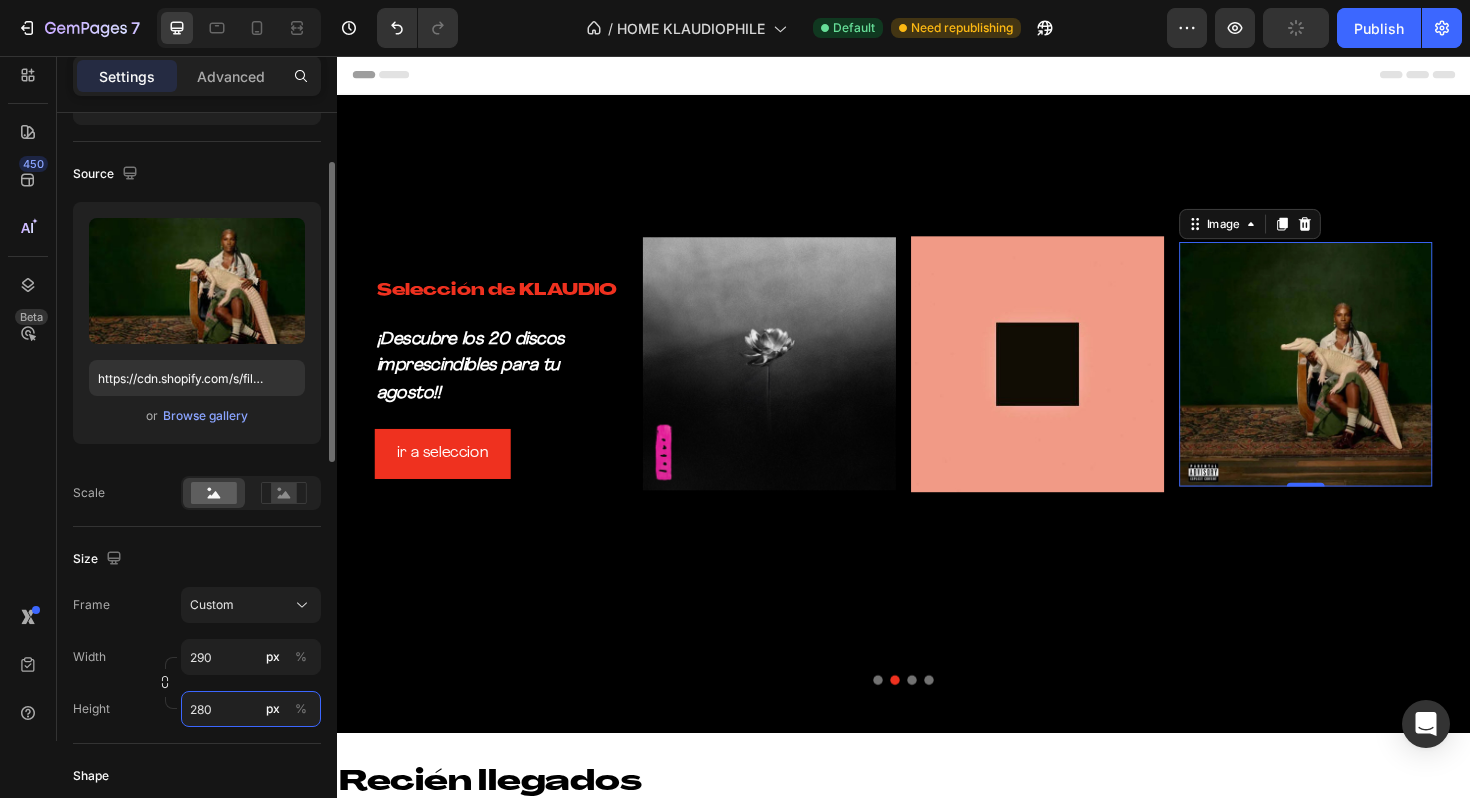 click on "280" at bounding box center (251, 709) 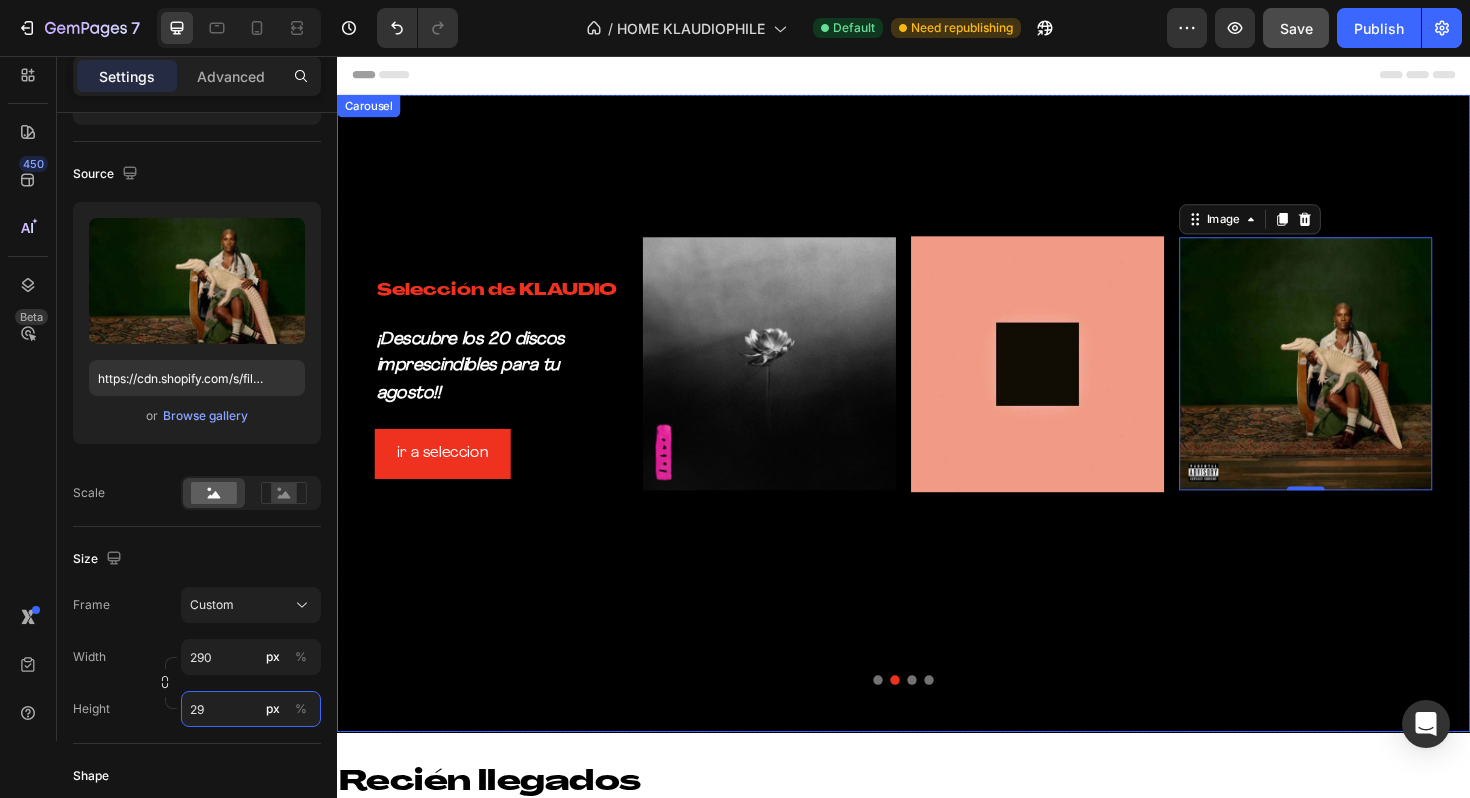type on "2" 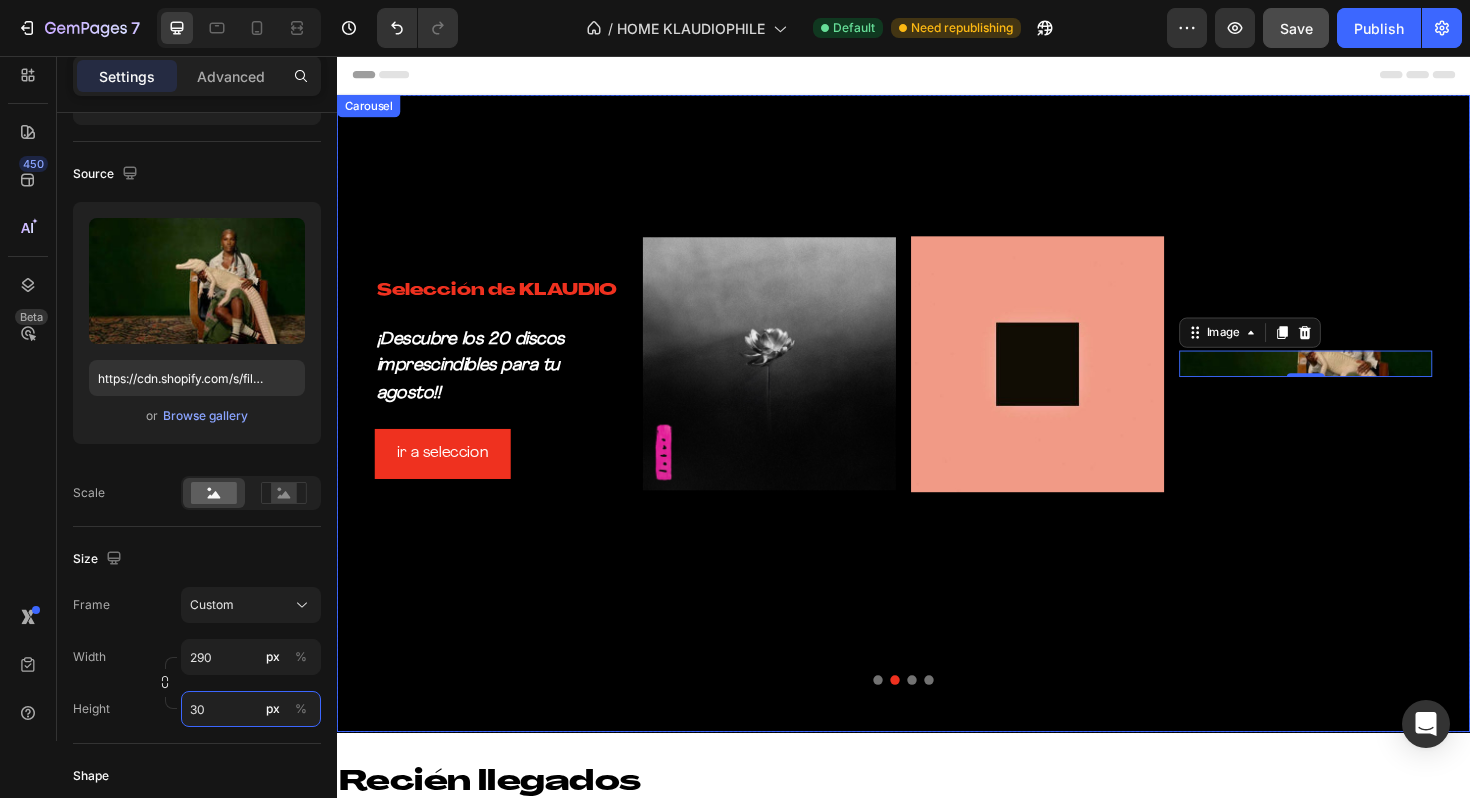 type on "300" 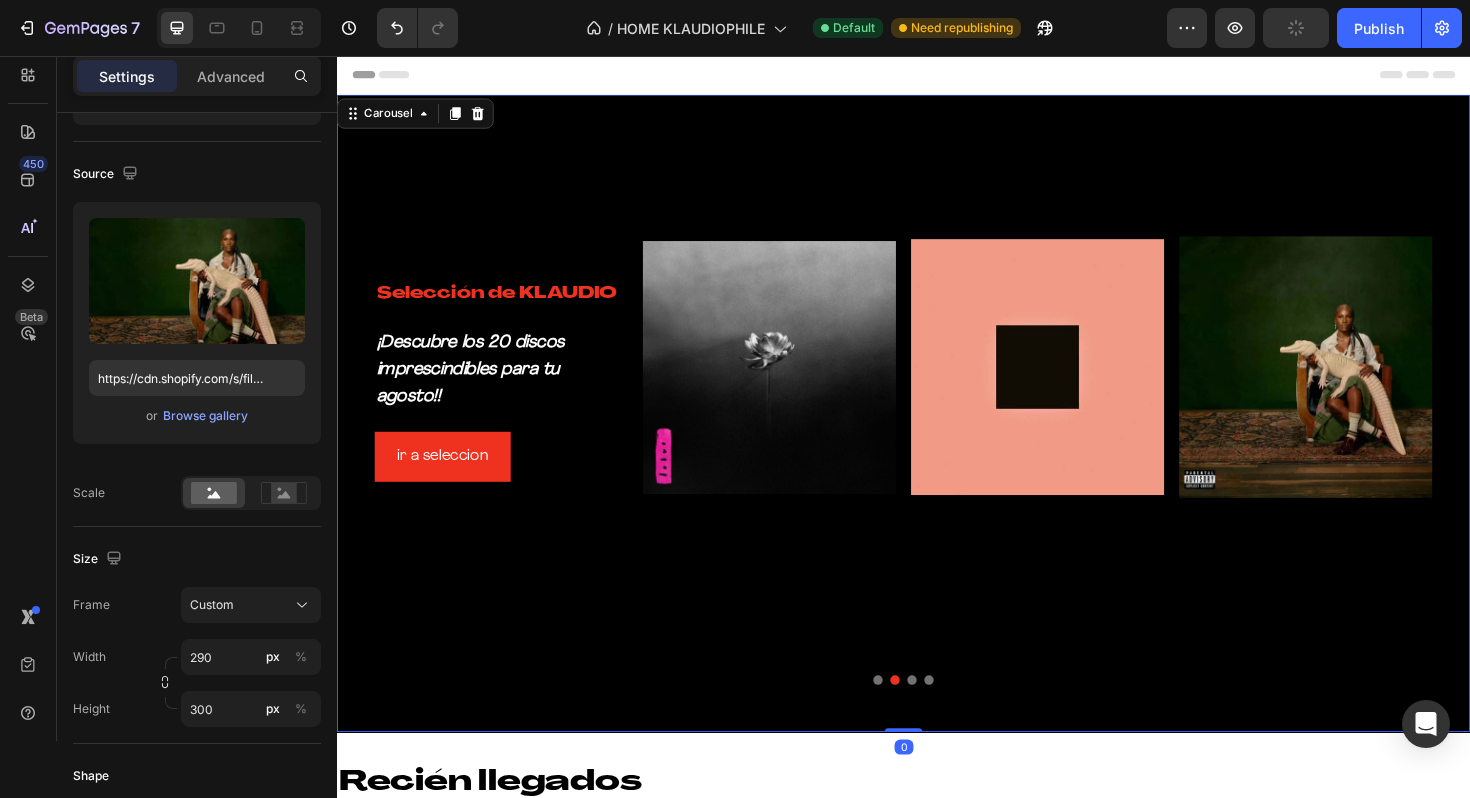 click on "Selección de KLAUDIO Heading ¡Descubre los 20 discos imprescindibles para tu agosto!! Text Block ir a seleccion Button Image Image Image Row" at bounding box center [937, 434] 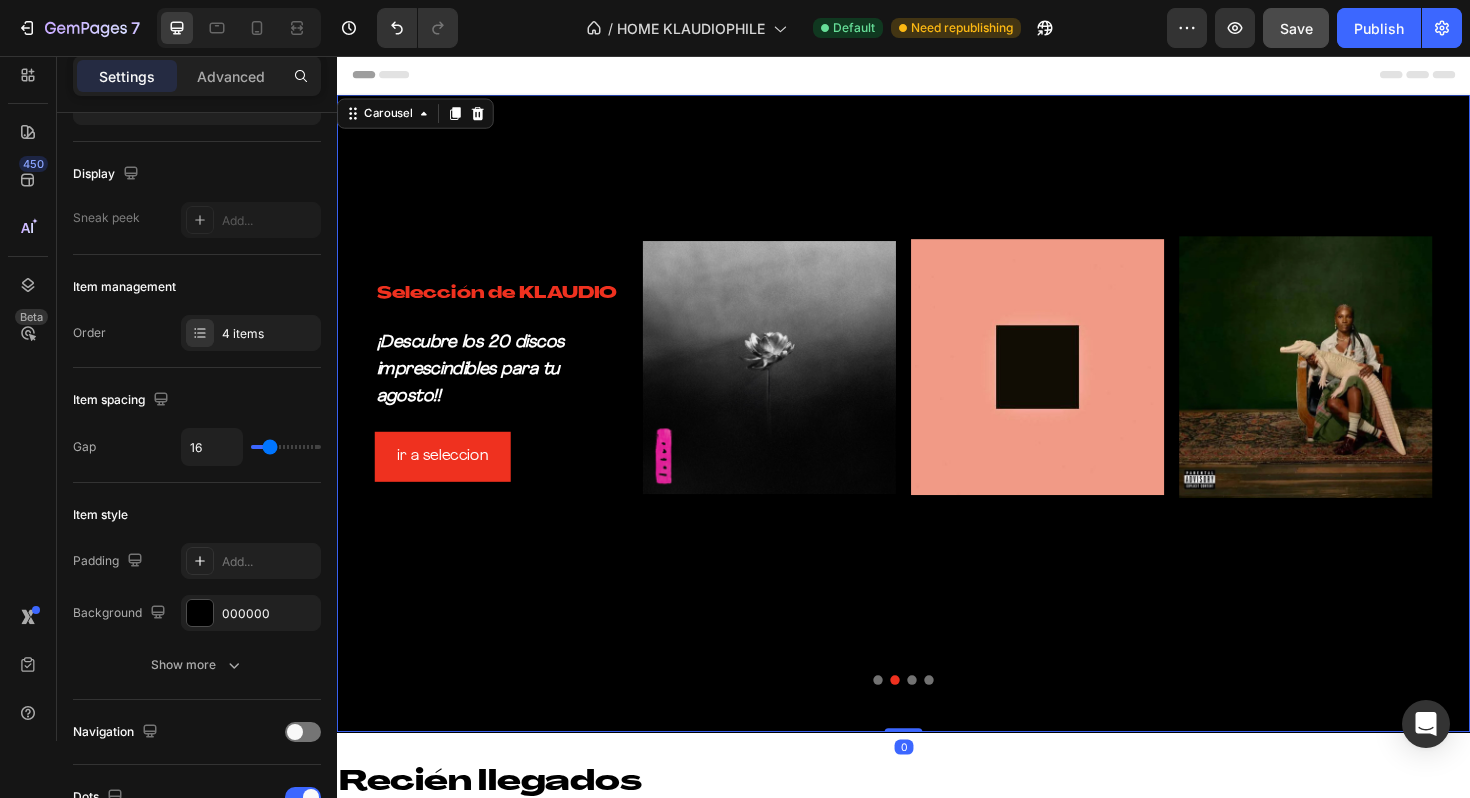 scroll, scrollTop: 0, scrollLeft: 0, axis: both 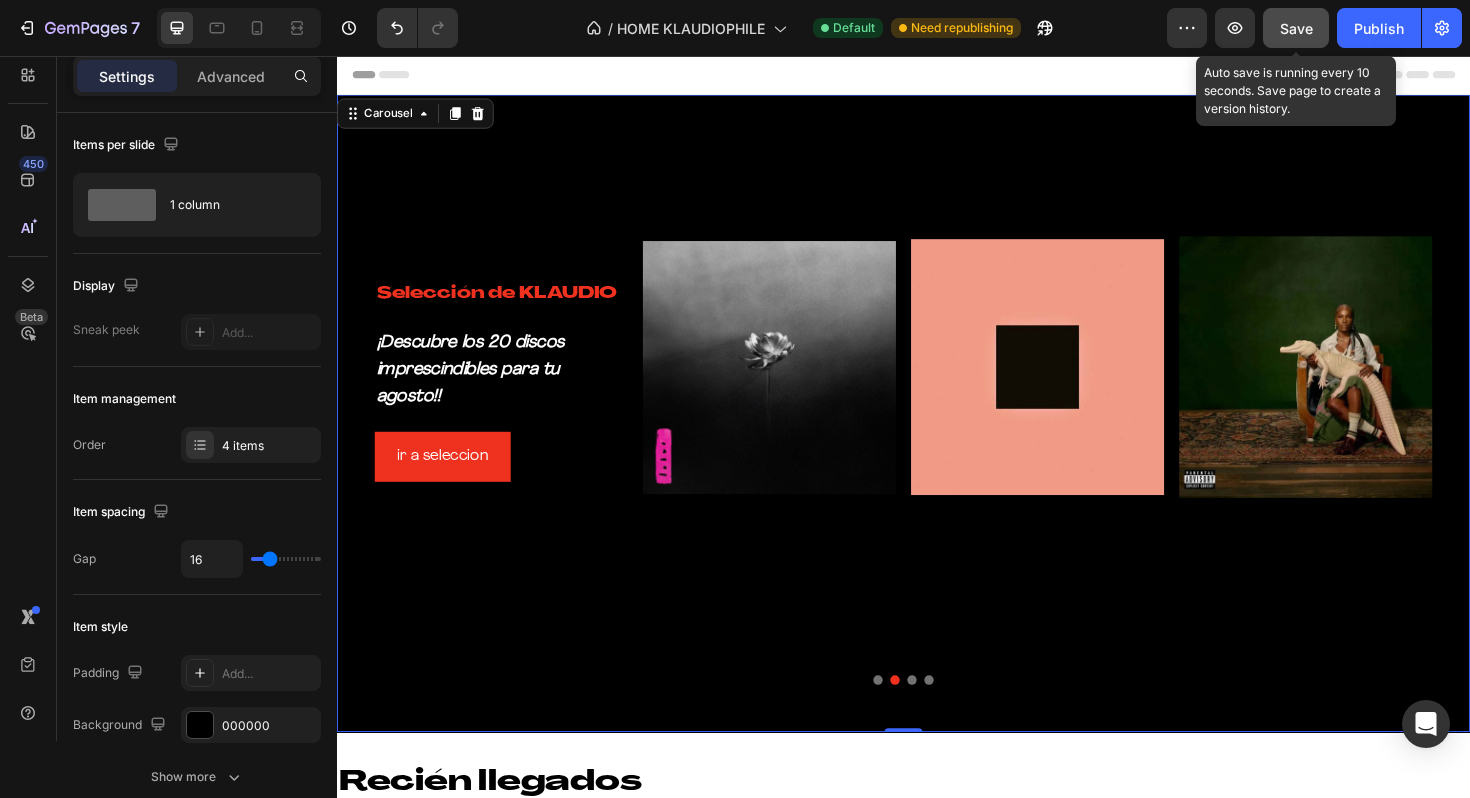 click on "Save" at bounding box center (1296, 28) 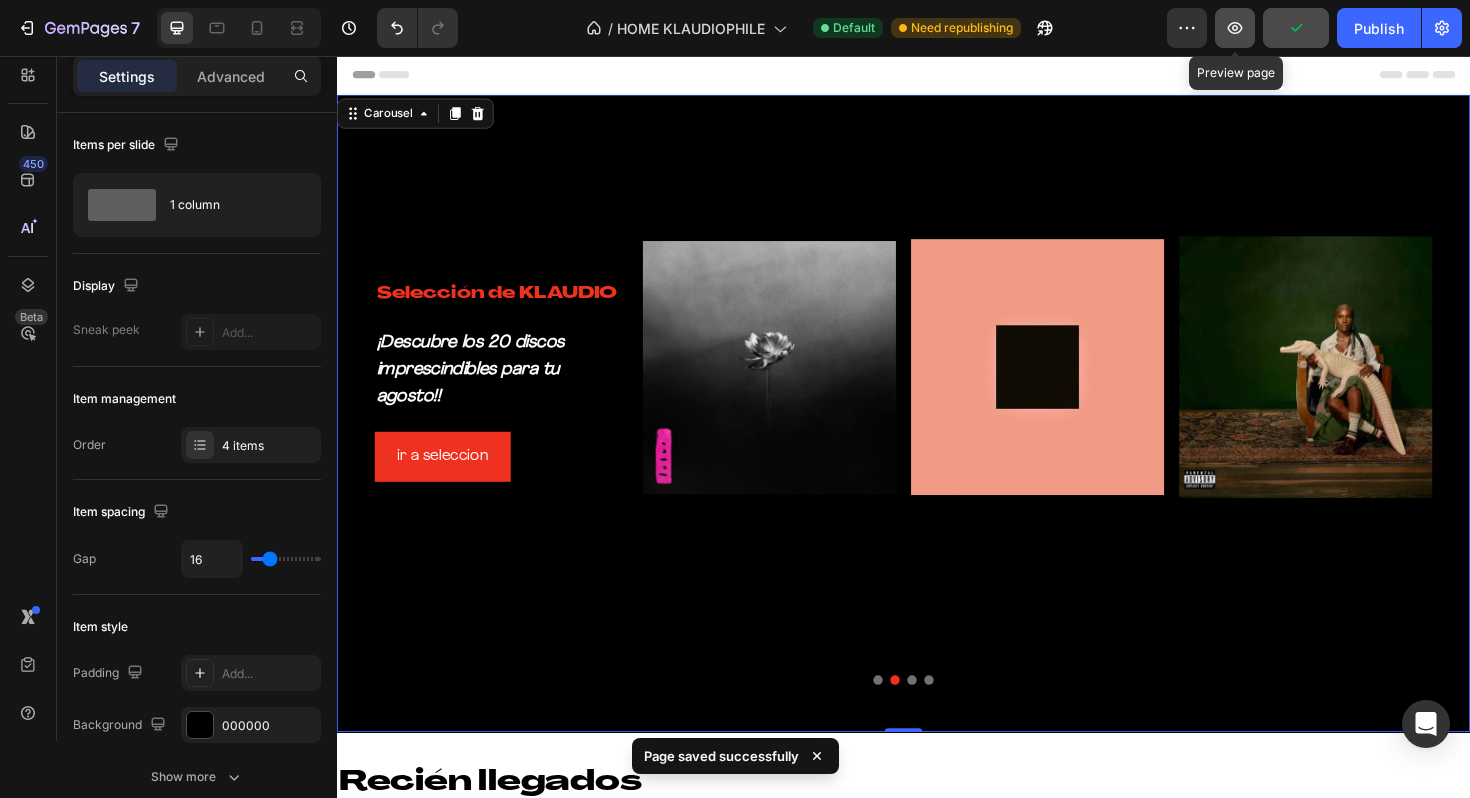 click 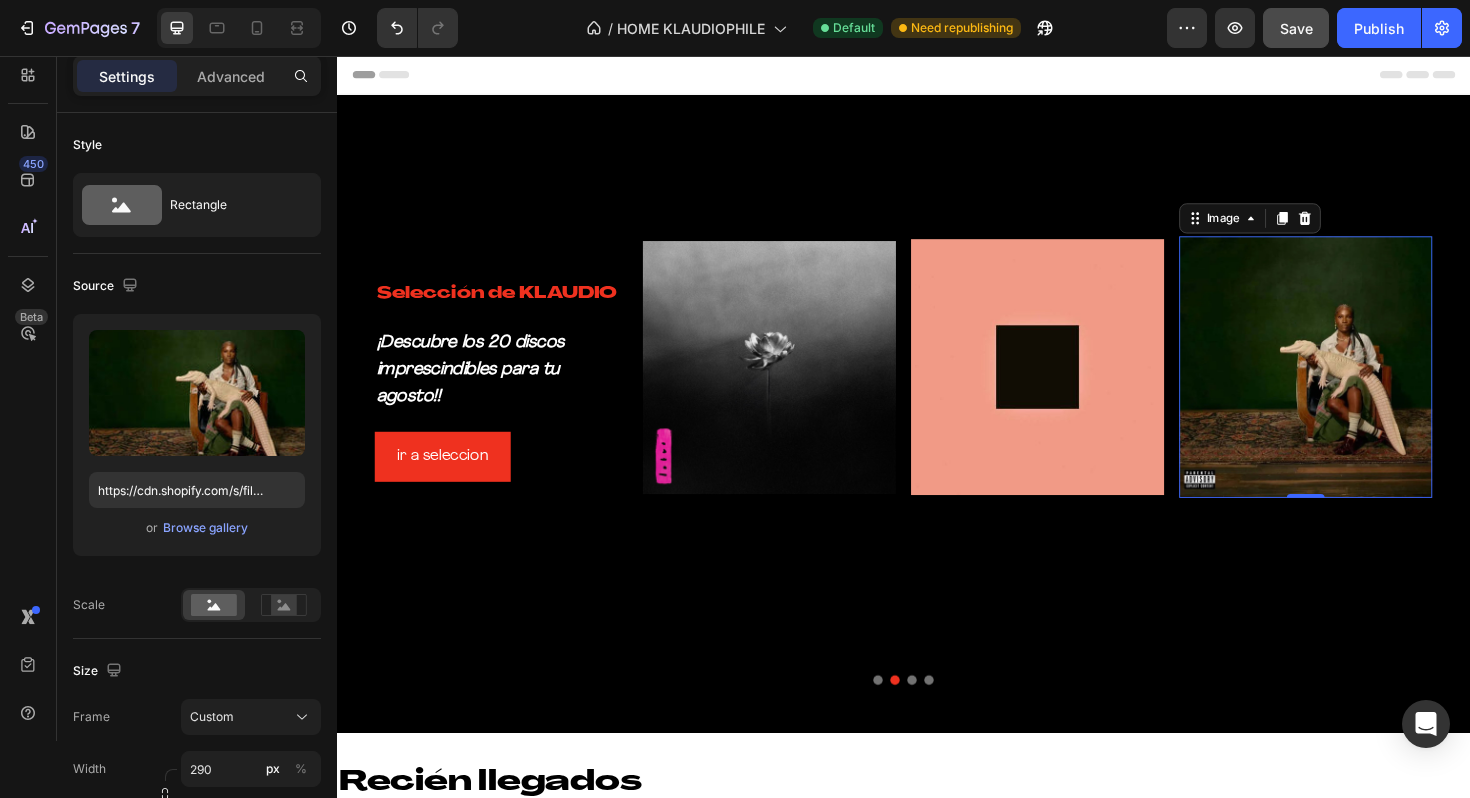 click at bounding box center (1363, 385) 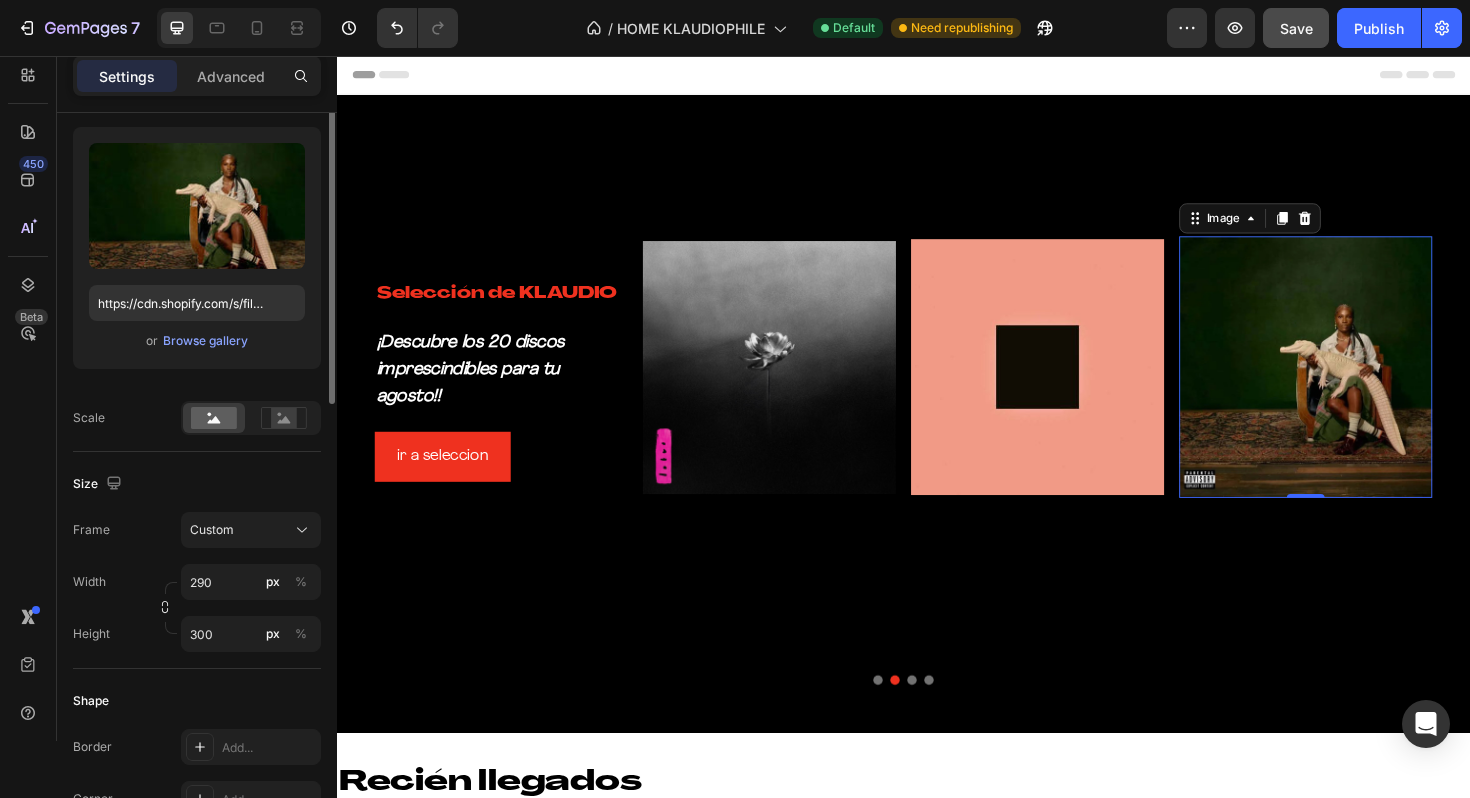 scroll, scrollTop: 252, scrollLeft: 0, axis: vertical 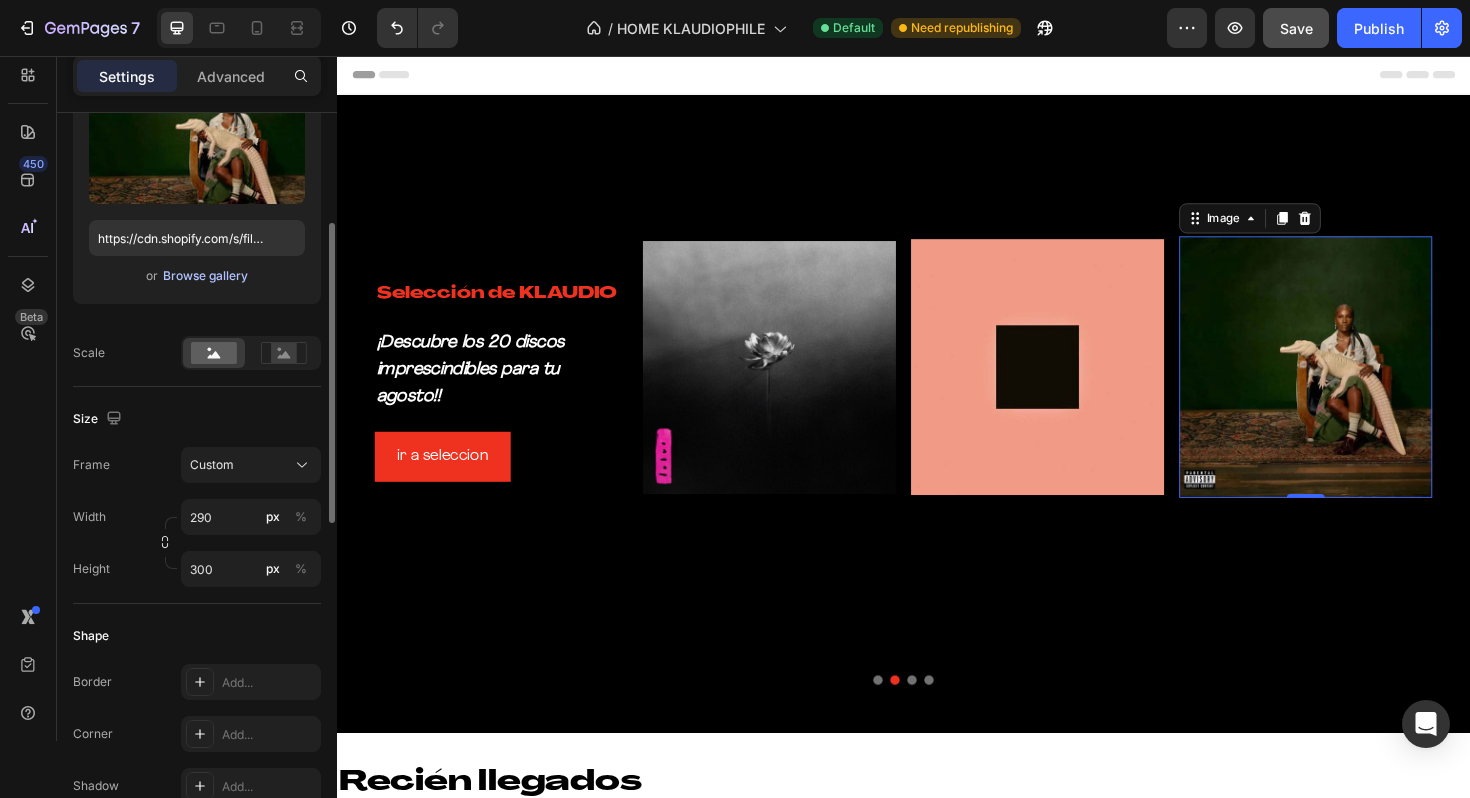 click on "Browse gallery" at bounding box center (205, 276) 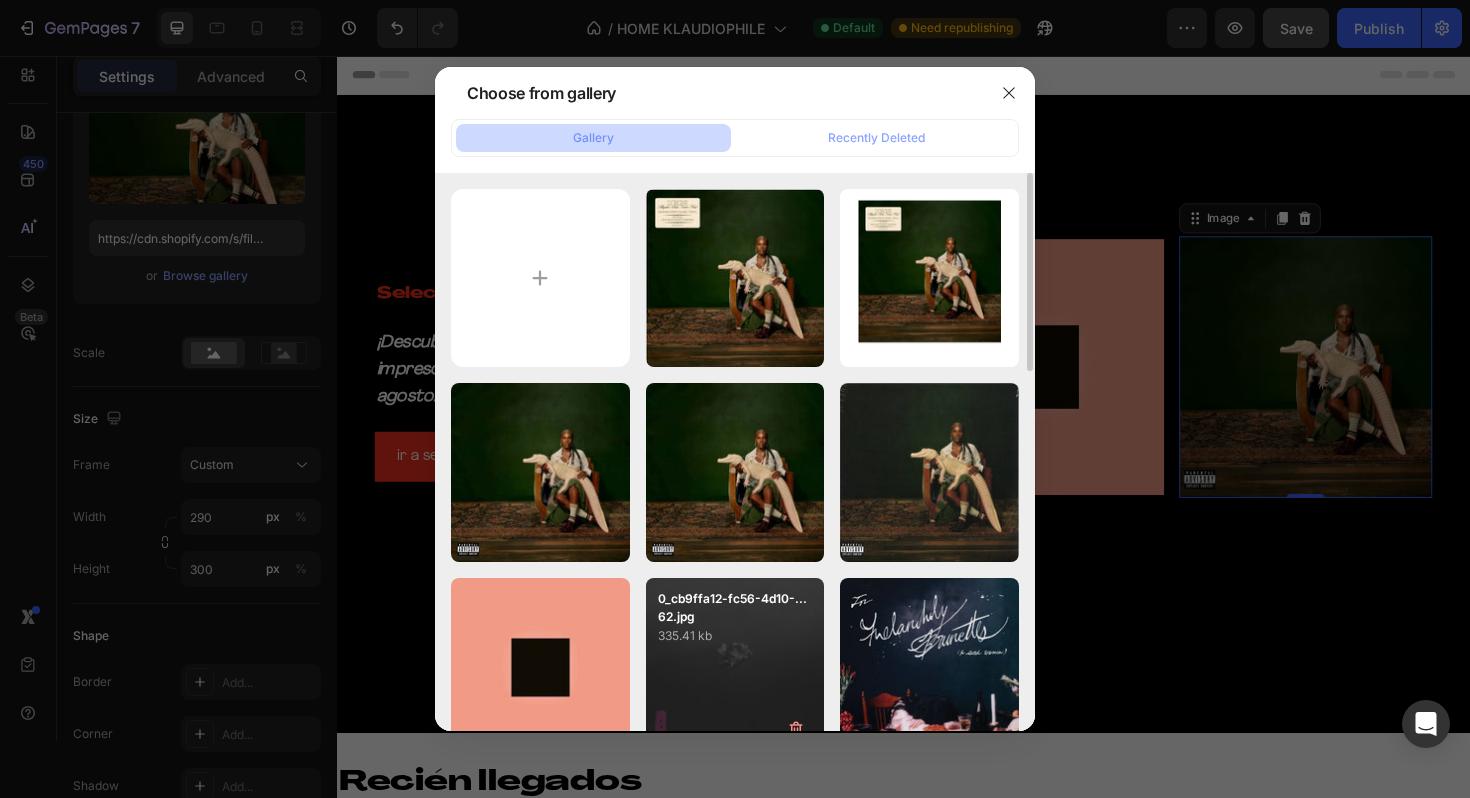 click on "0_cb9ffa12-fc56-4d10-...62.jpg" at bounding box center (735, 608) 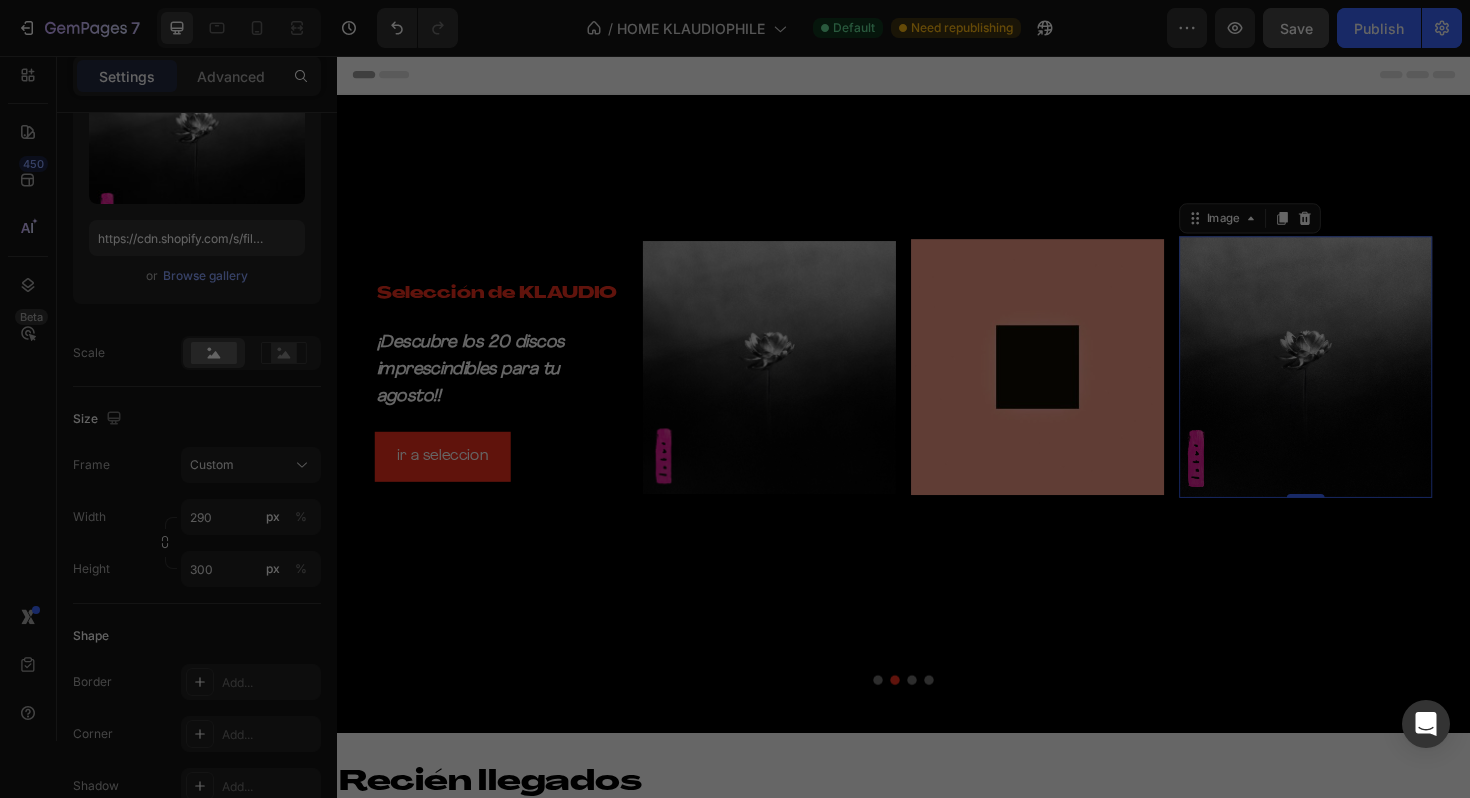 click on "0_cb9ffa12-fc56-4d10-...62.jpg" at bounding box center (735, 608) 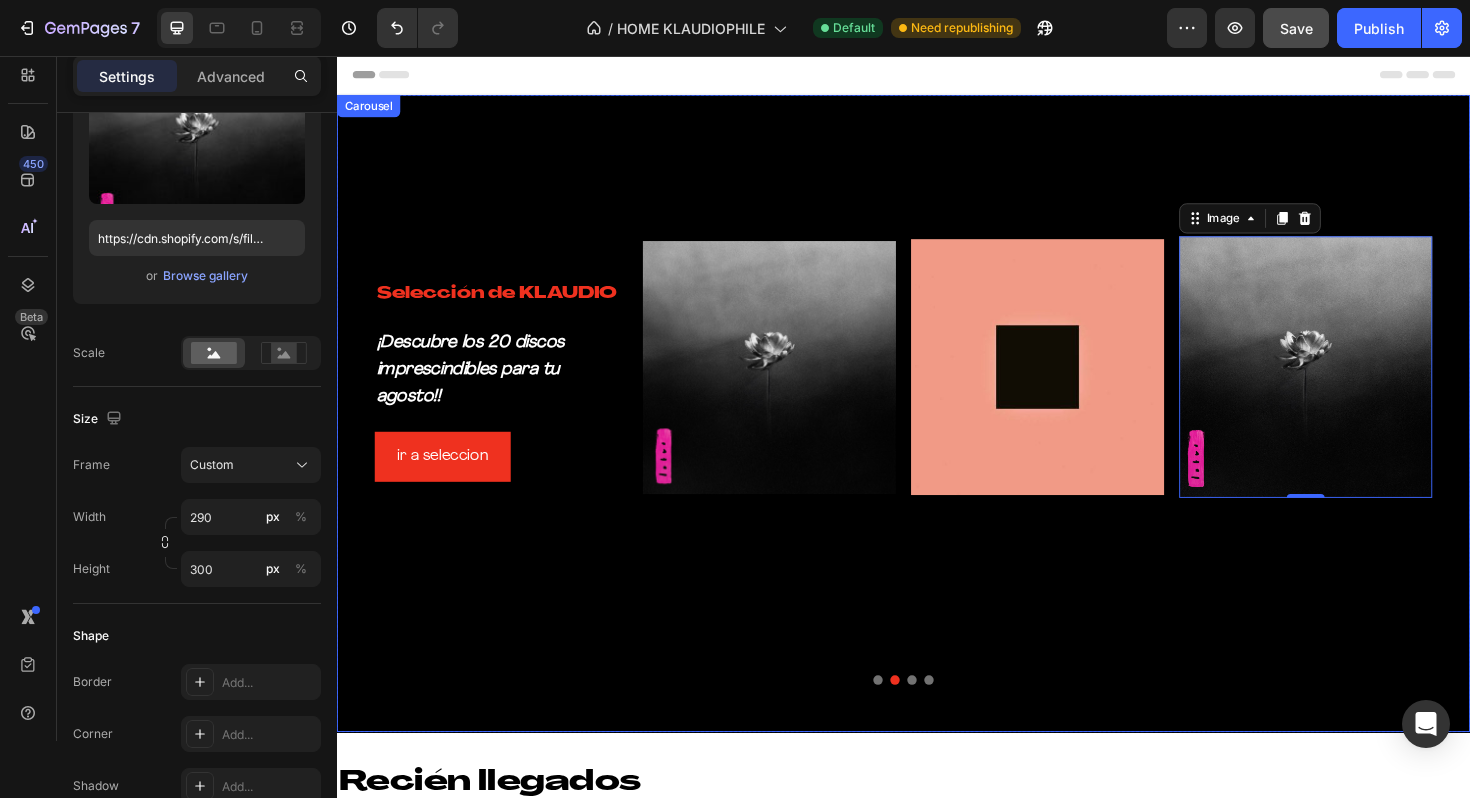 click on "Selección de KLAUDIO Heading ¡Descubre los 20 discos imprescindibles para tu agosto!! Text Block ir a seleccion Button Image Image Image   0 Row" at bounding box center (937, 434) 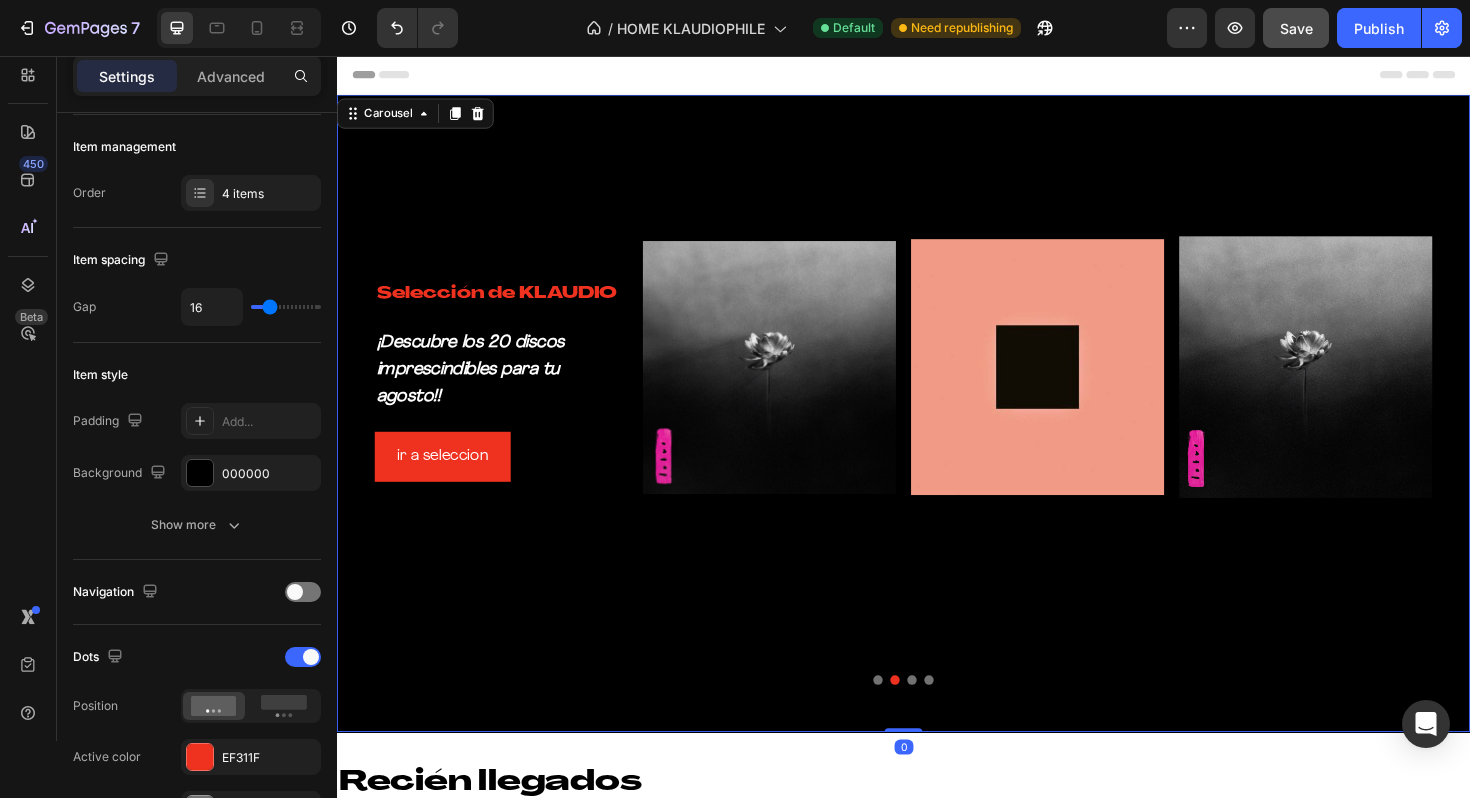 scroll, scrollTop: 0, scrollLeft: 0, axis: both 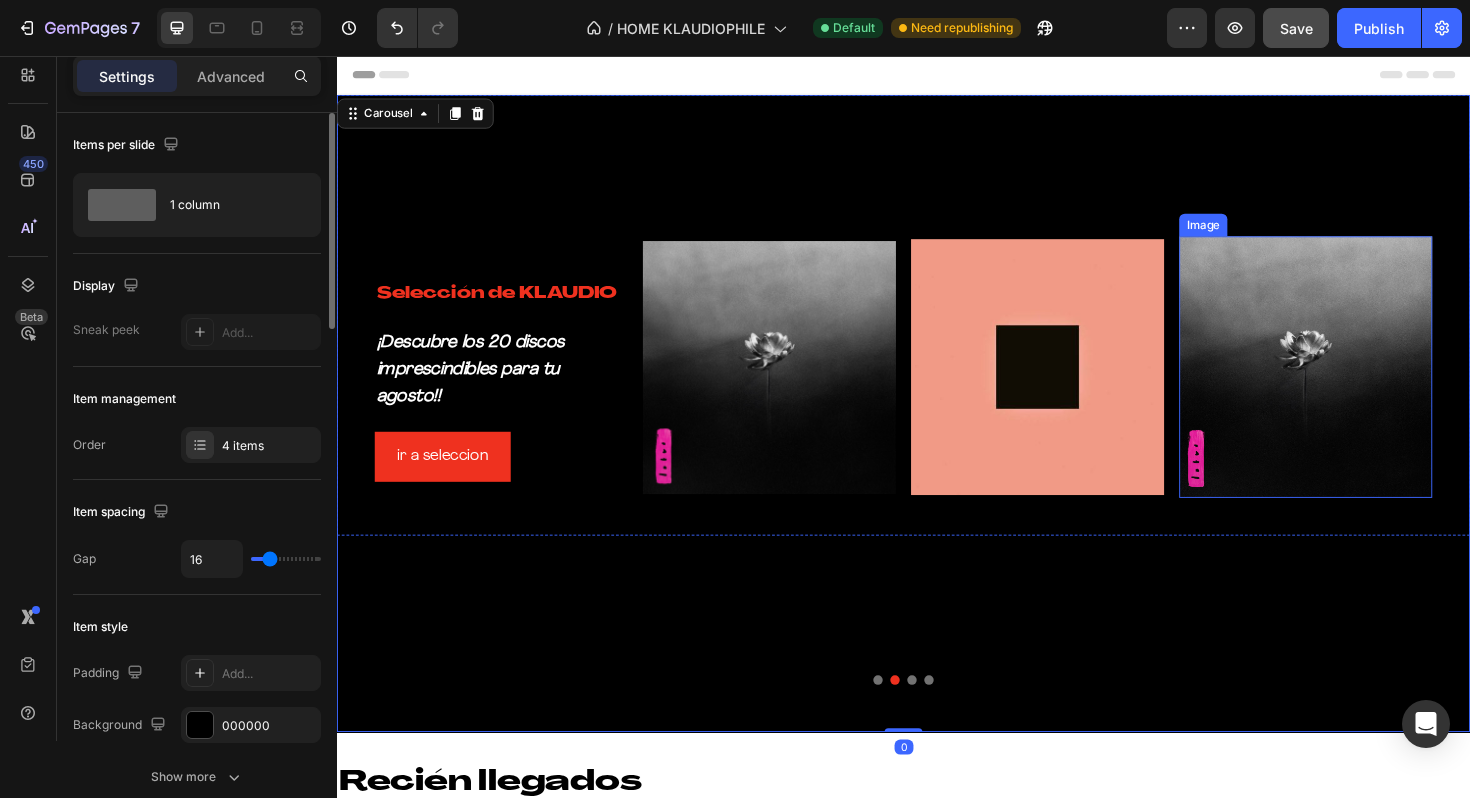 click at bounding box center (1363, 385) 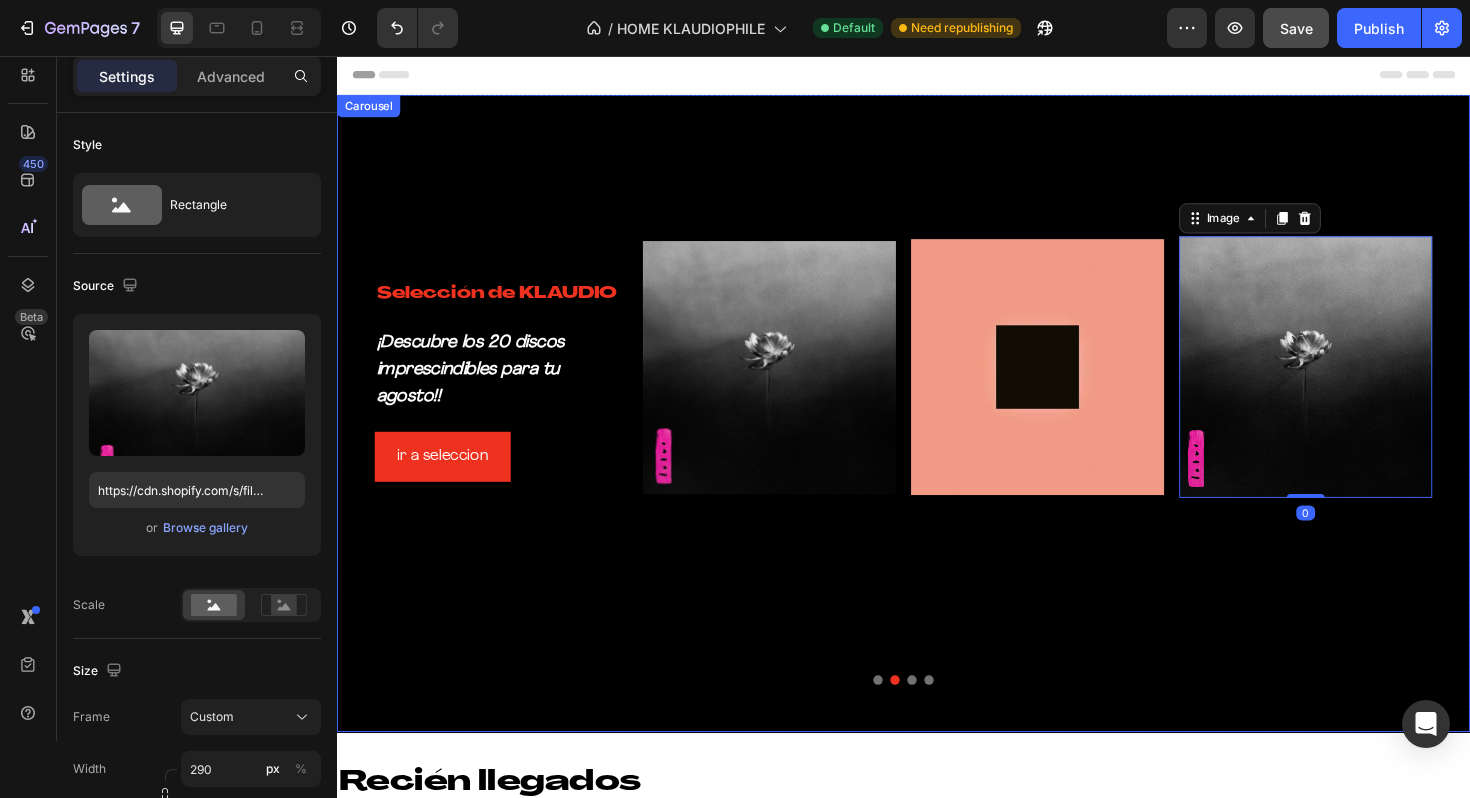 click on "Selección de KLAUDIO Heading ¡Descubre los 20 discos imprescindibles para tu agosto!! Text Block ir a seleccion Button Image Image Image   0 Row" at bounding box center [937, 434] 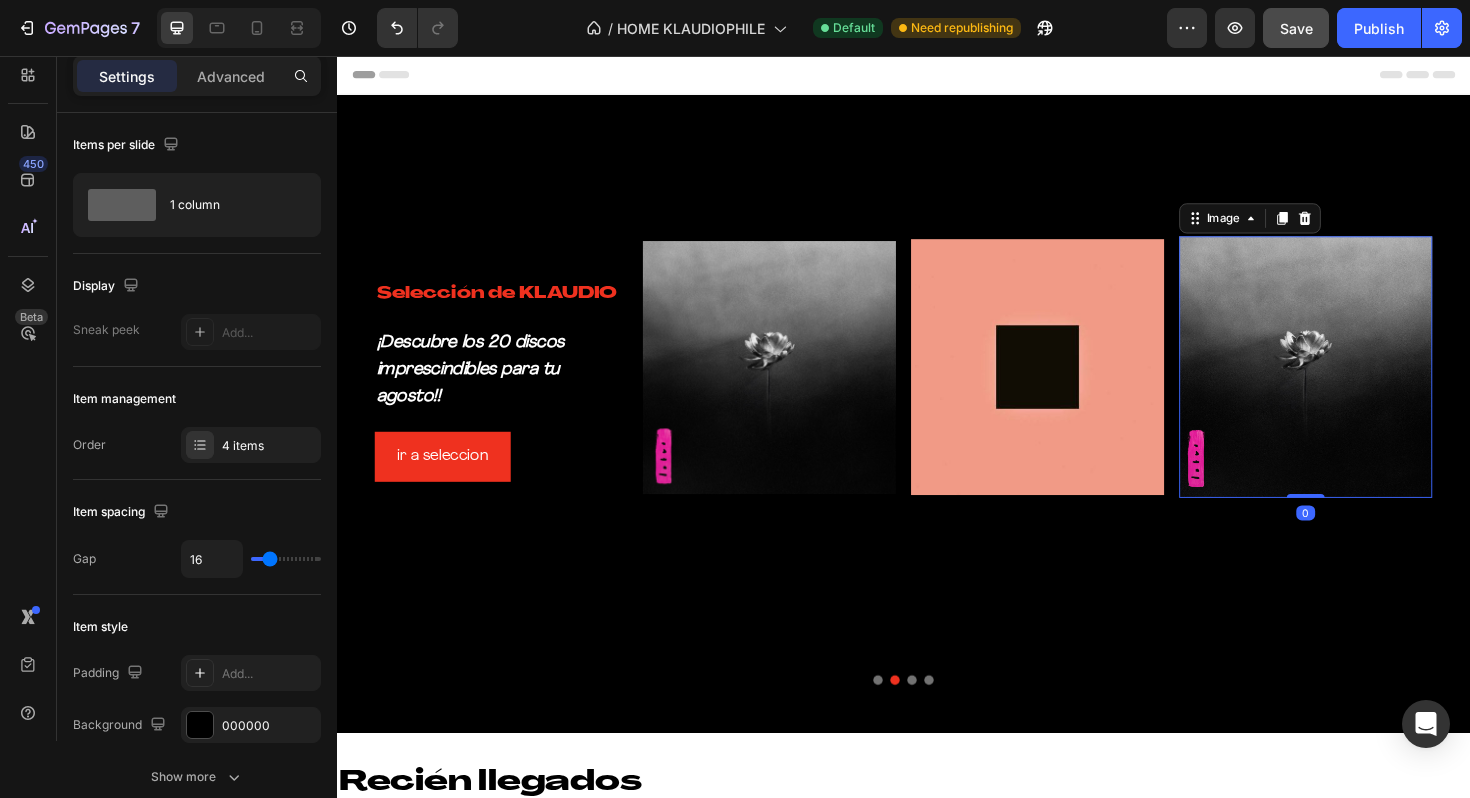 click at bounding box center (1363, 385) 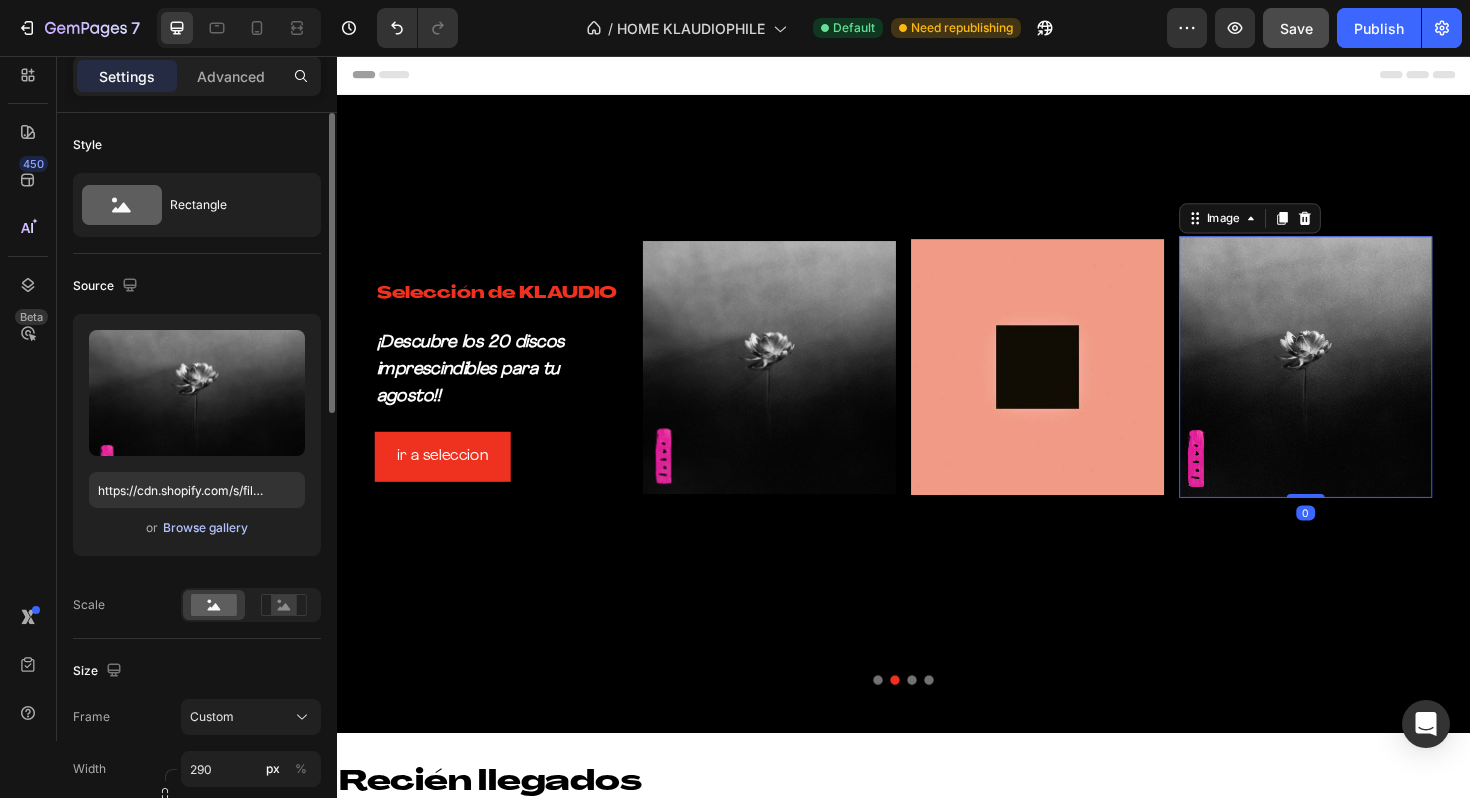 click on "Browse gallery" at bounding box center [205, 528] 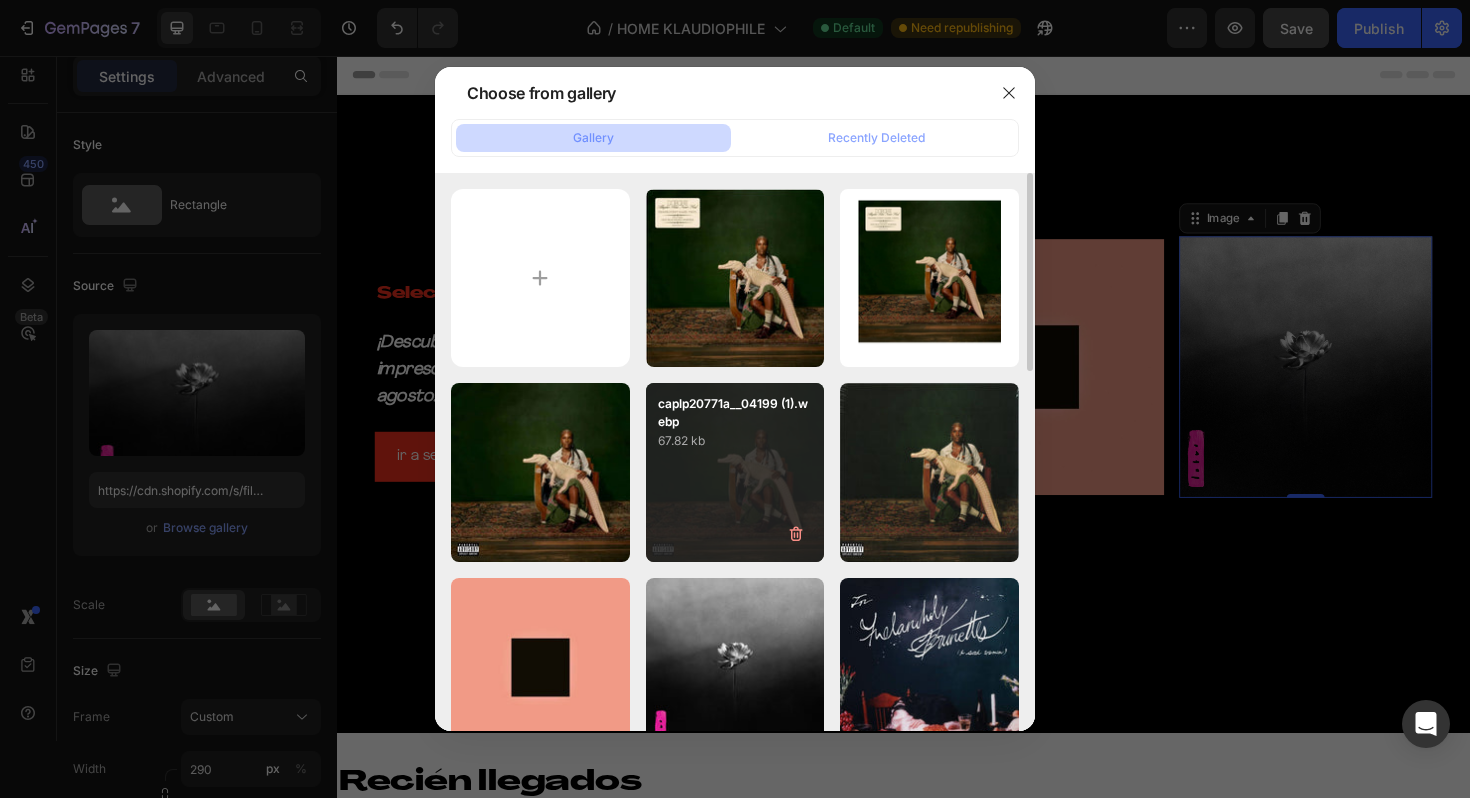 click on "67.82 kb" at bounding box center (735, 441) 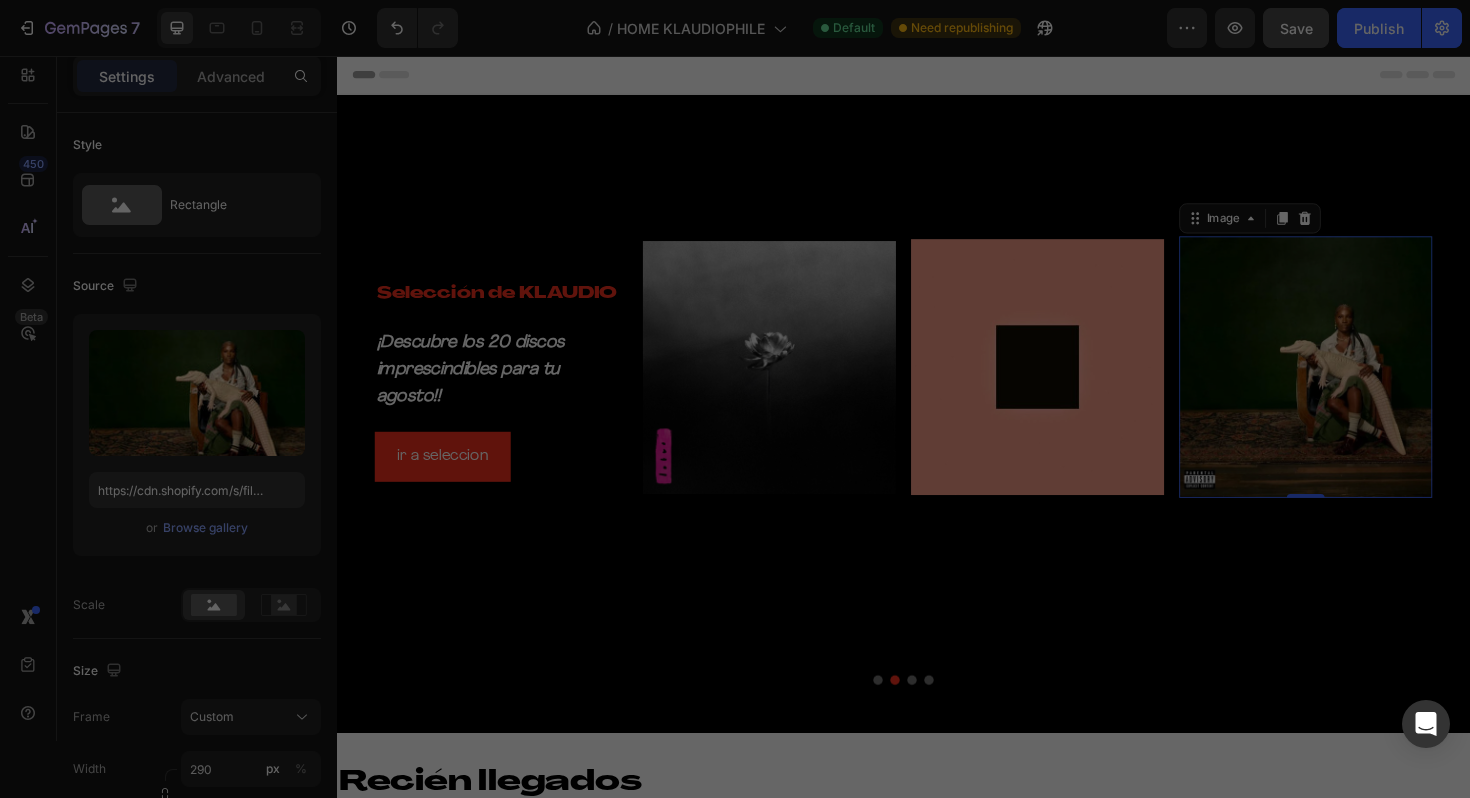 click on "67.82 kb" at bounding box center (735, 441) 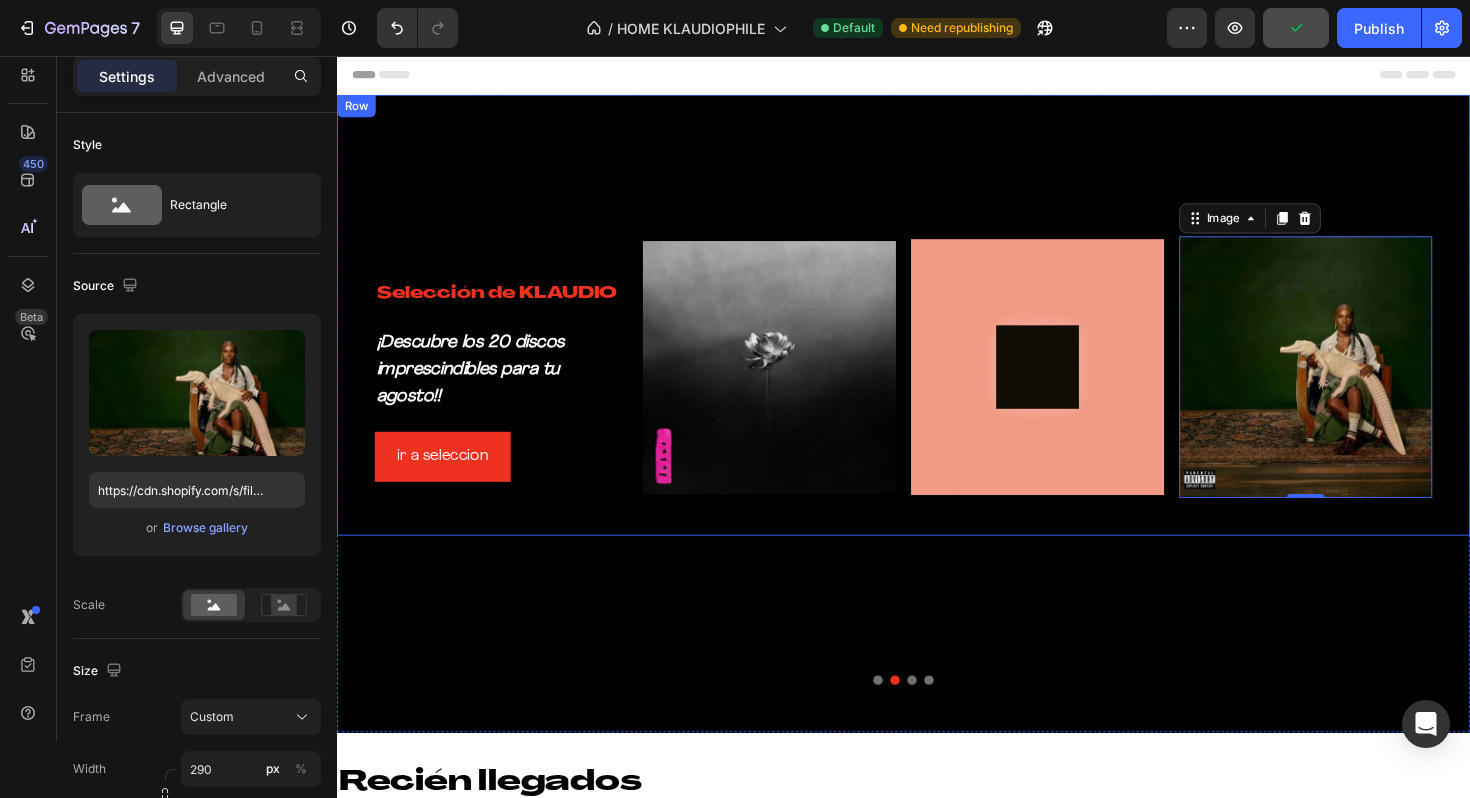 click on "Selección de KLAUDIO Heading ¡Descubre los 20 discos imprescindibles para tu agosto!! Text Block ir a seleccion Button Image Image Image   0 Row" at bounding box center [937, 330] 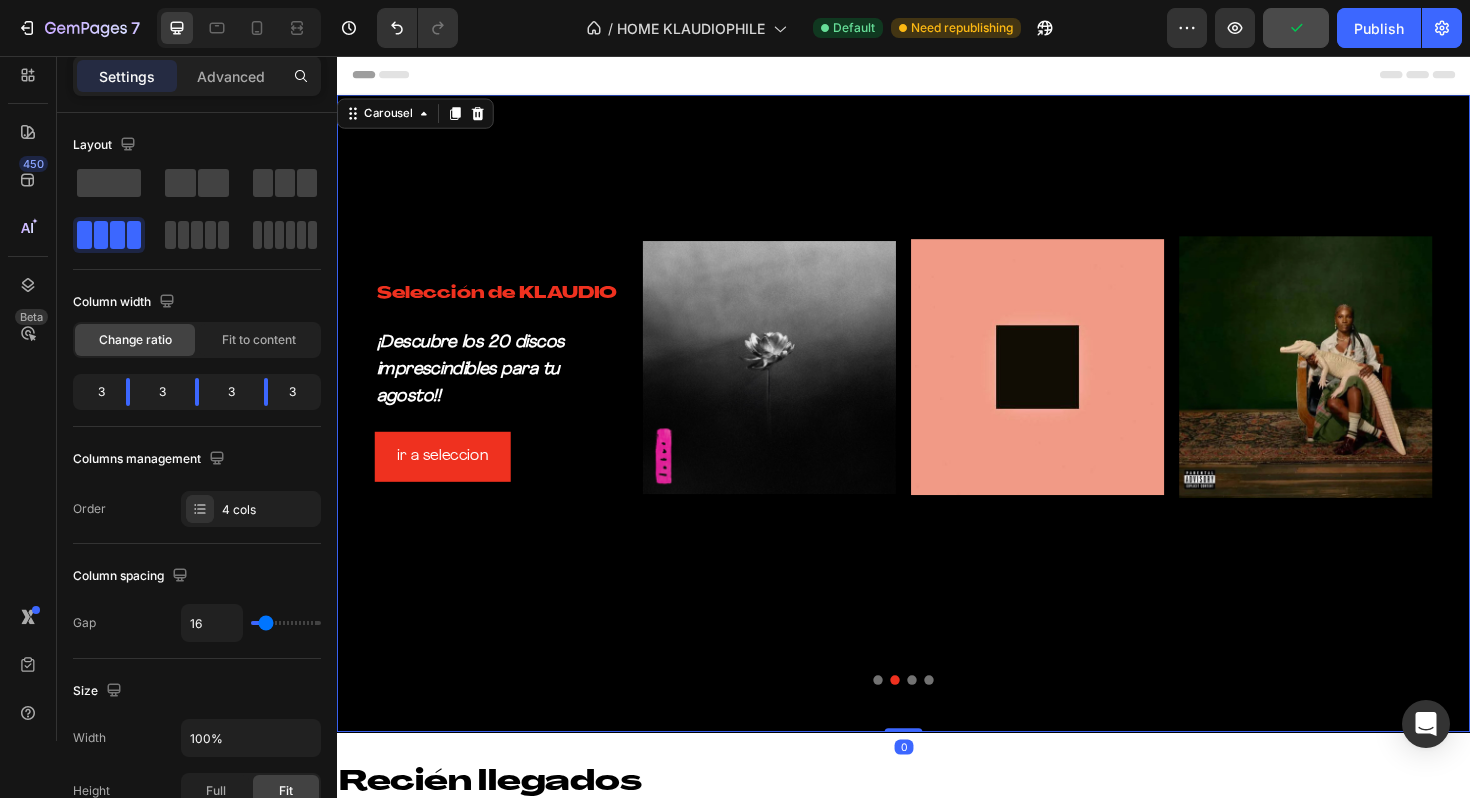 click on "Selección de KLAUDIO Heading ¡Descubre los 20 discos imprescindibles para tu agosto!! Text Block ir a seleccion Button Image Image Image Row" at bounding box center (937, 434) 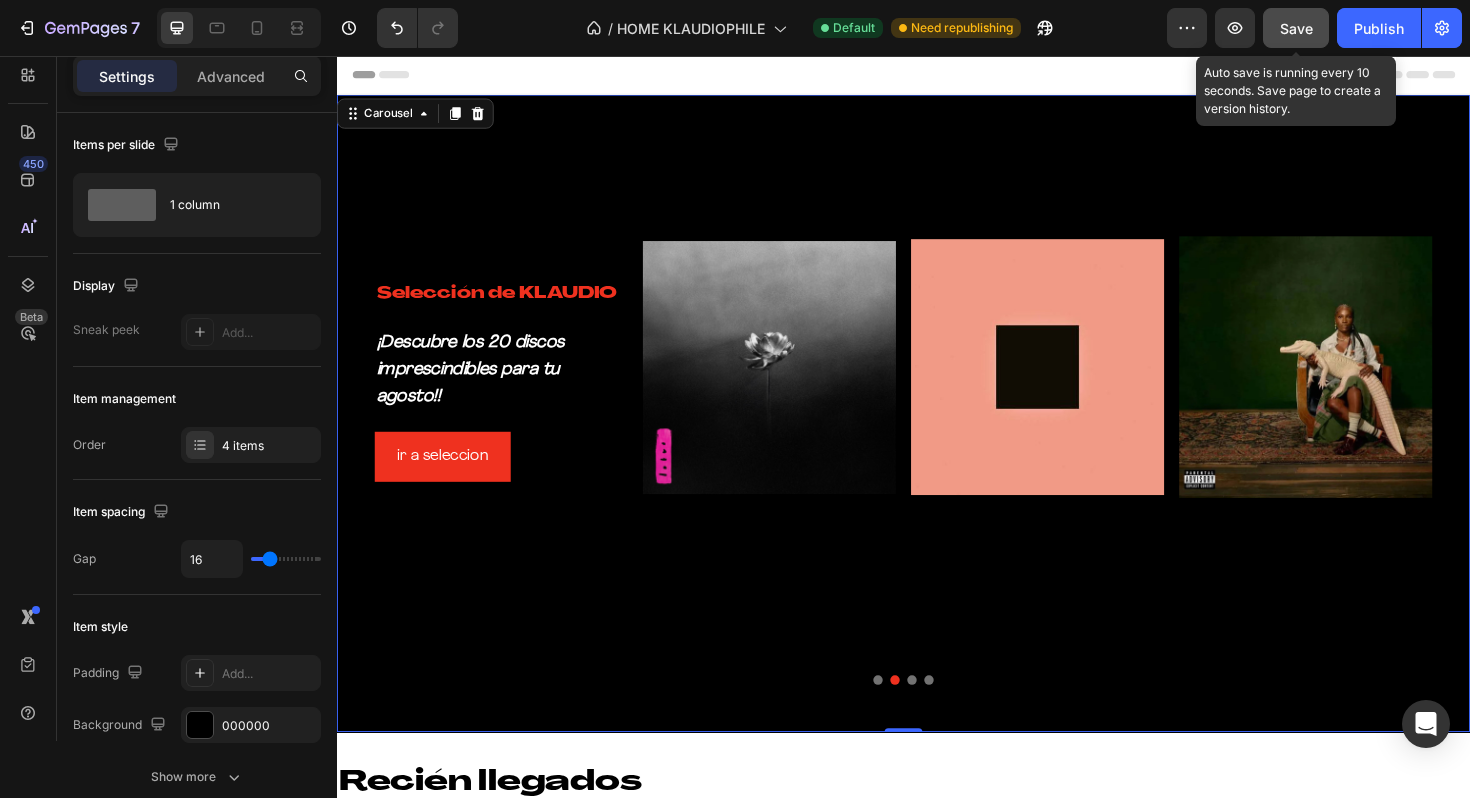 click on "Save" at bounding box center (1296, 28) 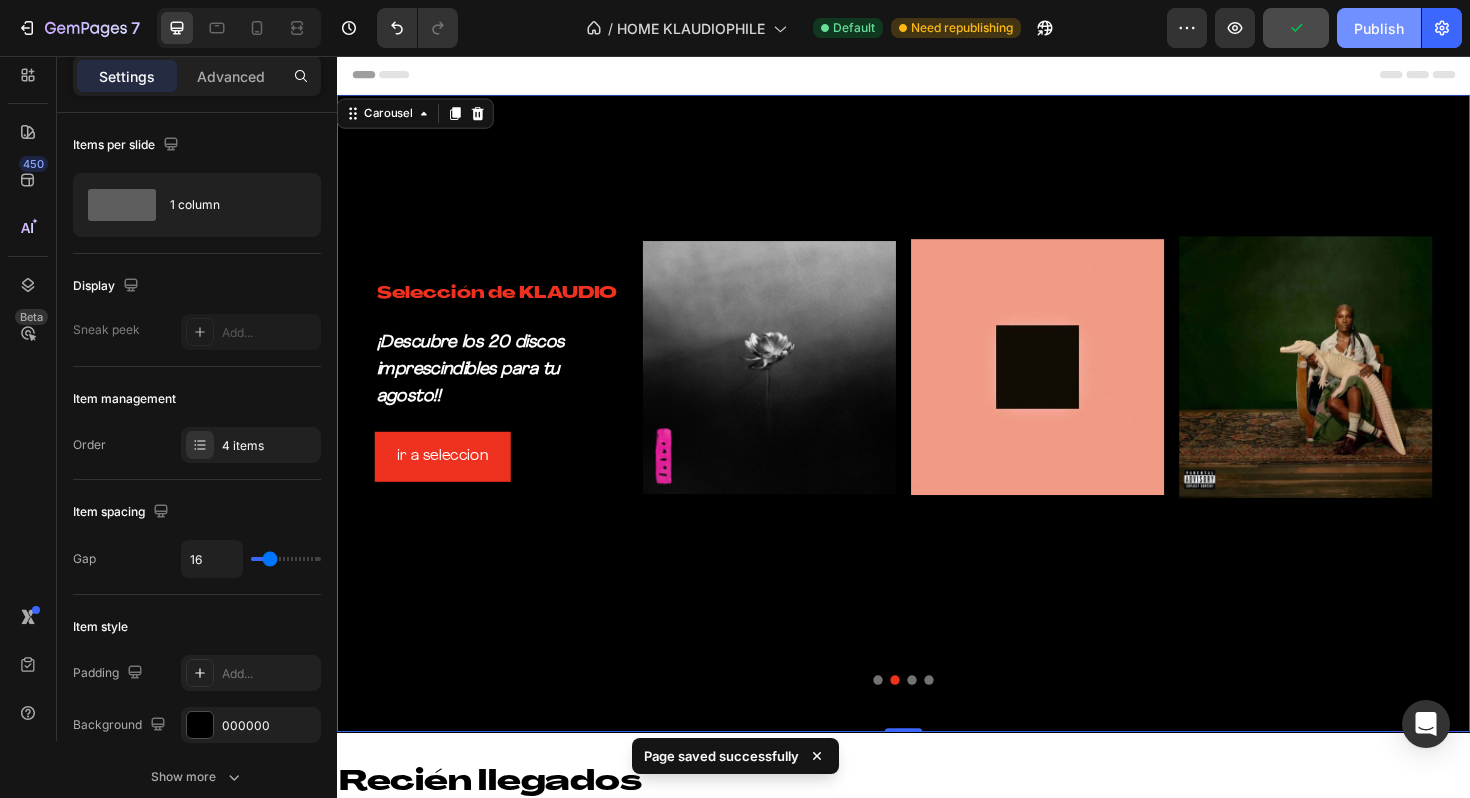 click on "Publish" at bounding box center (1379, 28) 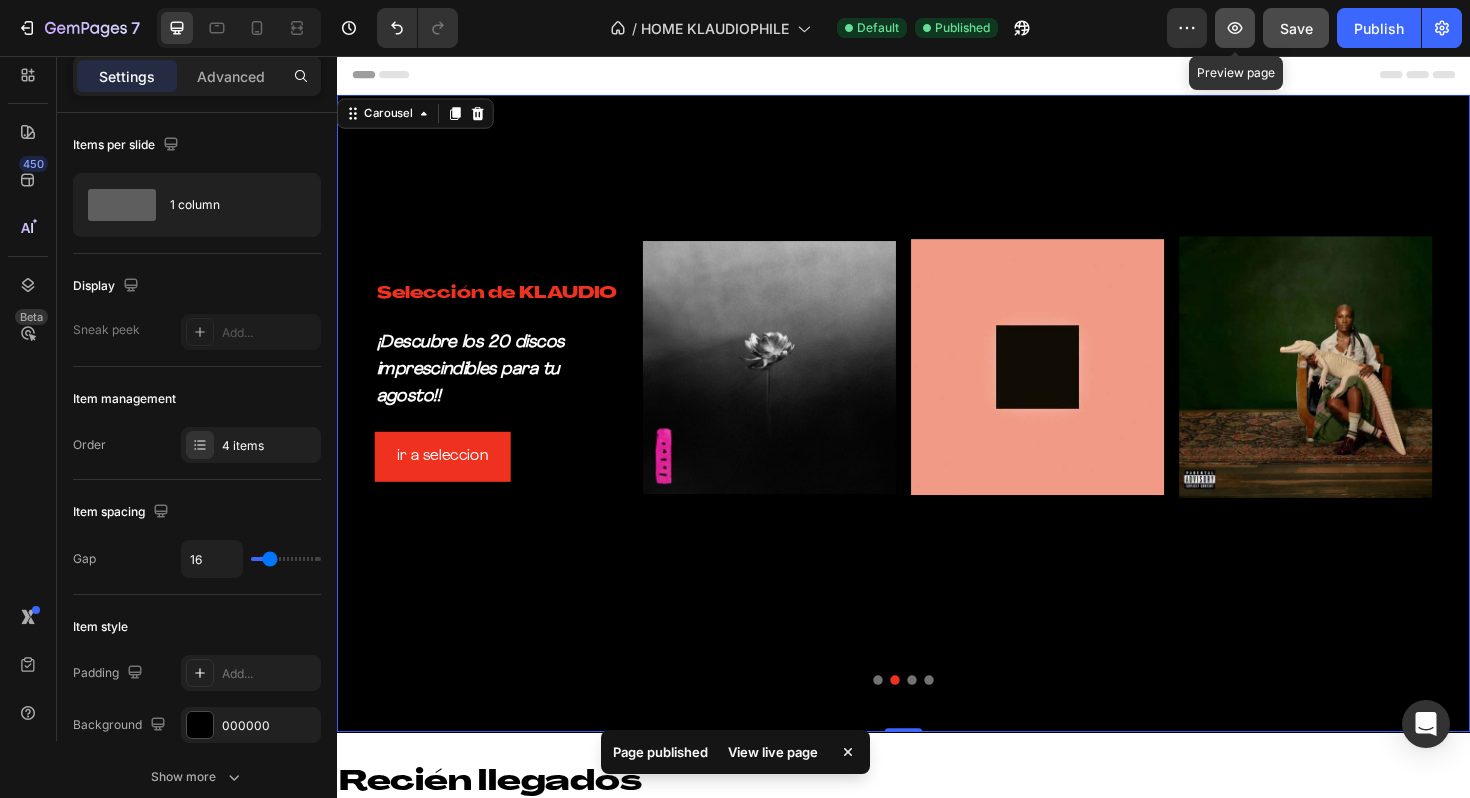 click 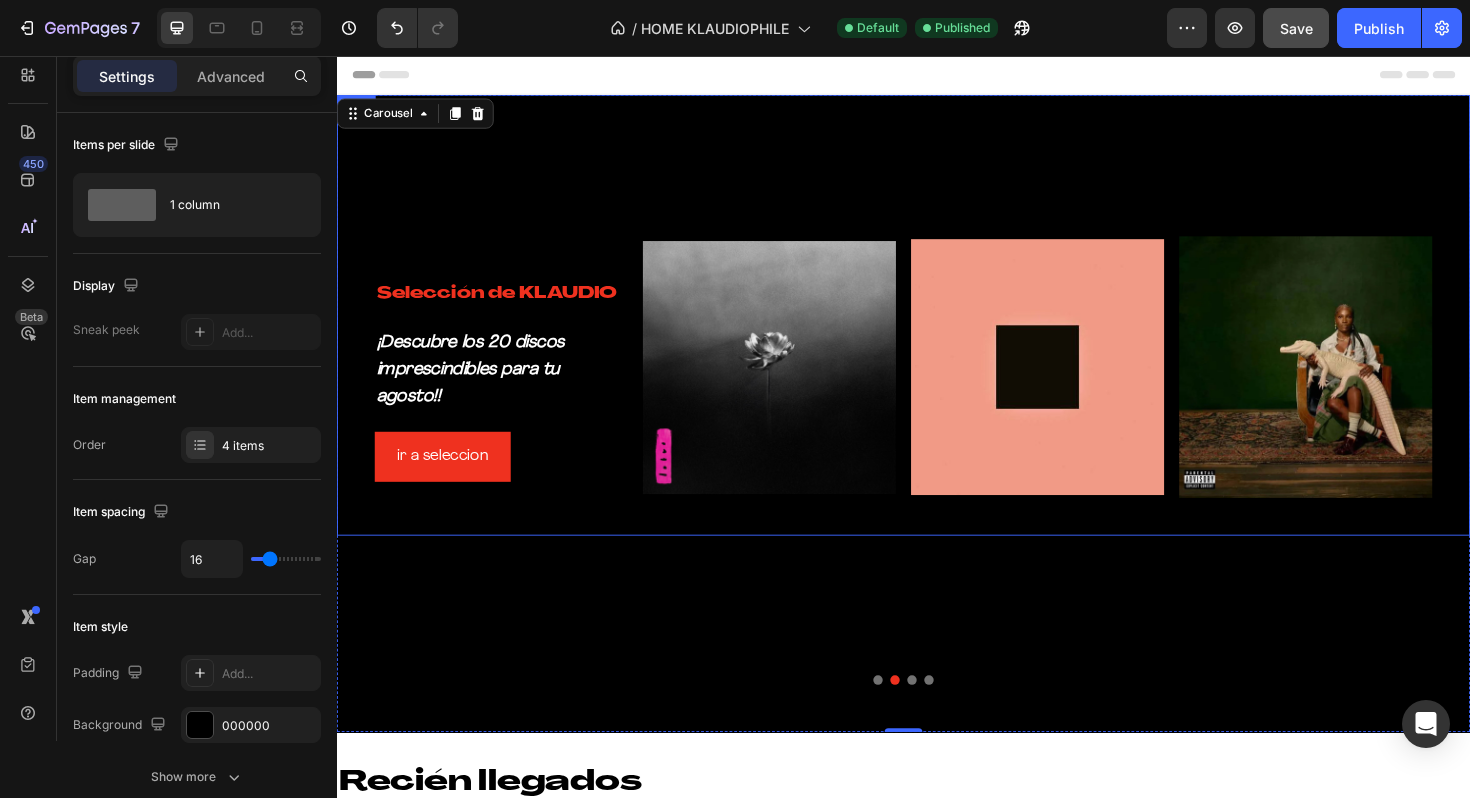 click at bounding box center [1363, 385] 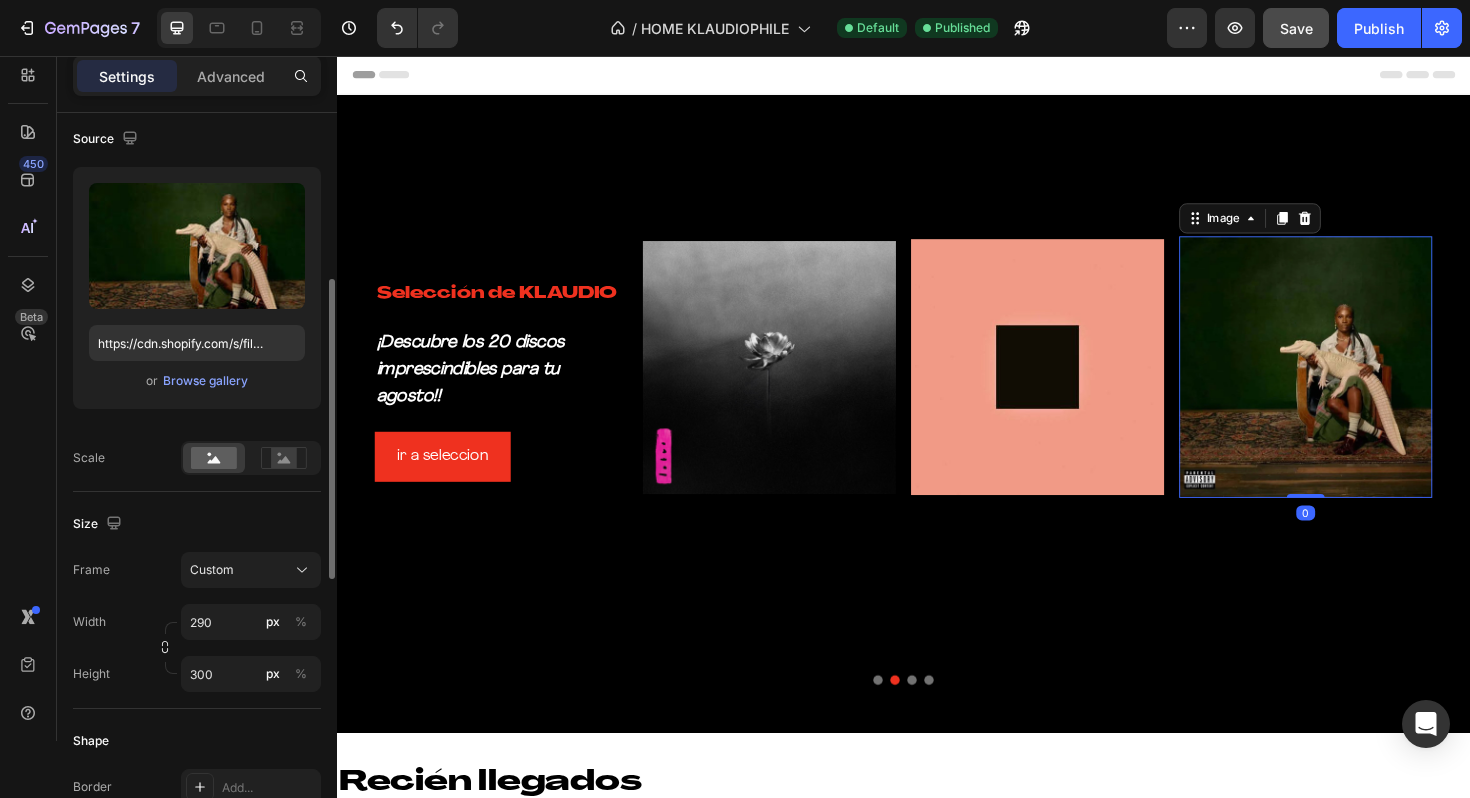 scroll, scrollTop: 218, scrollLeft: 0, axis: vertical 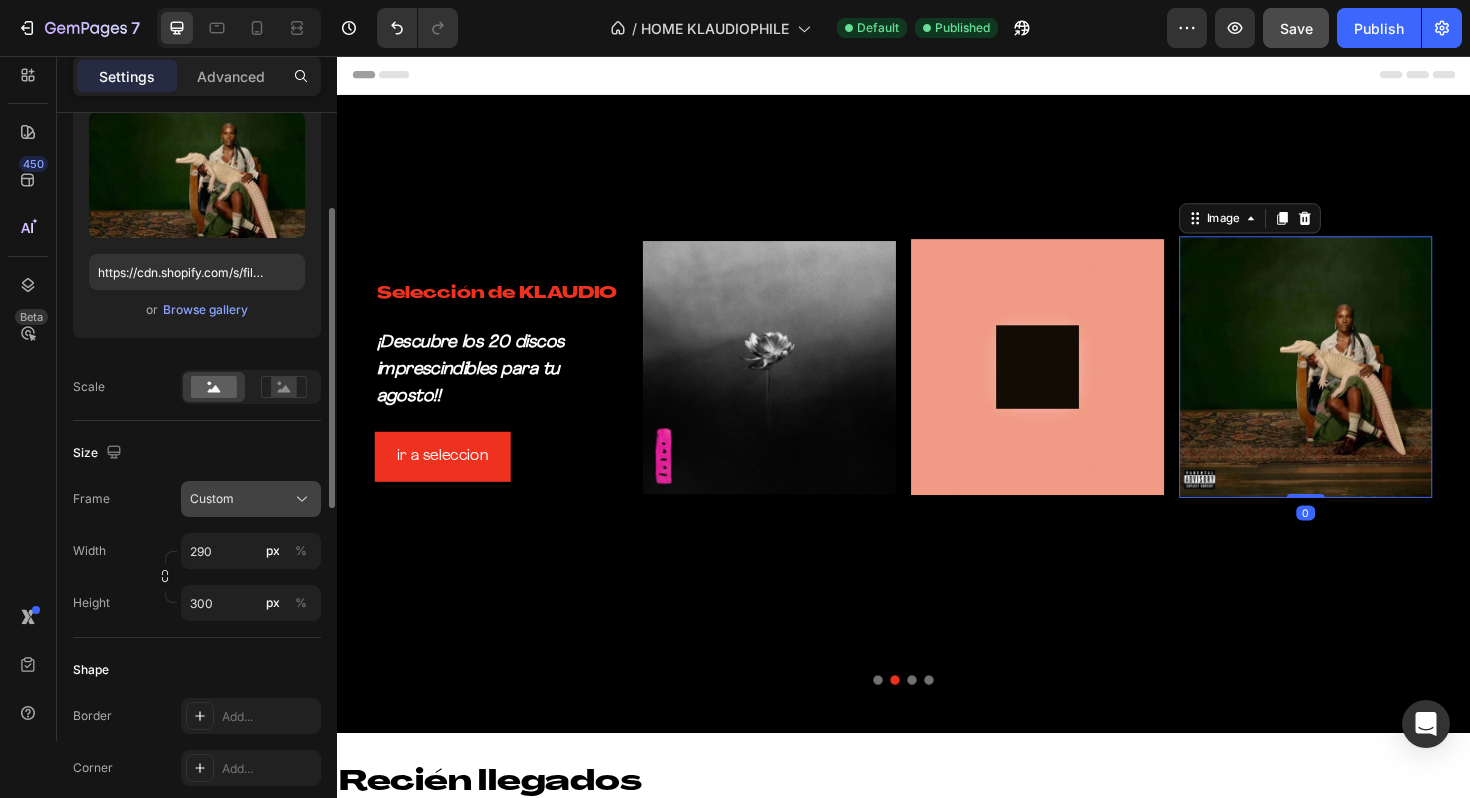click 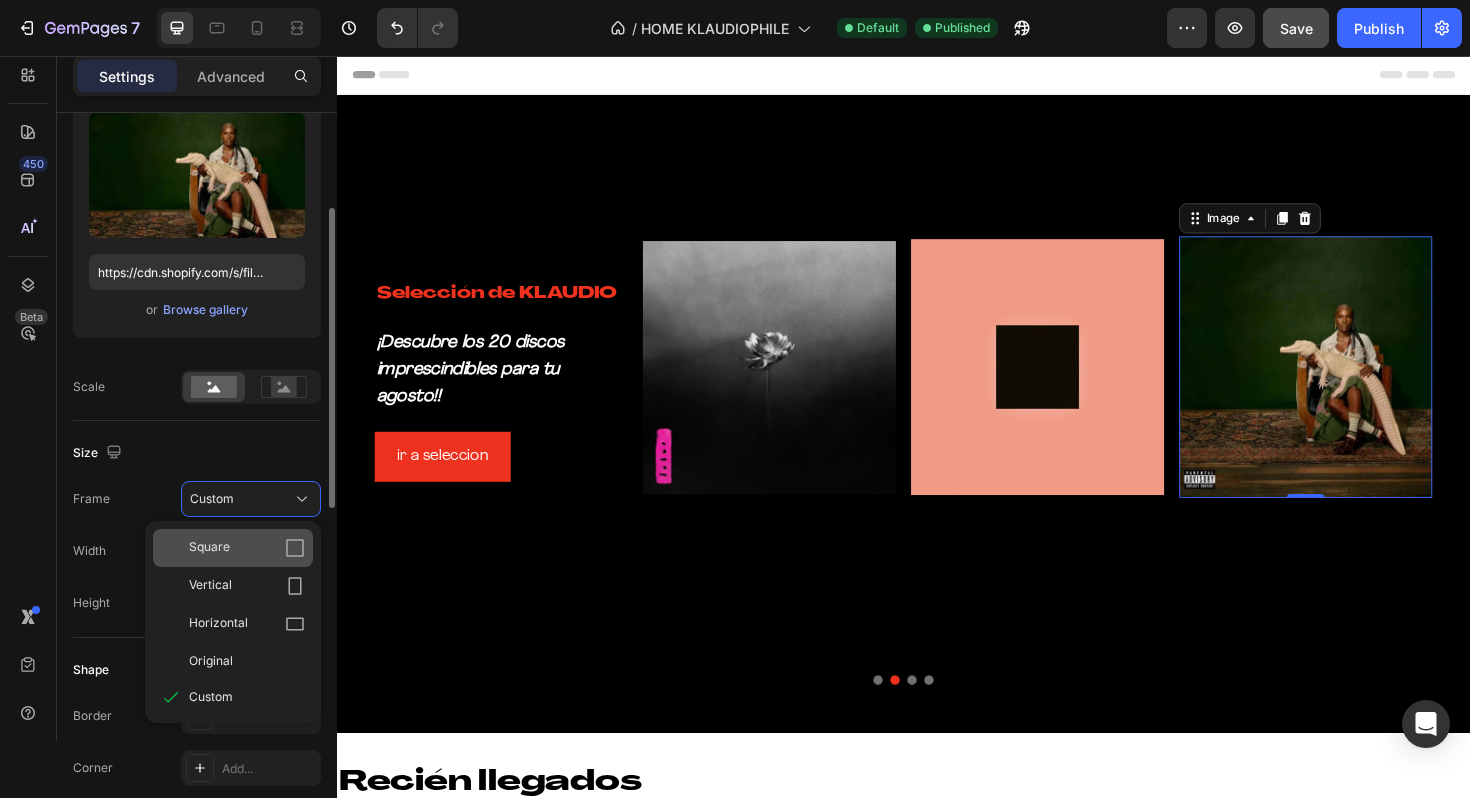 click 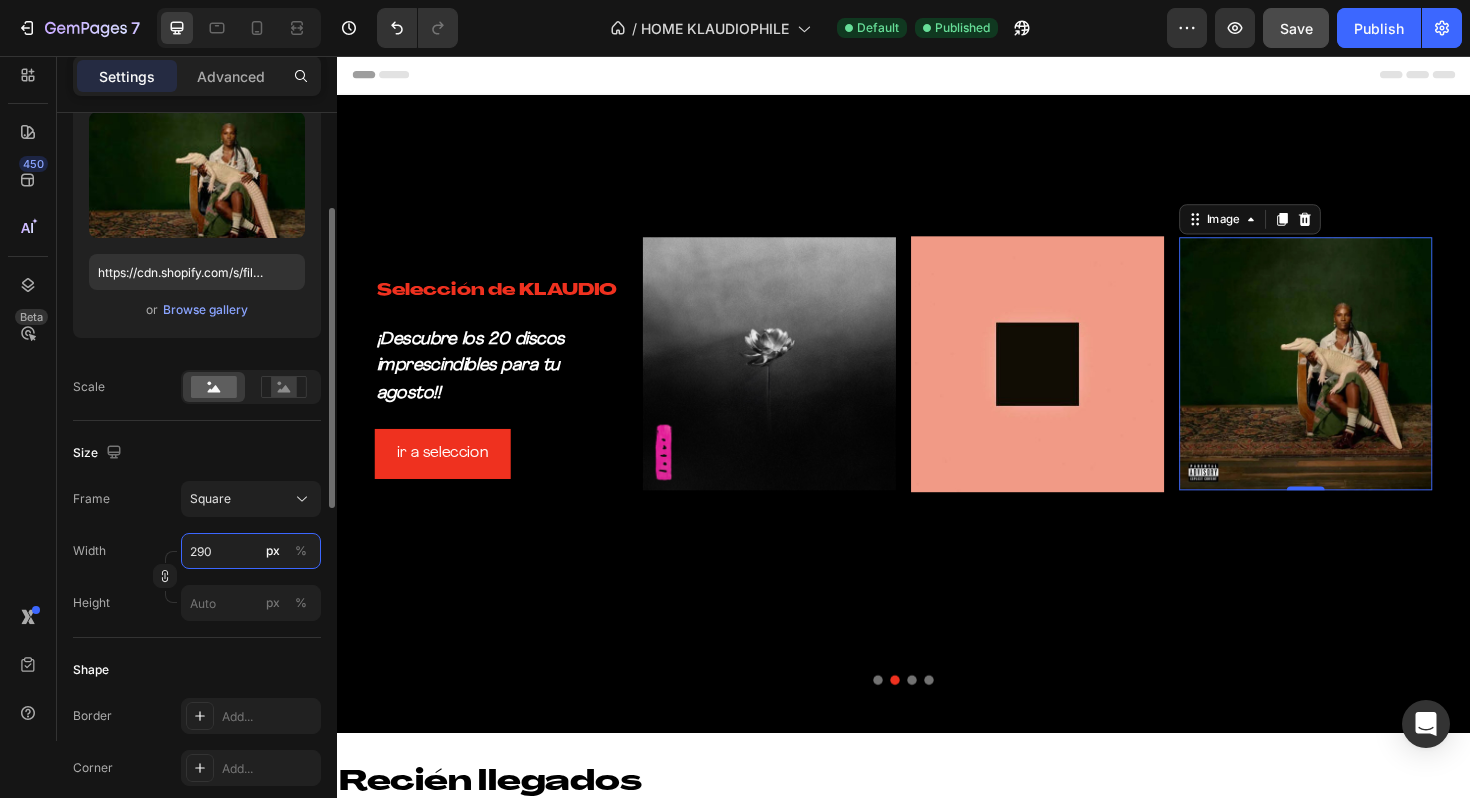 click on "290" at bounding box center (251, 551) 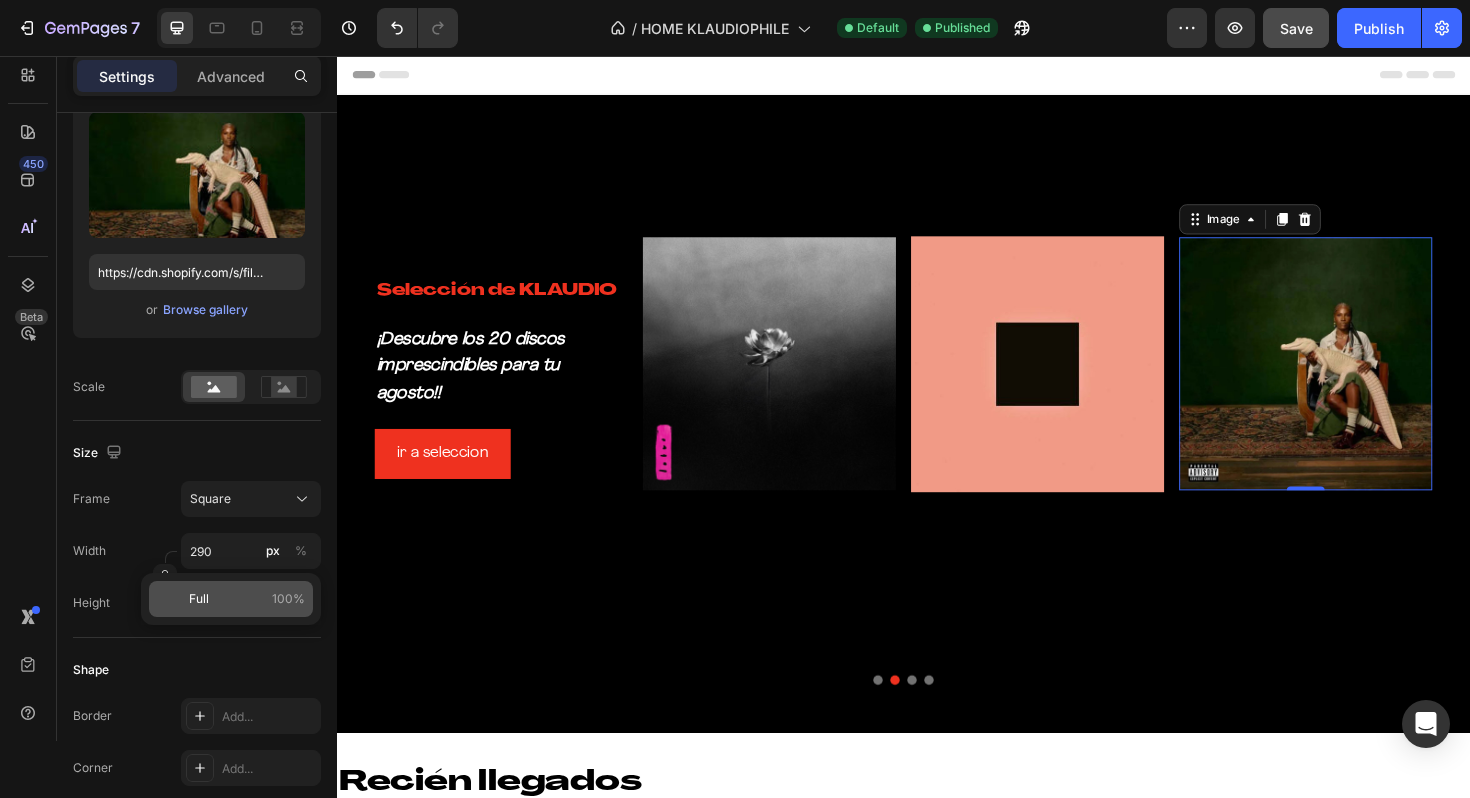 click on "Full" at bounding box center (199, 599) 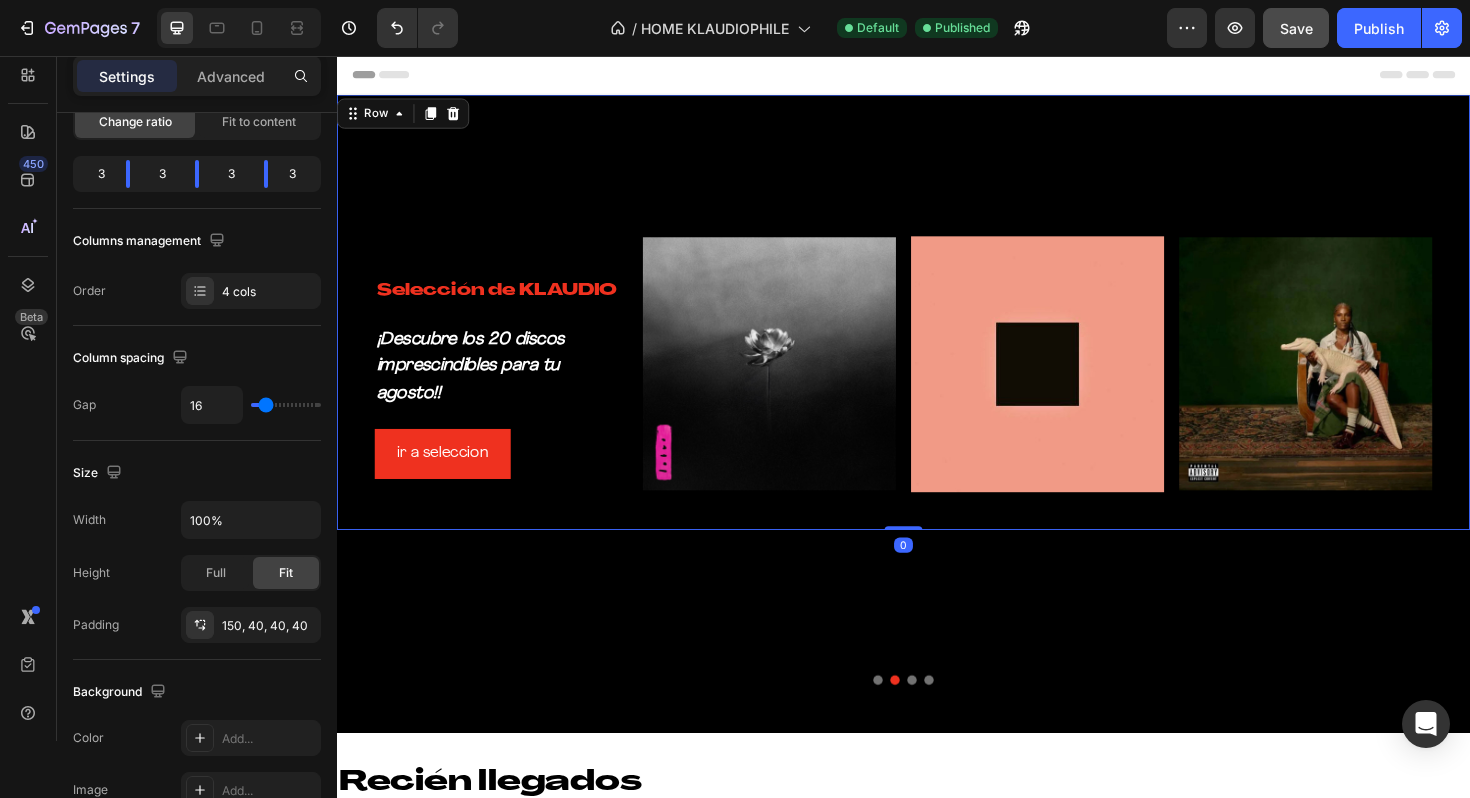 click on "Selección de KLAUDIO Heading ¡Descubre los 20 discos imprescindibles para tu agosto!! Text Block ir a seleccion Button Image Image Image Row   0" at bounding box center [937, 327] 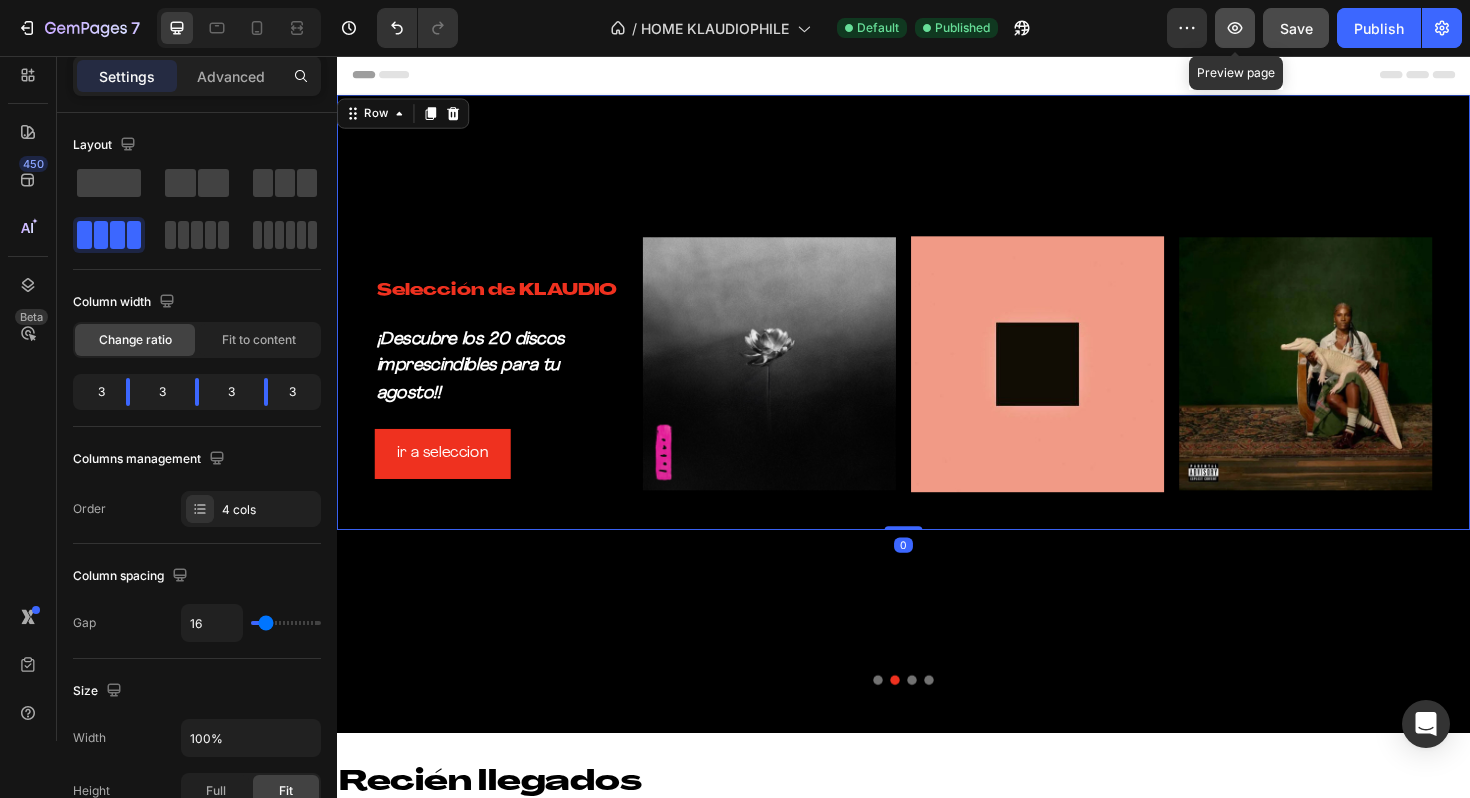 click 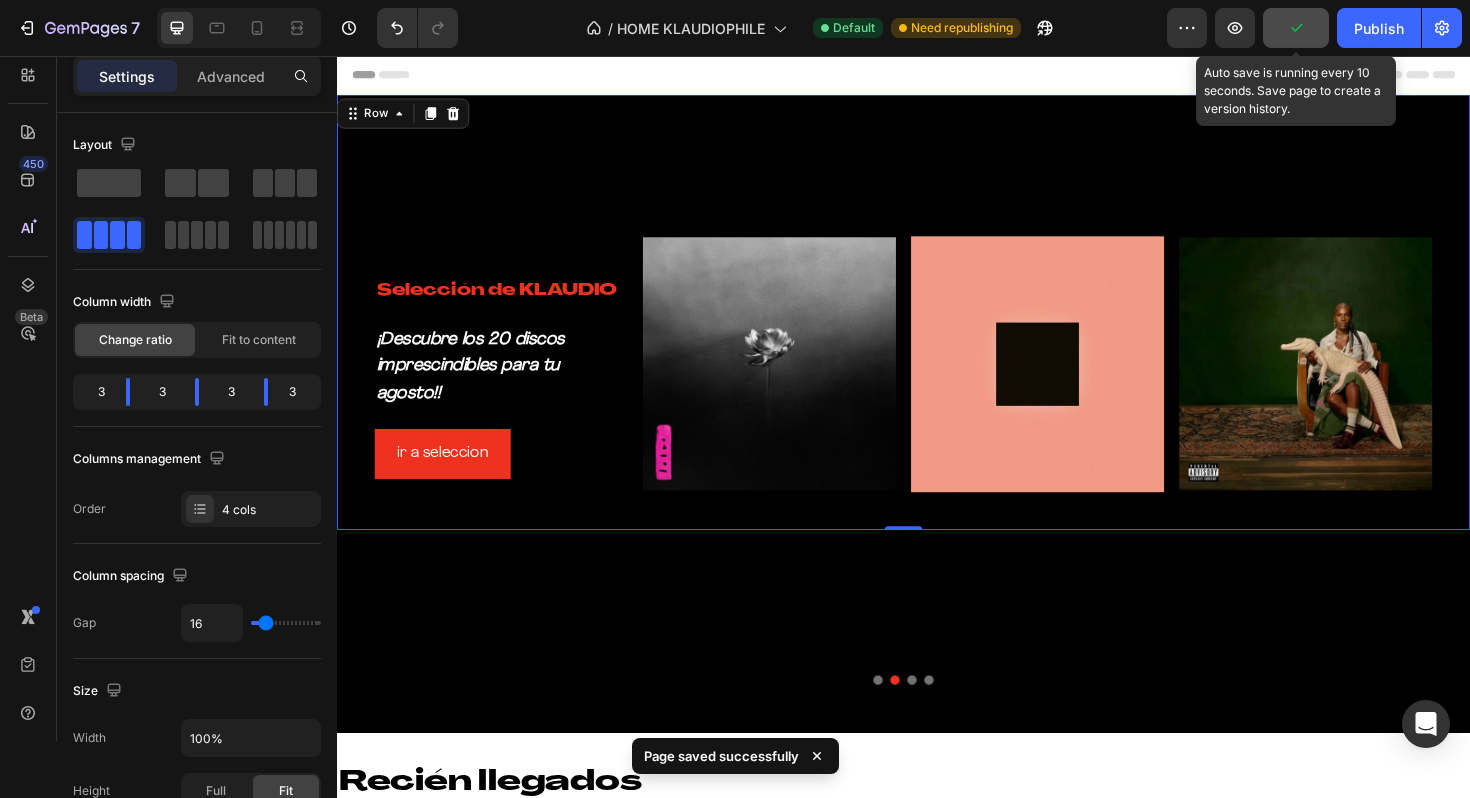 click 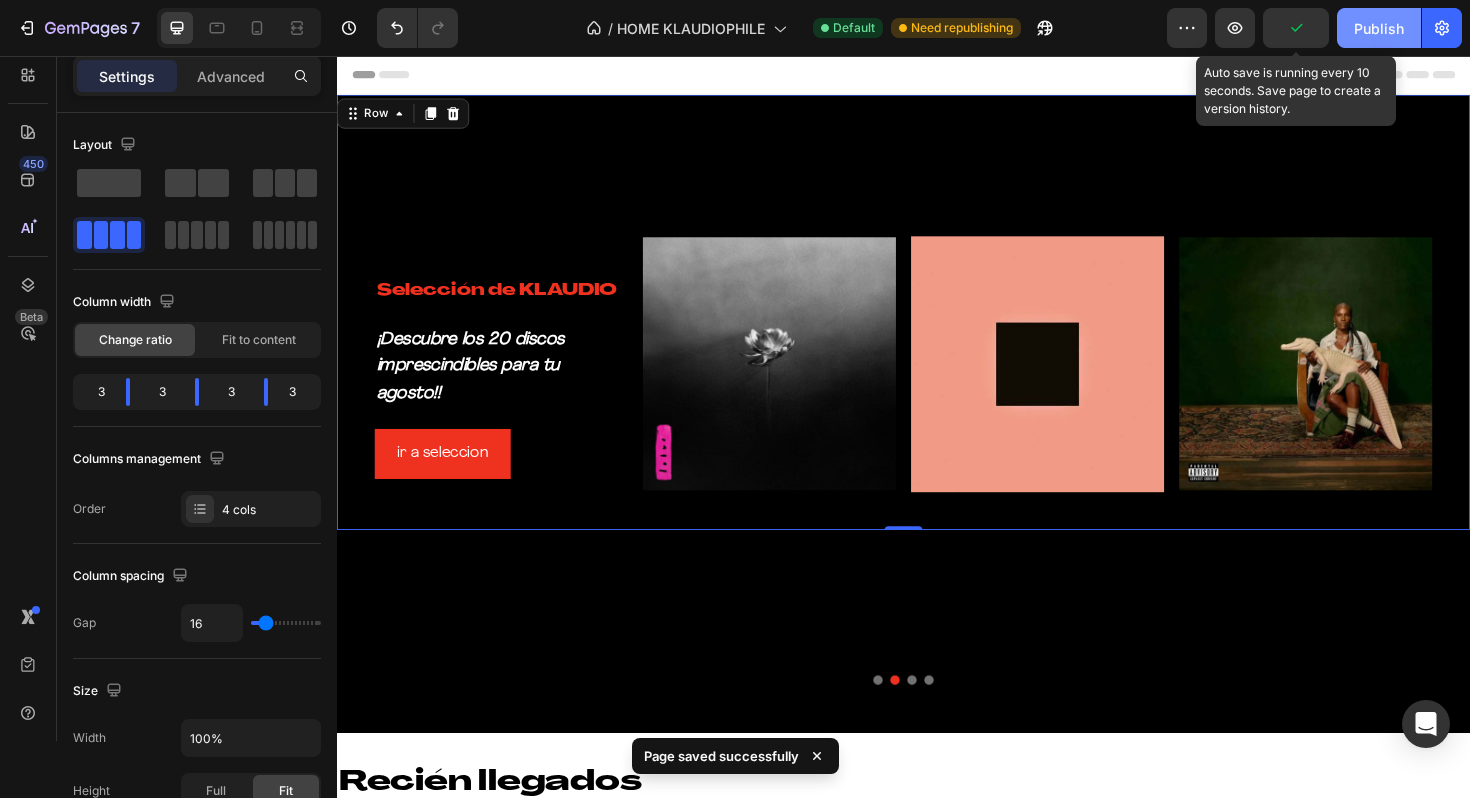 click on "Publish" at bounding box center (1379, 28) 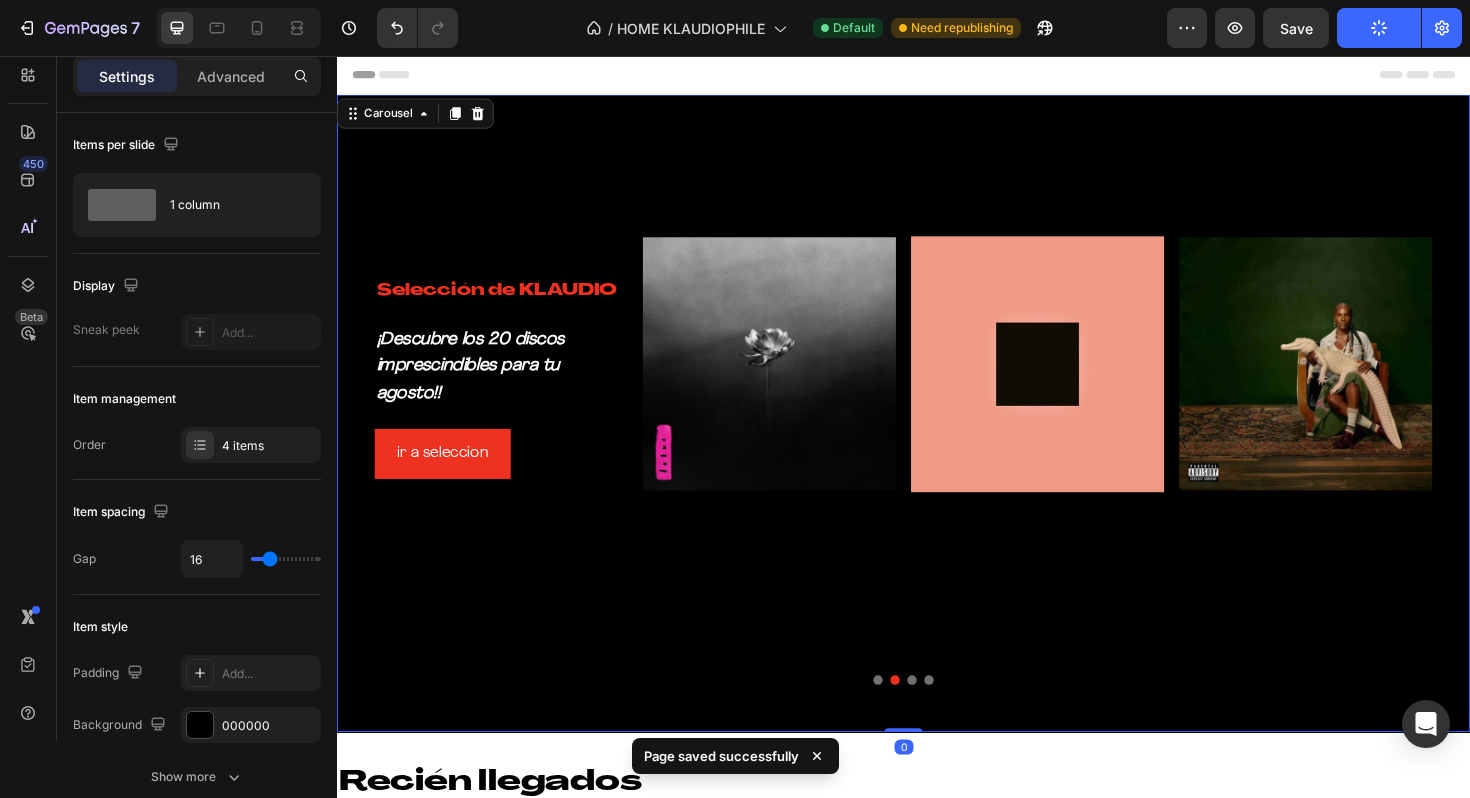 click on "Selección de KLAUDIO Heading ¡Descubre los 20 discos imprescindibles para tu agosto!! Text Block ir a seleccion Button Image Image Image Row" at bounding box center (937, 434) 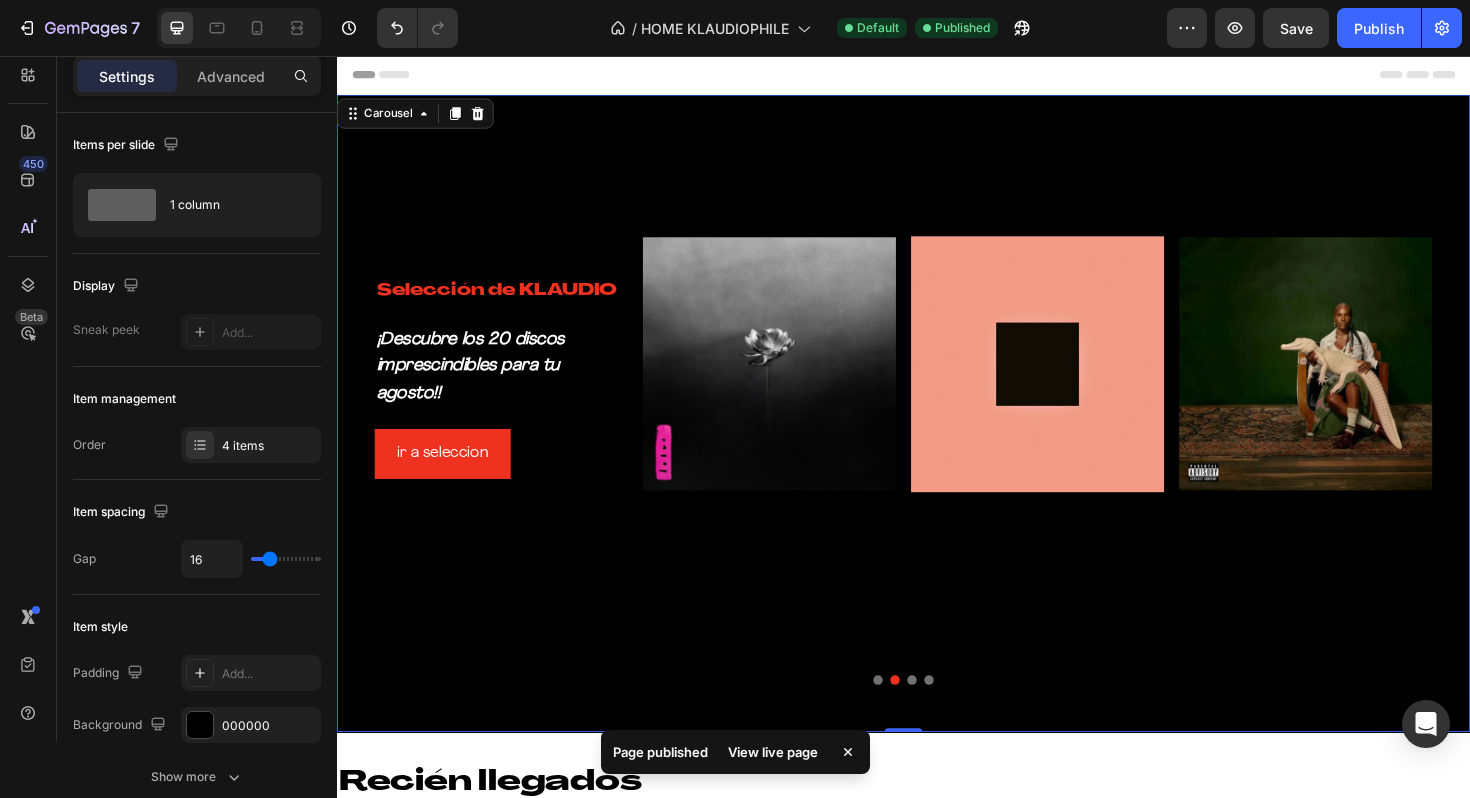 click on "View live page" at bounding box center [773, 752] 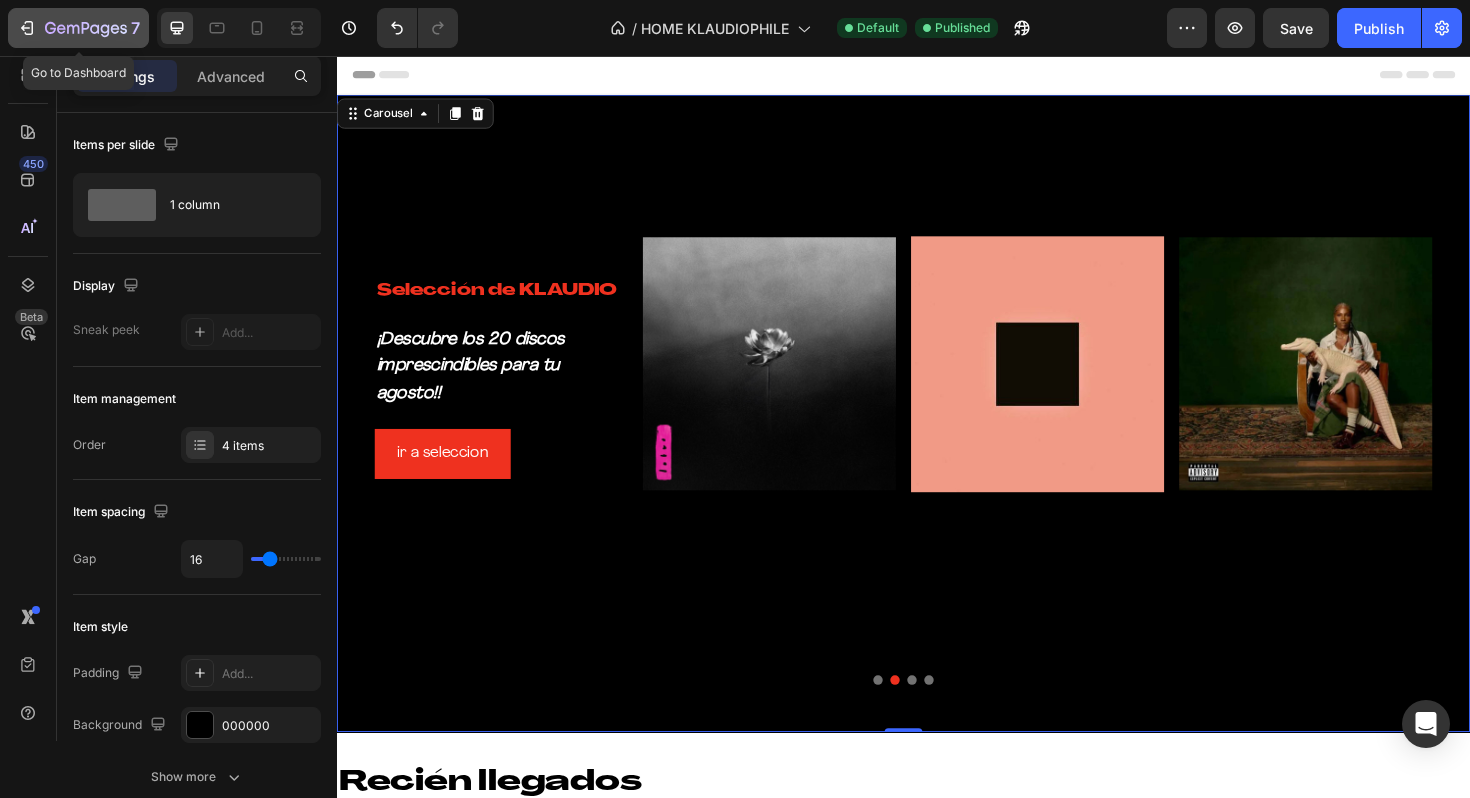 click 